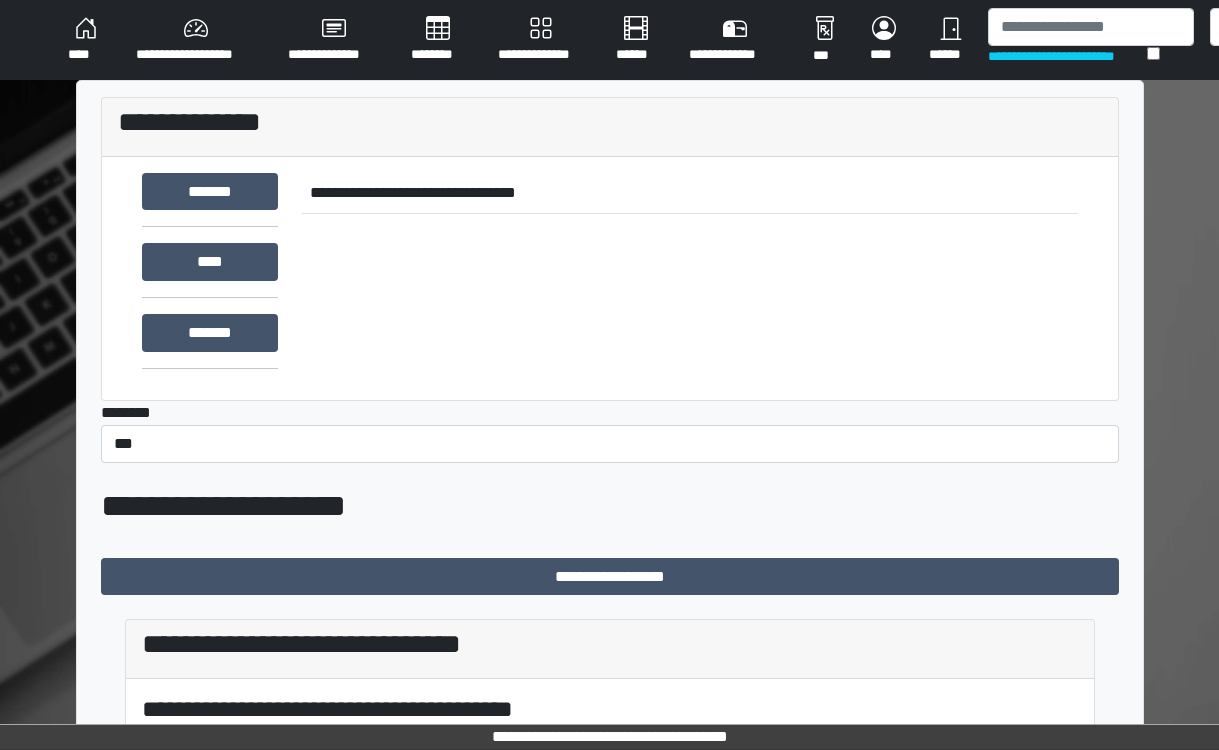 scroll, scrollTop: 0, scrollLeft: 0, axis: both 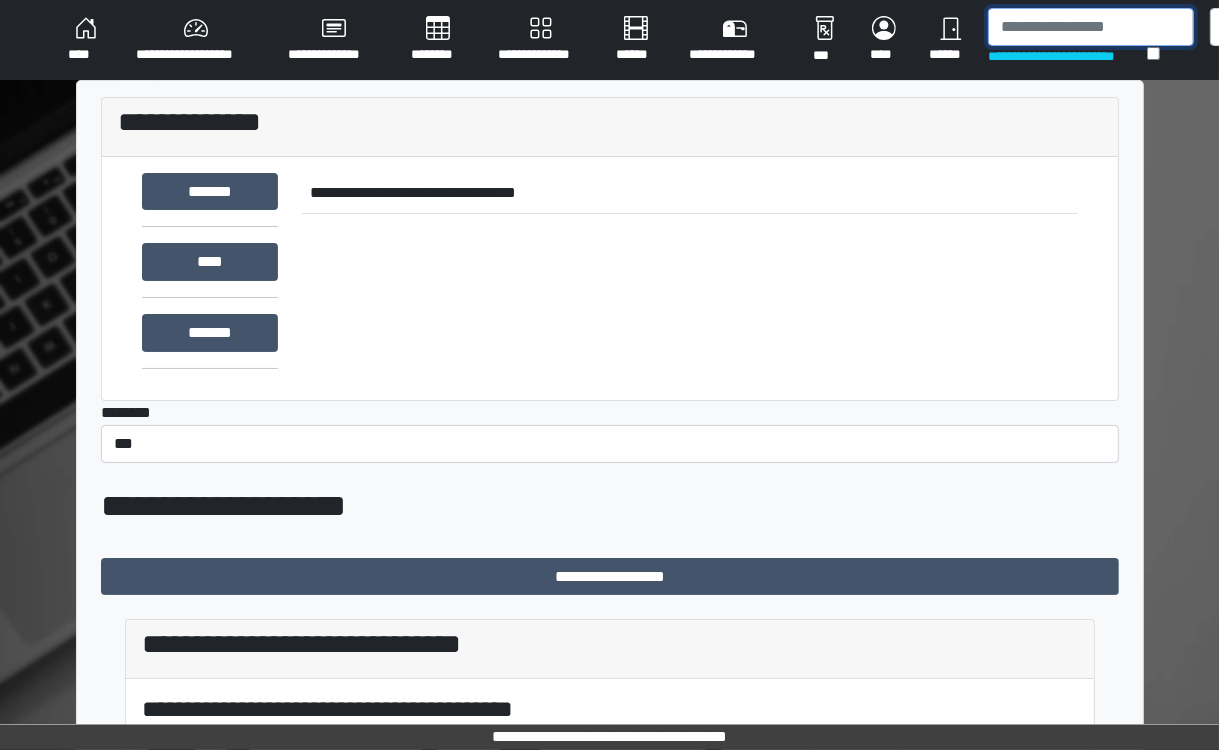 click at bounding box center [1091, 27] 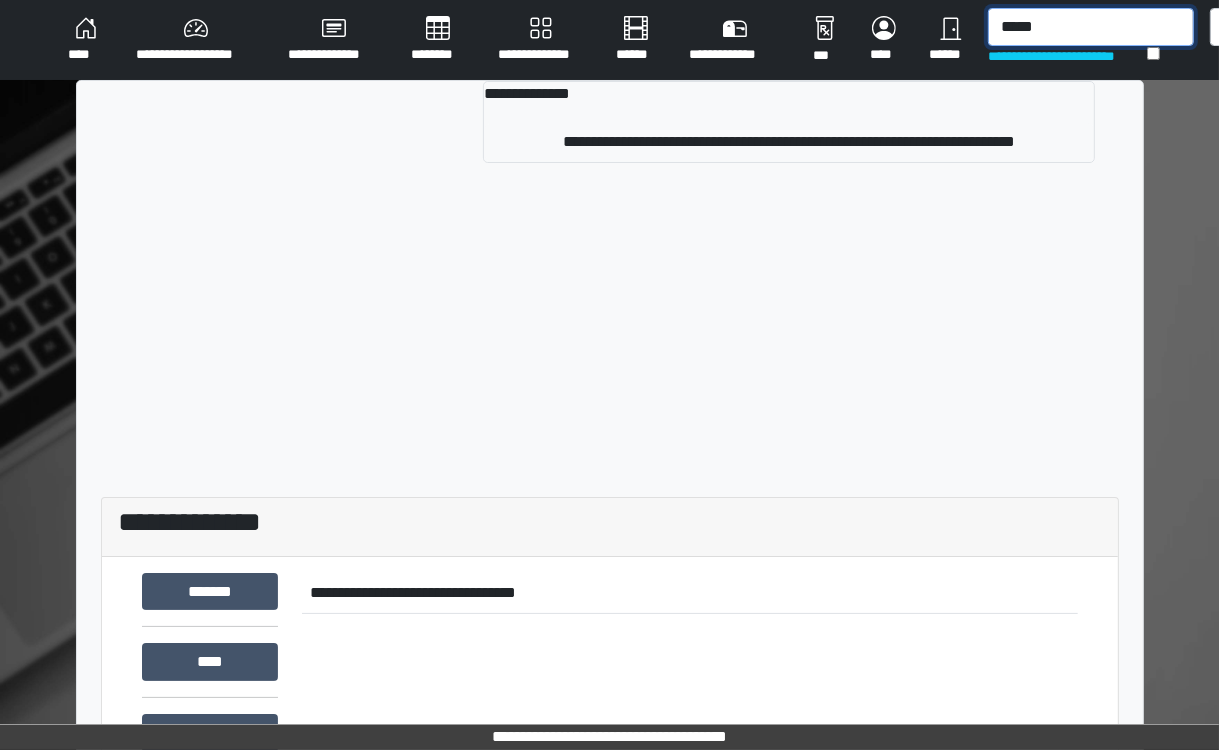 type on "*****" 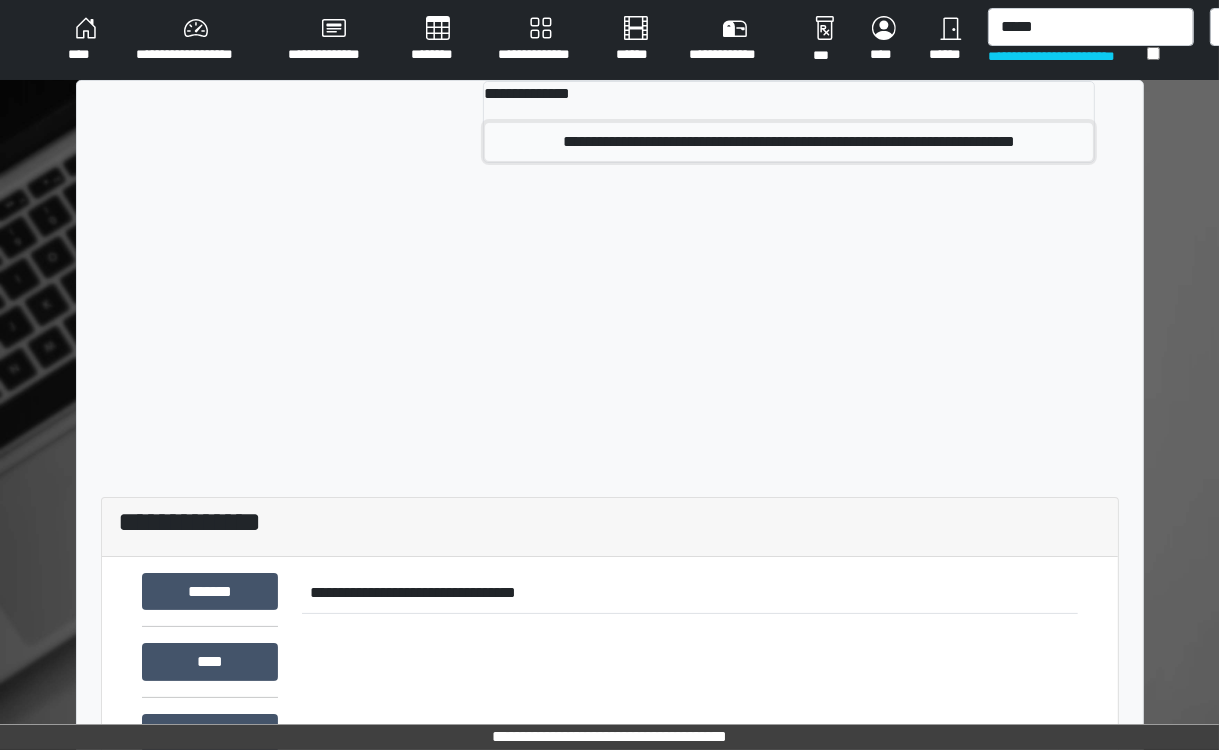 click on "**********" at bounding box center [789, 142] 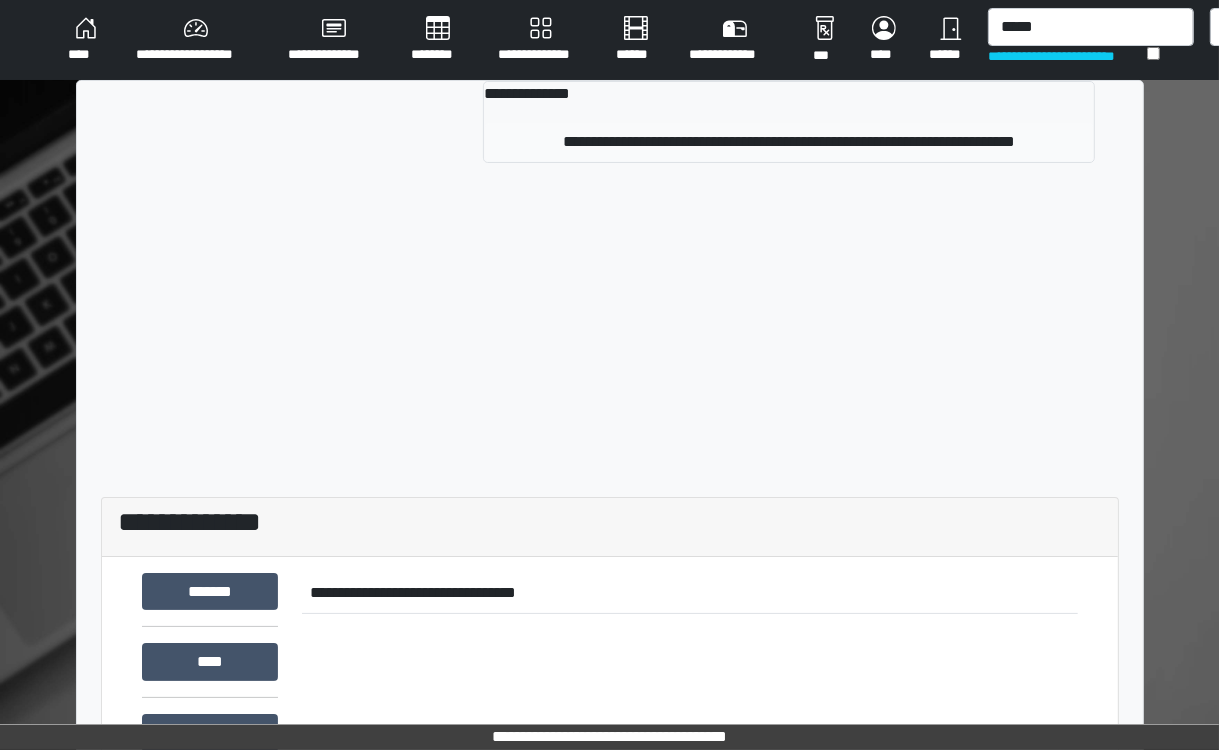 type 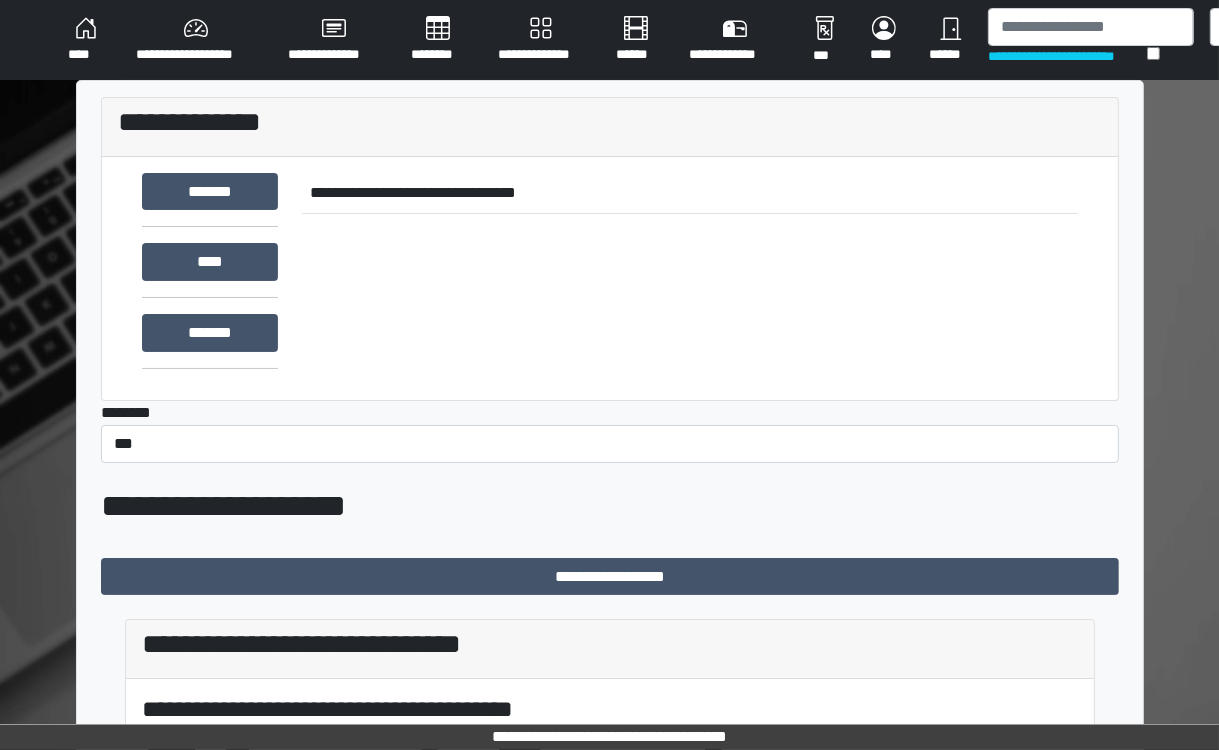 click on "**********" at bounding box center [610, 127] 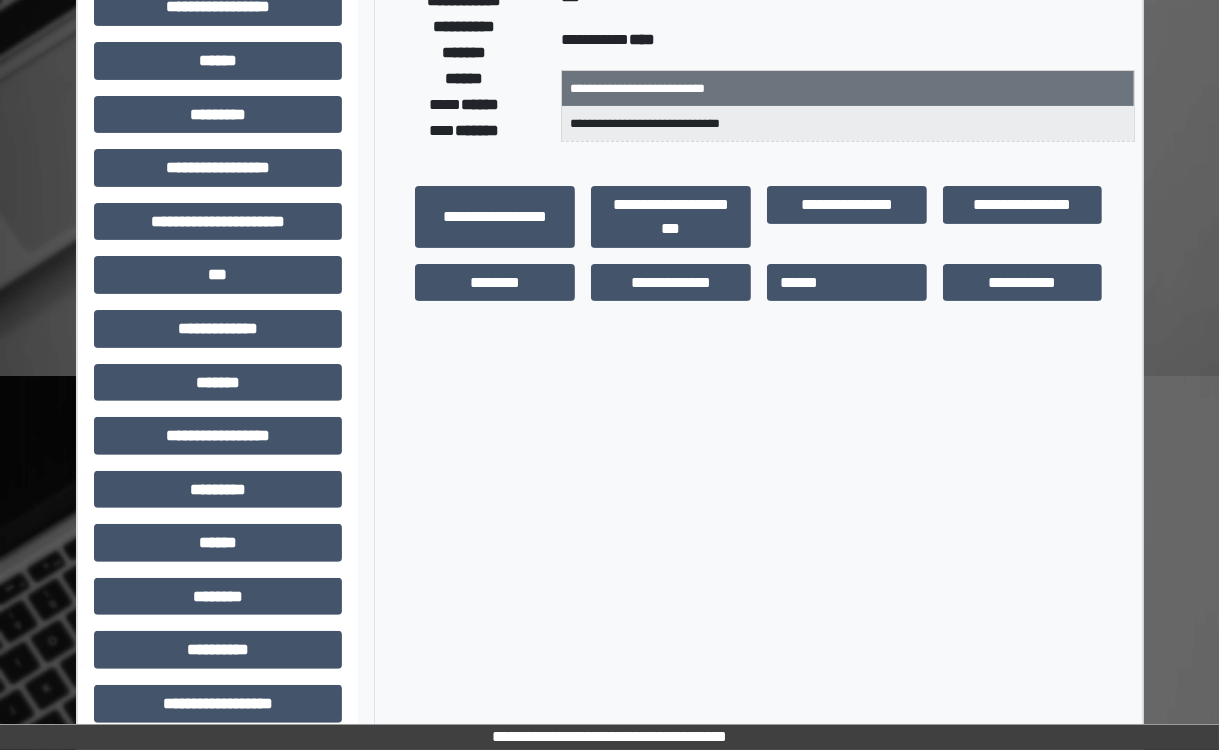 scroll, scrollTop: 416, scrollLeft: 0, axis: vertical 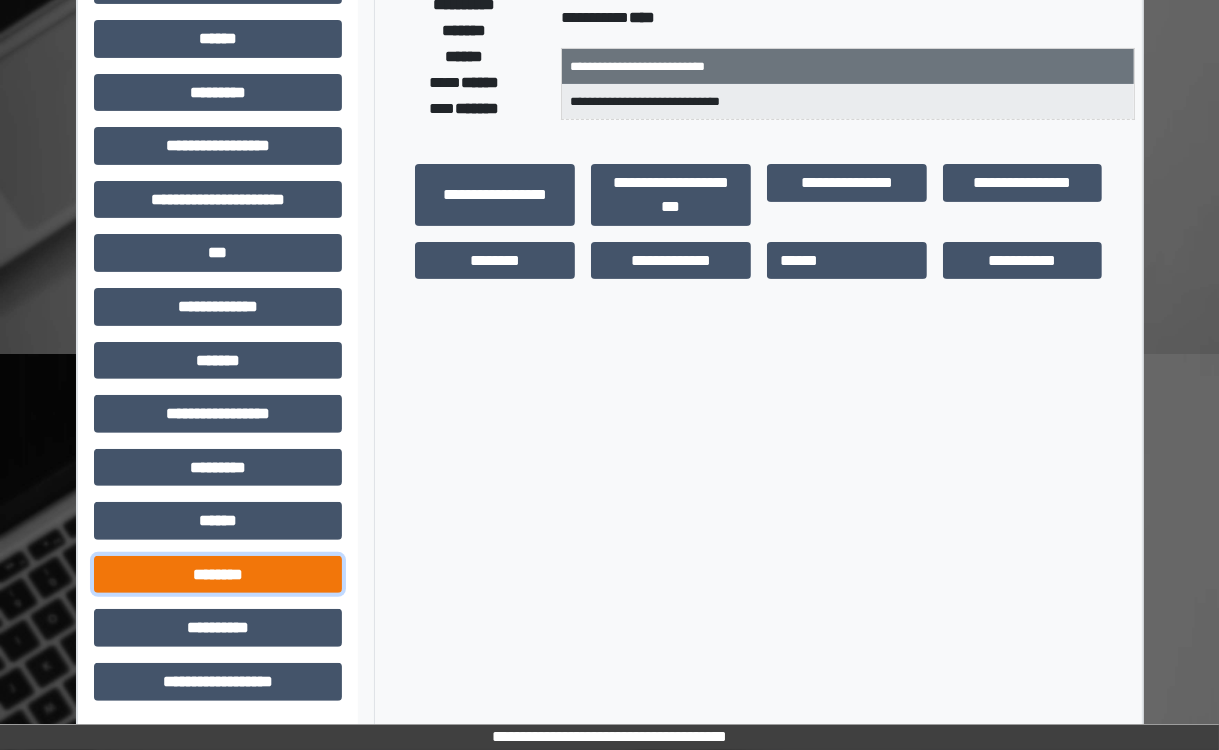 click on "********" at bounding box center [218, 575] 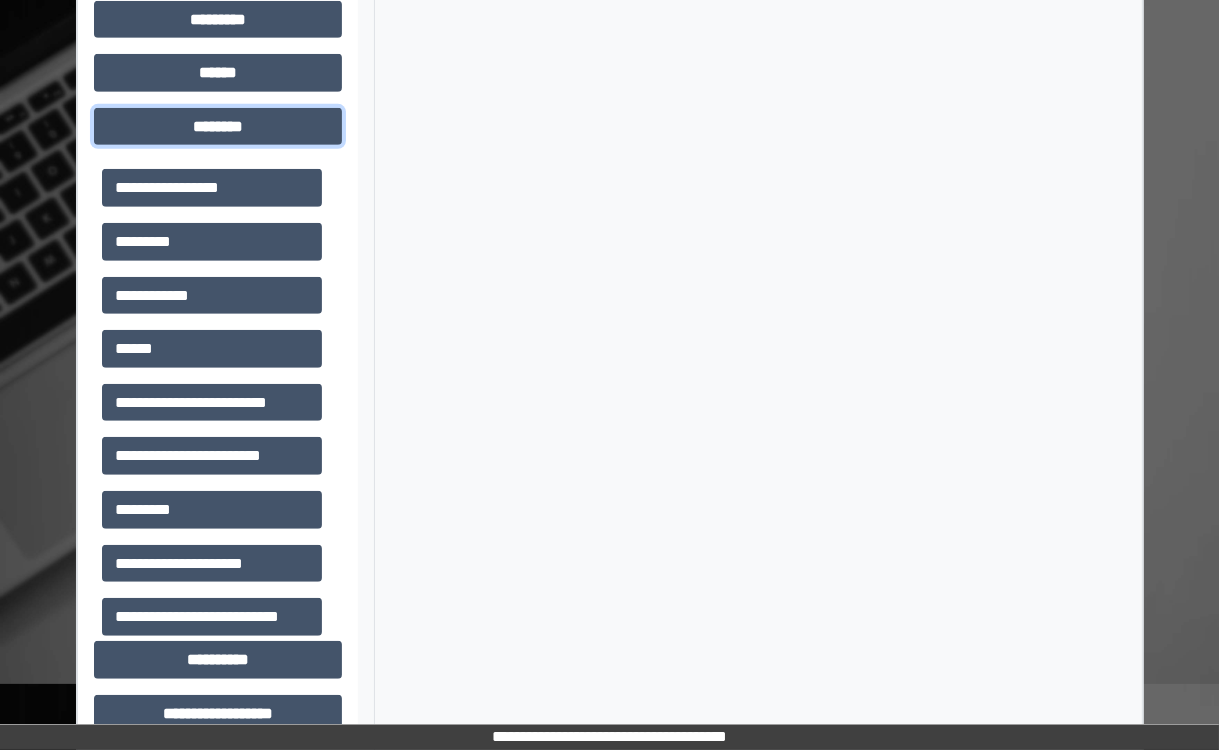 scroll, scrollTop: 868, scrollLeft: 0, axis: vertical 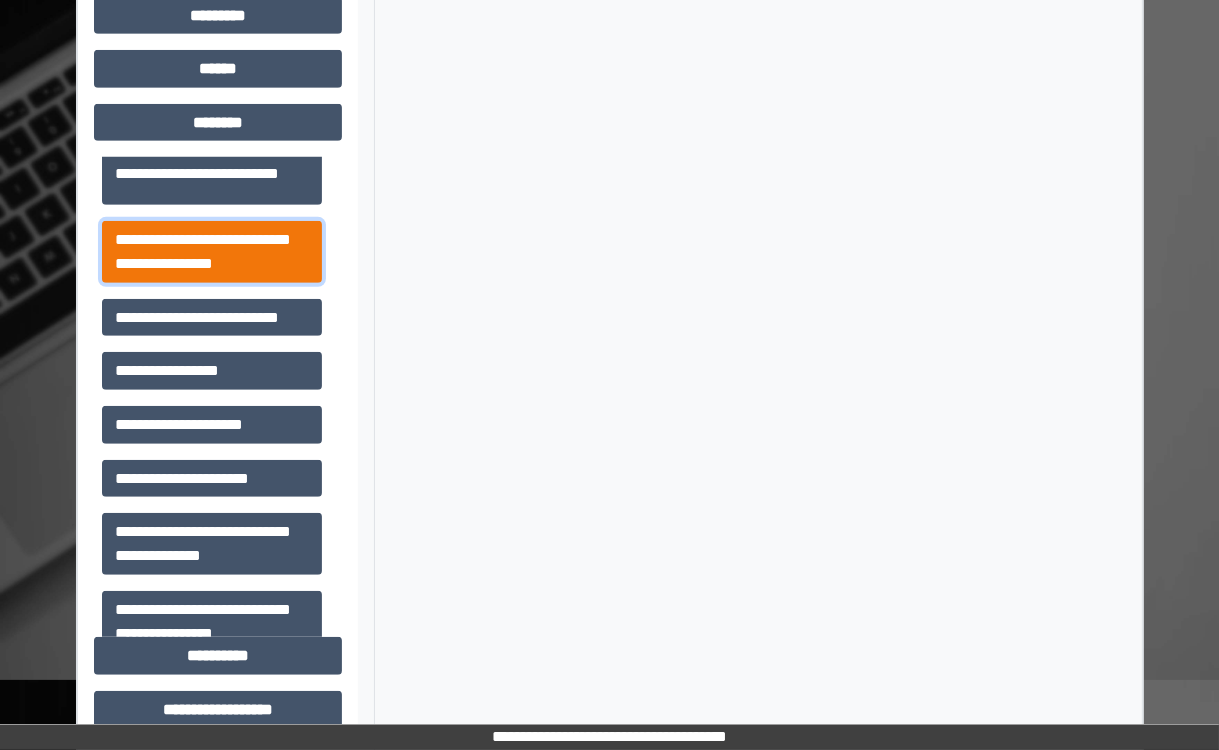 click on "**********" at bounding box center [212, 252] 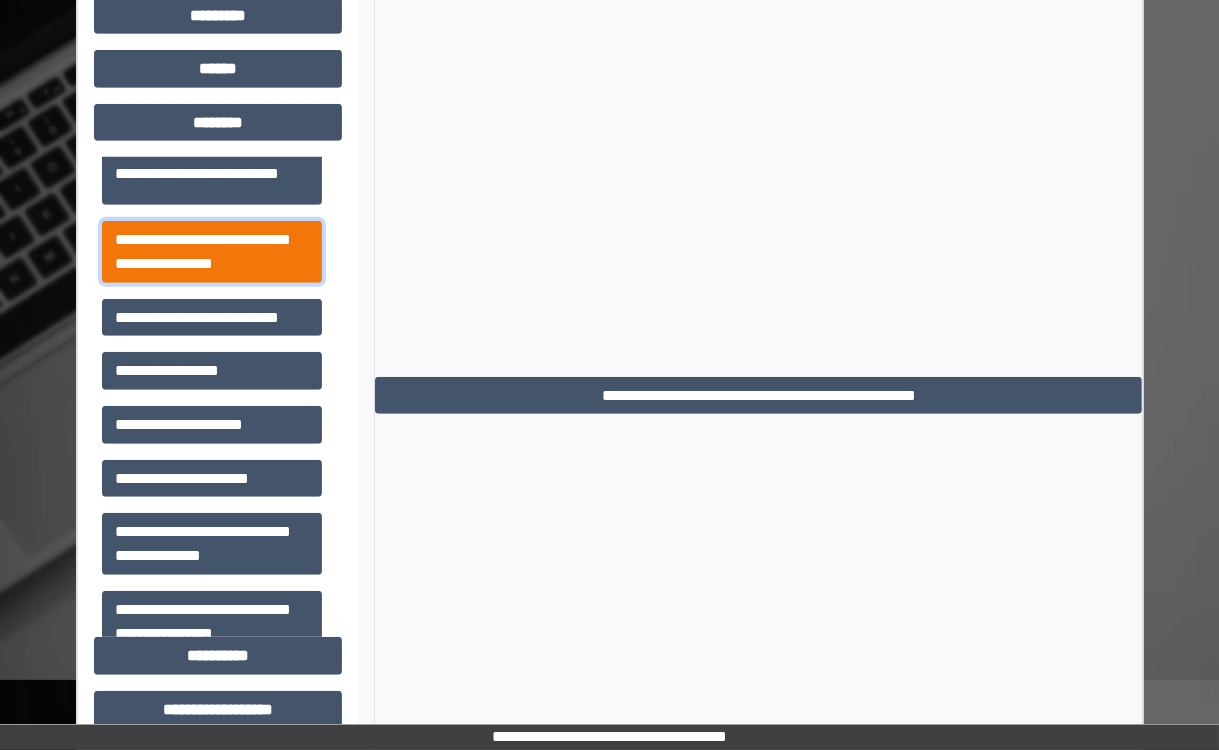 click on "**********" at bounding box center [212, 252] 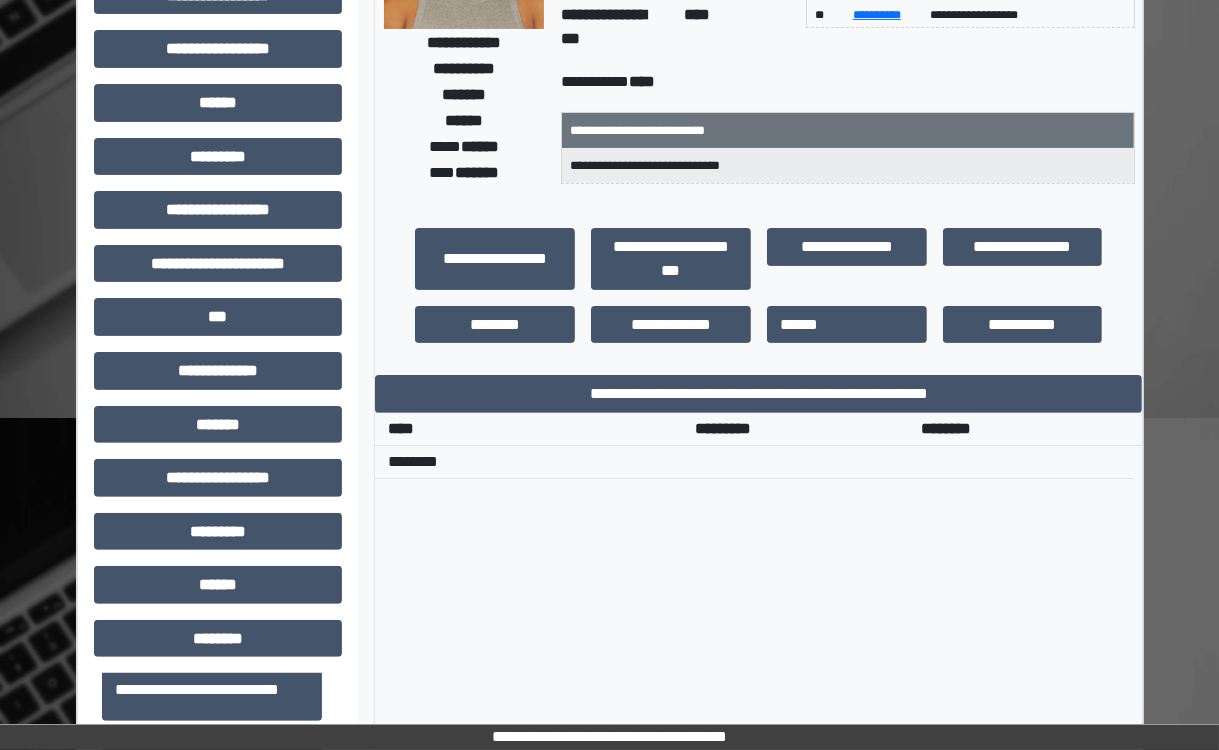 scroll, scrollTop: 366, scrollLeft: 0, axis: vertical 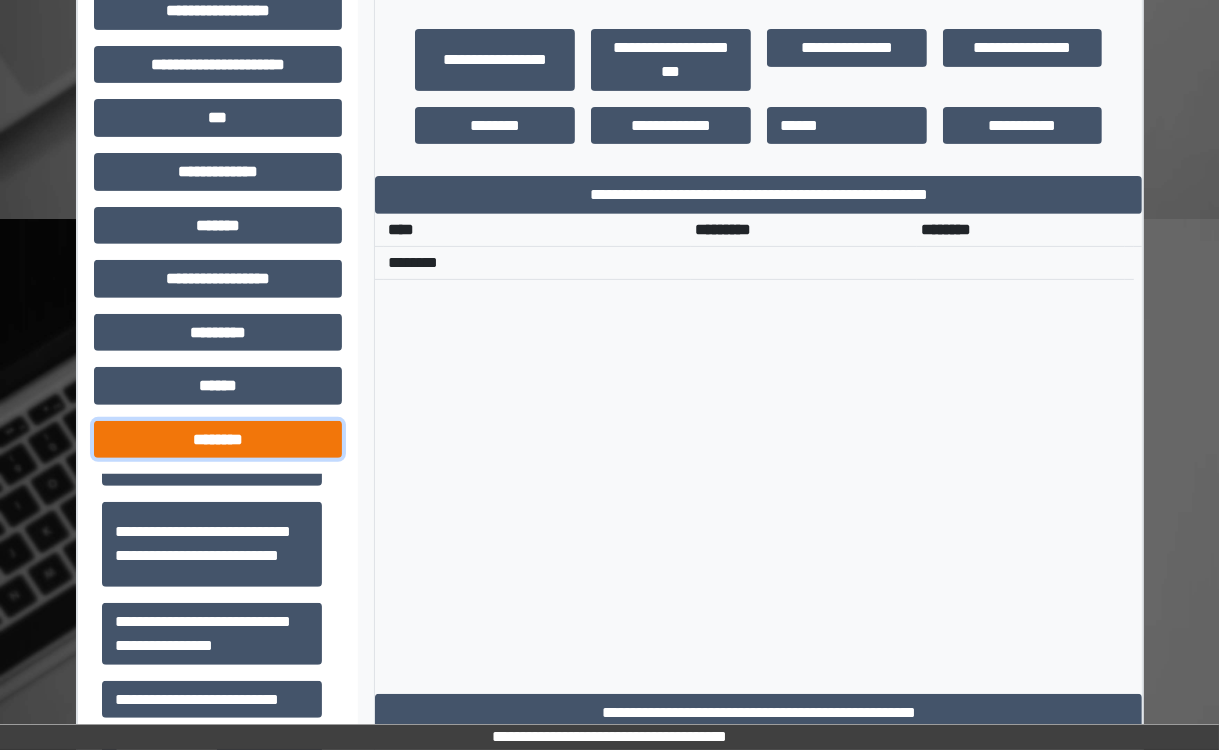 click on "********" at bounding box center [218, 440] 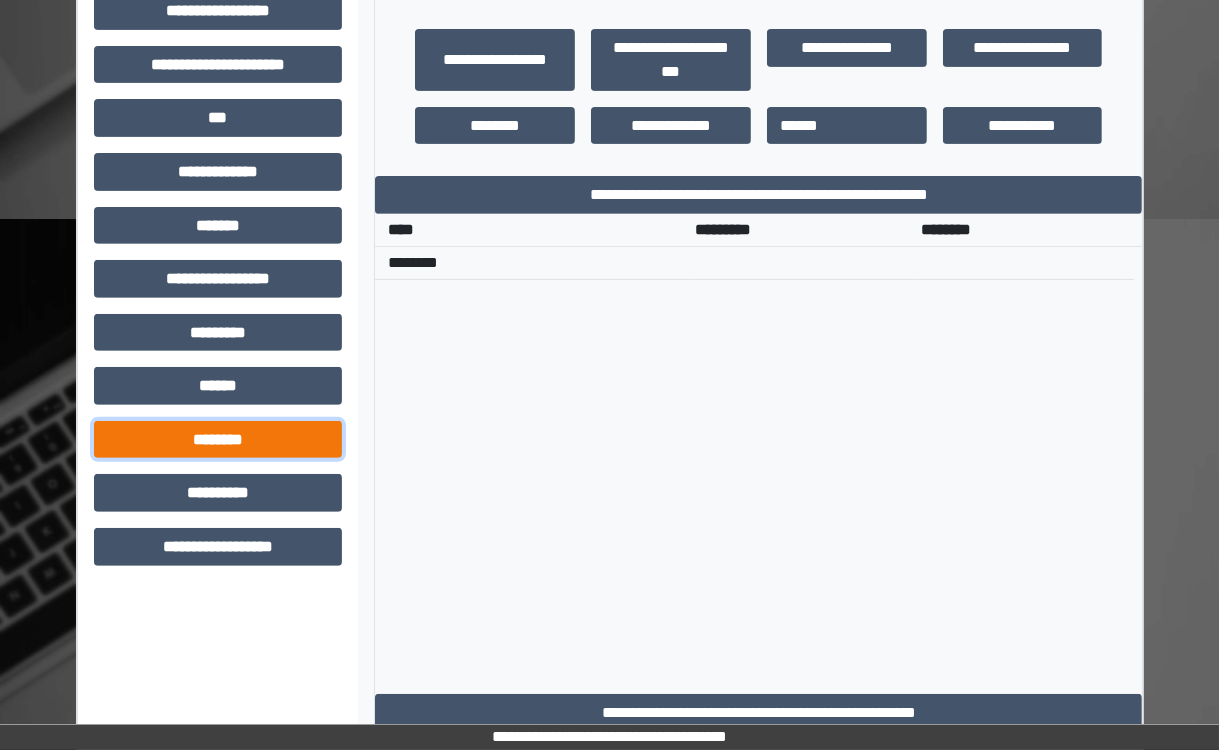 scroll, scrollTop: 549, scrollLeft: 0, axis: vertical 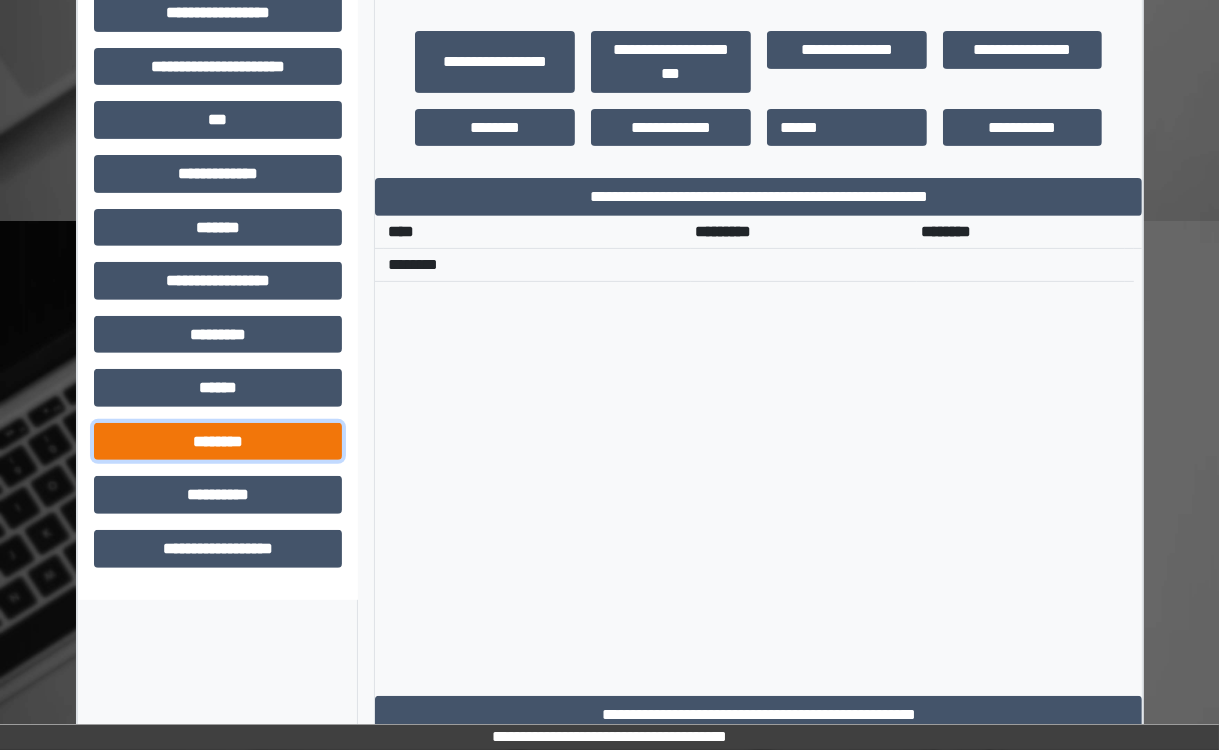 click on "********" at bounding box center [218, 442] 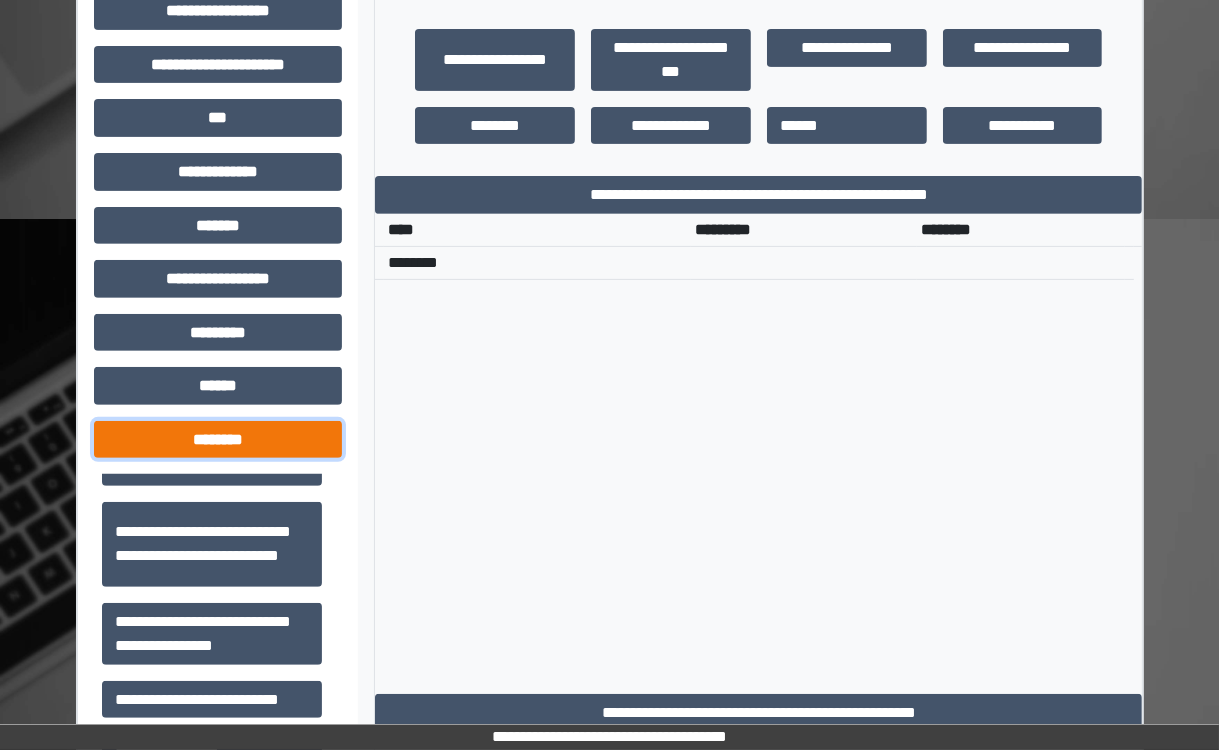 click on "********" at bounding box center (218, 440) 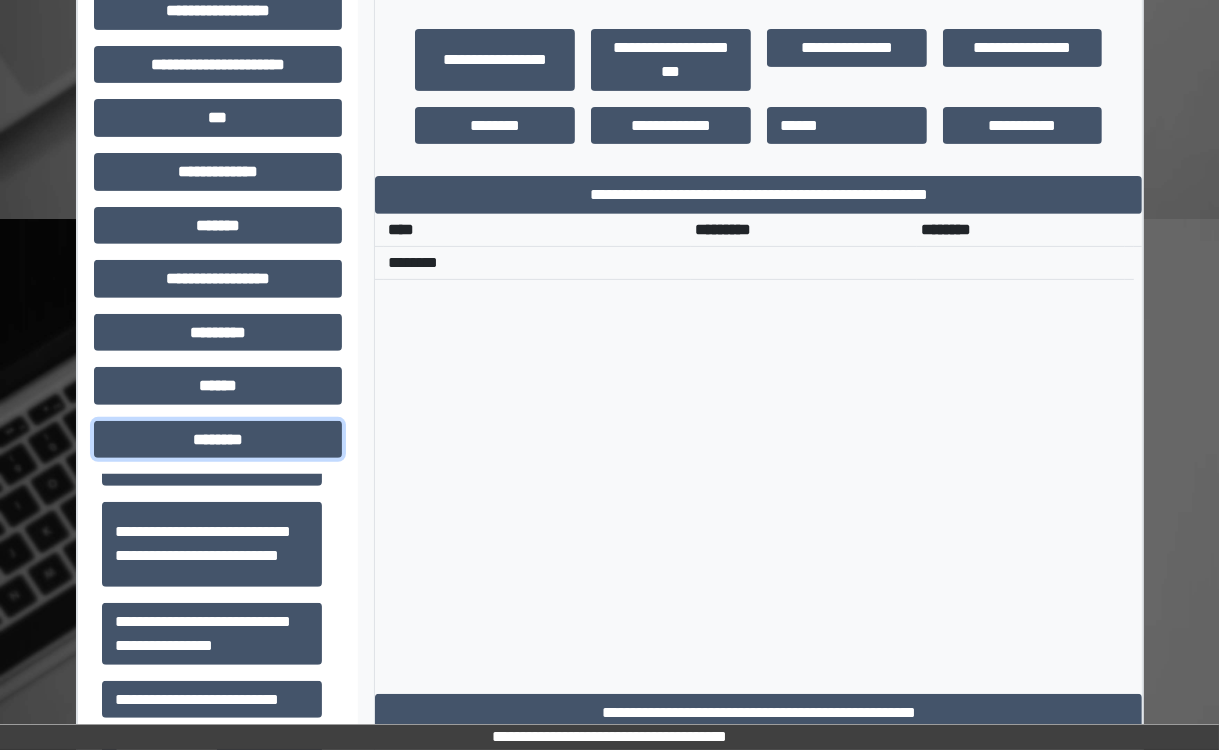 scroll, scrollTop: 549, scrollLeft: 0, axis: vertical 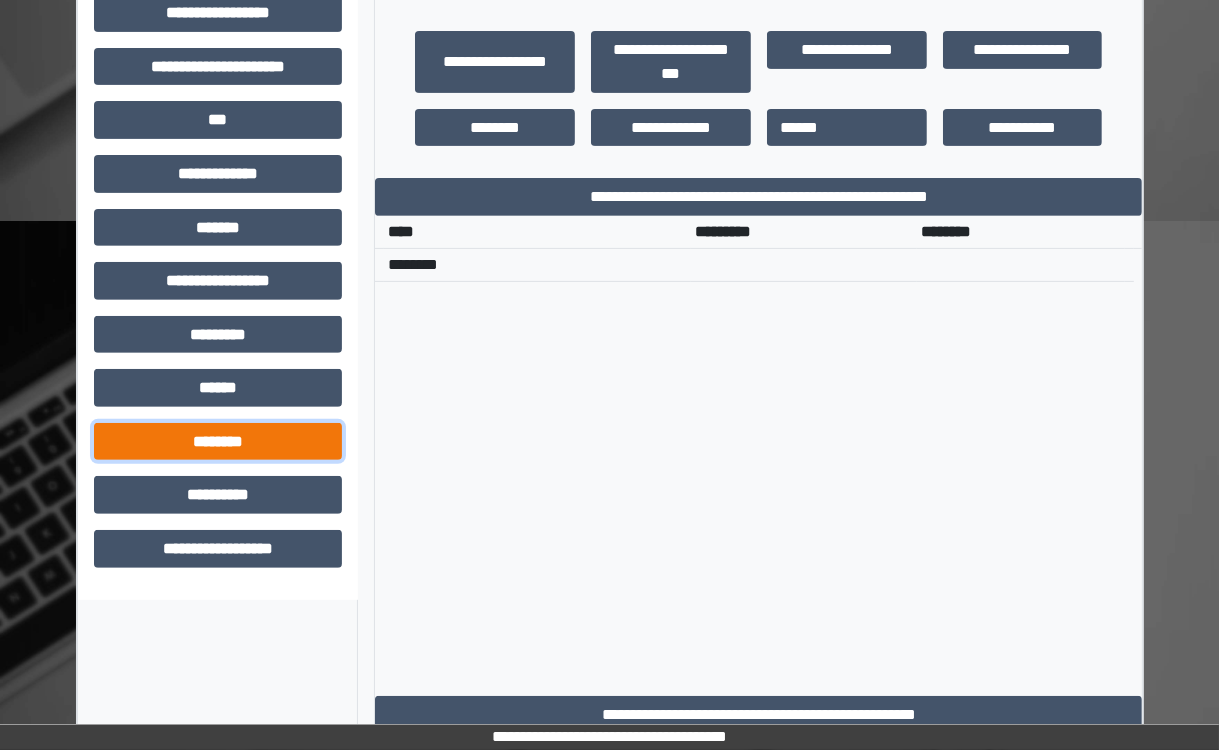 click on "********" at bounding box center (218, 442) 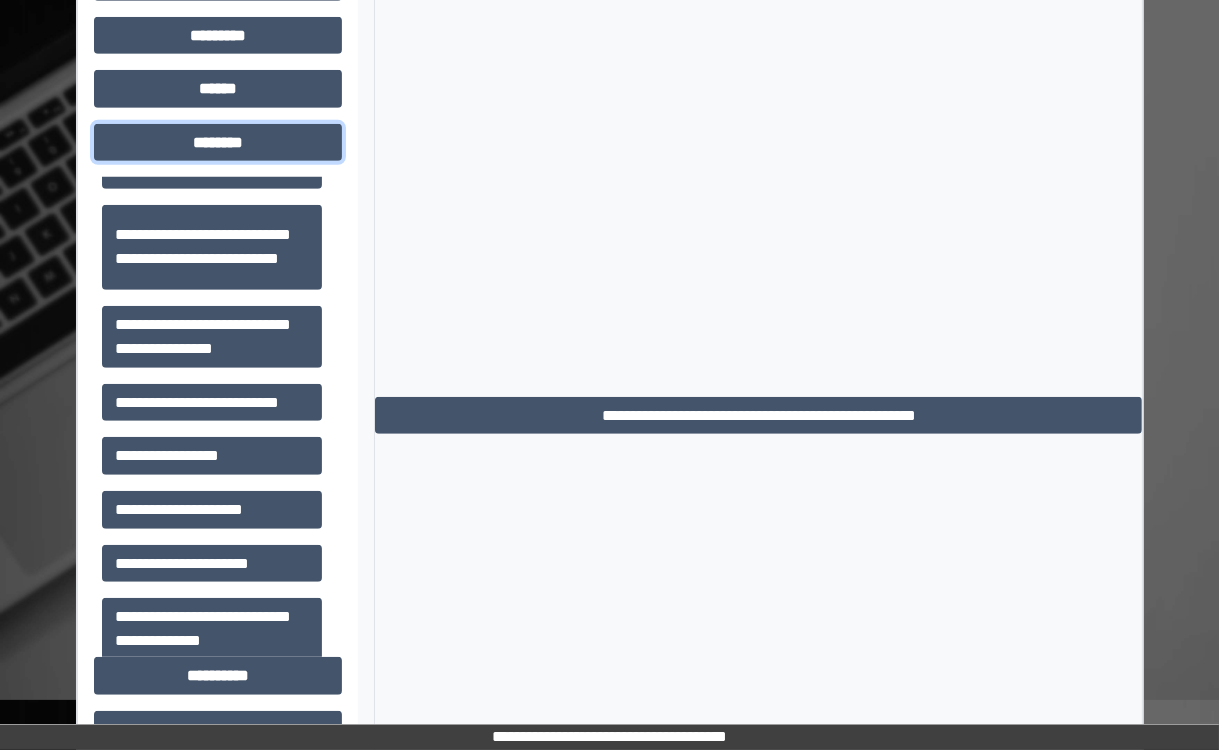 scroll, scrollTop: 896, scrollLeft: 0, axis: vertical 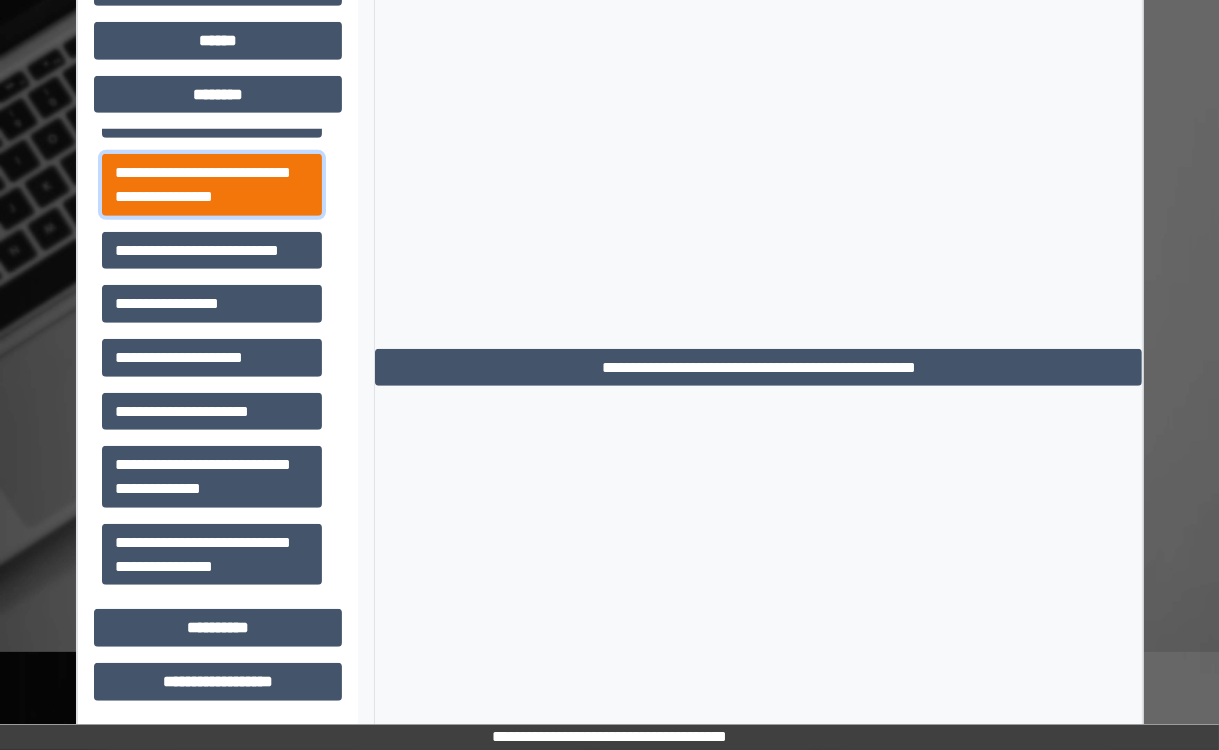 click on "**********" at bounding box center [212, 185] 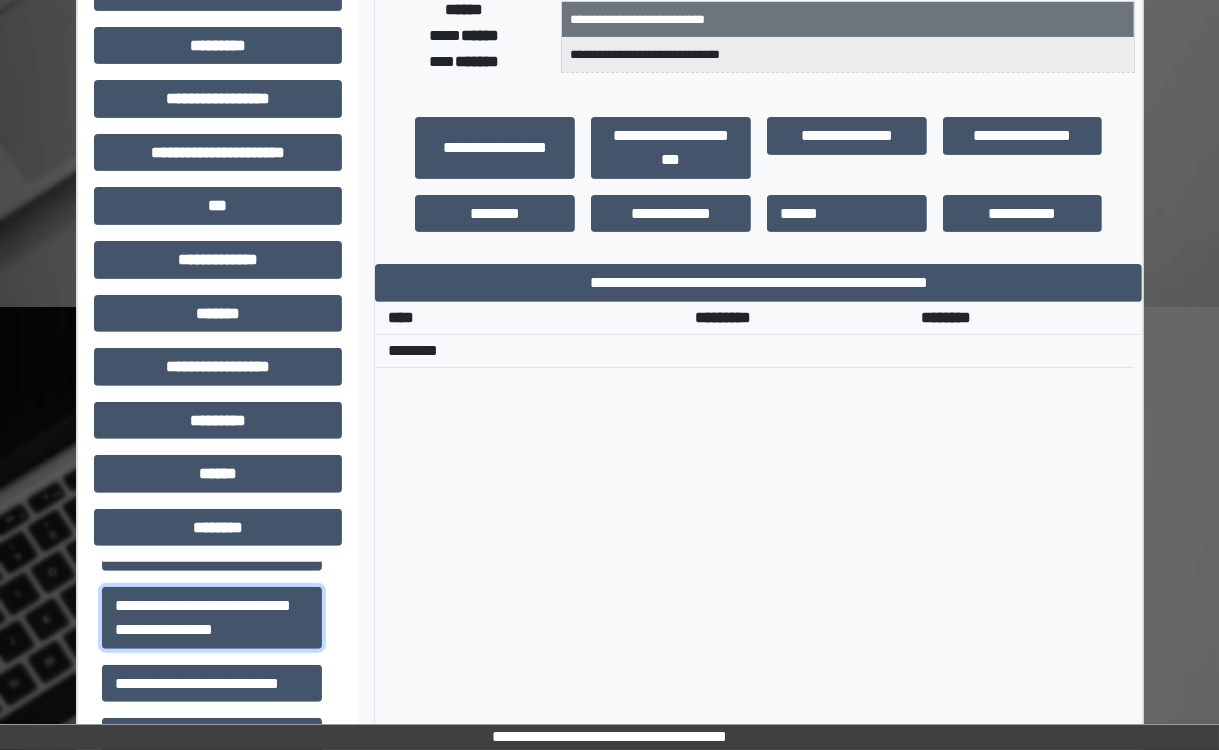 scroll, scrollTop: 454, scrollLeft: 0, axis: vertical 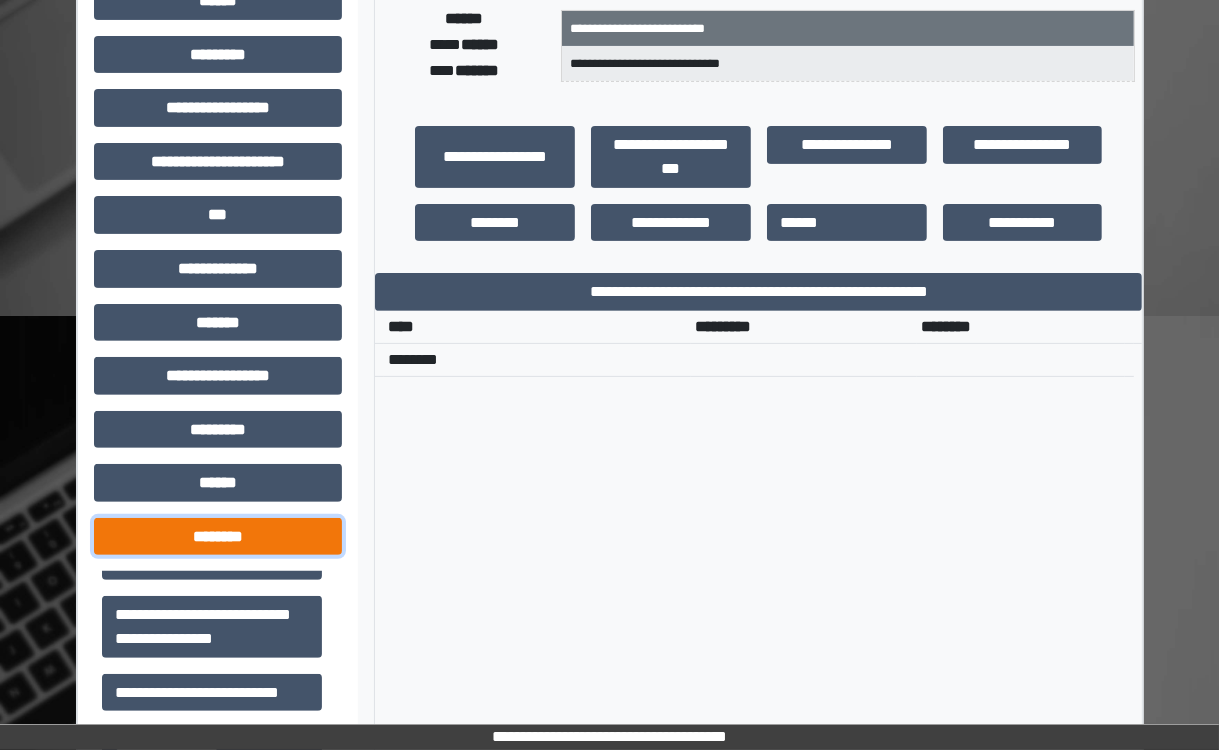 click on "********" at bounding box center (218, 537) 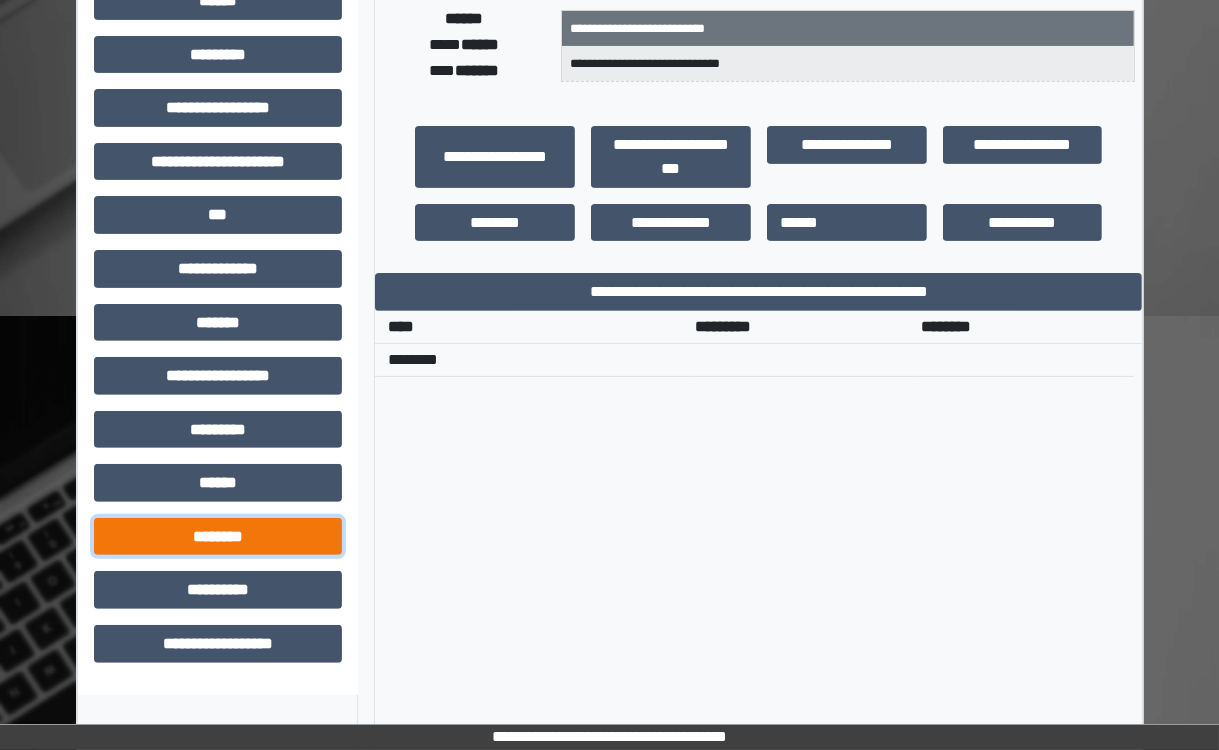 click on "********" at bounding box center (218, 537) 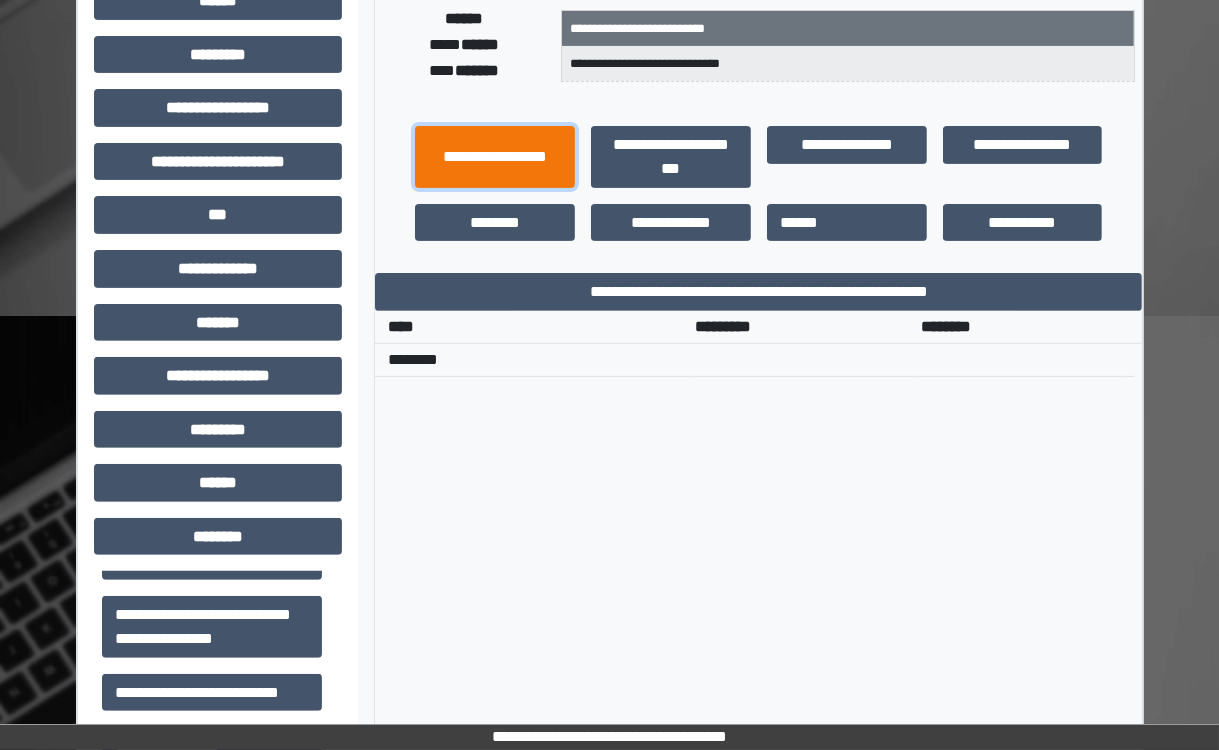 click on "**********" at bounding box center [495, 157] 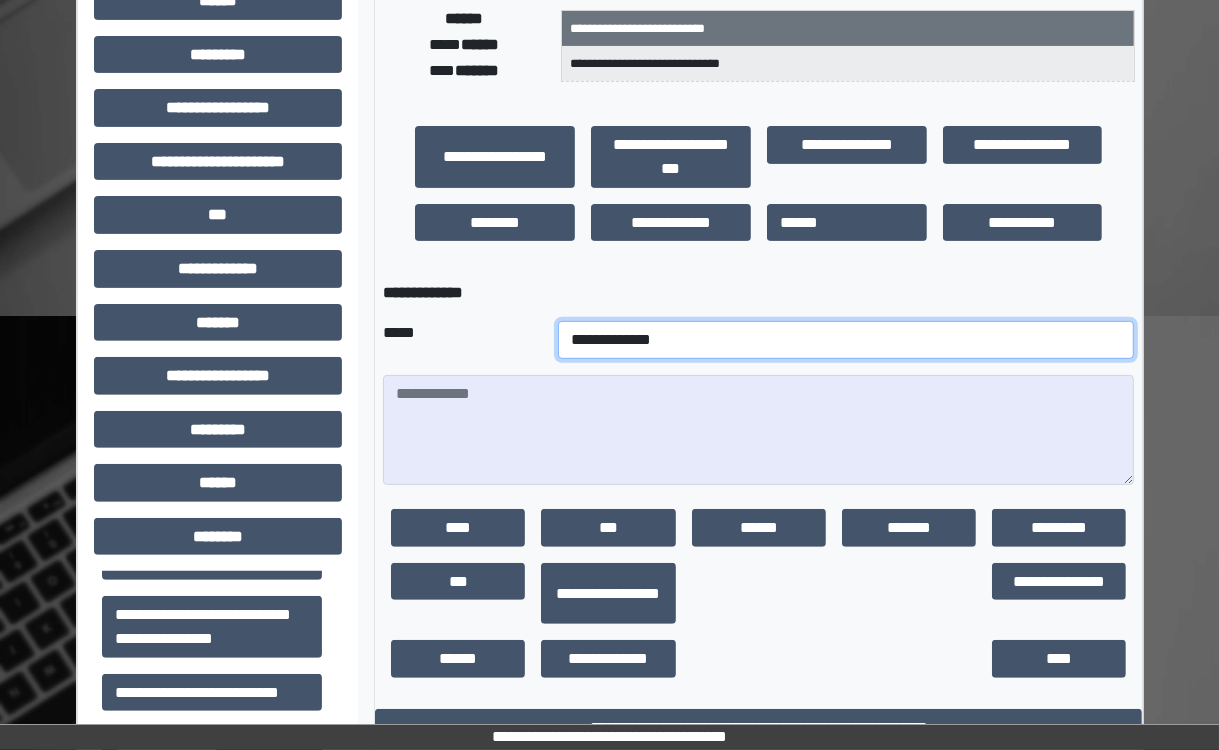 click on "**********" at bounding box center [846, 340] 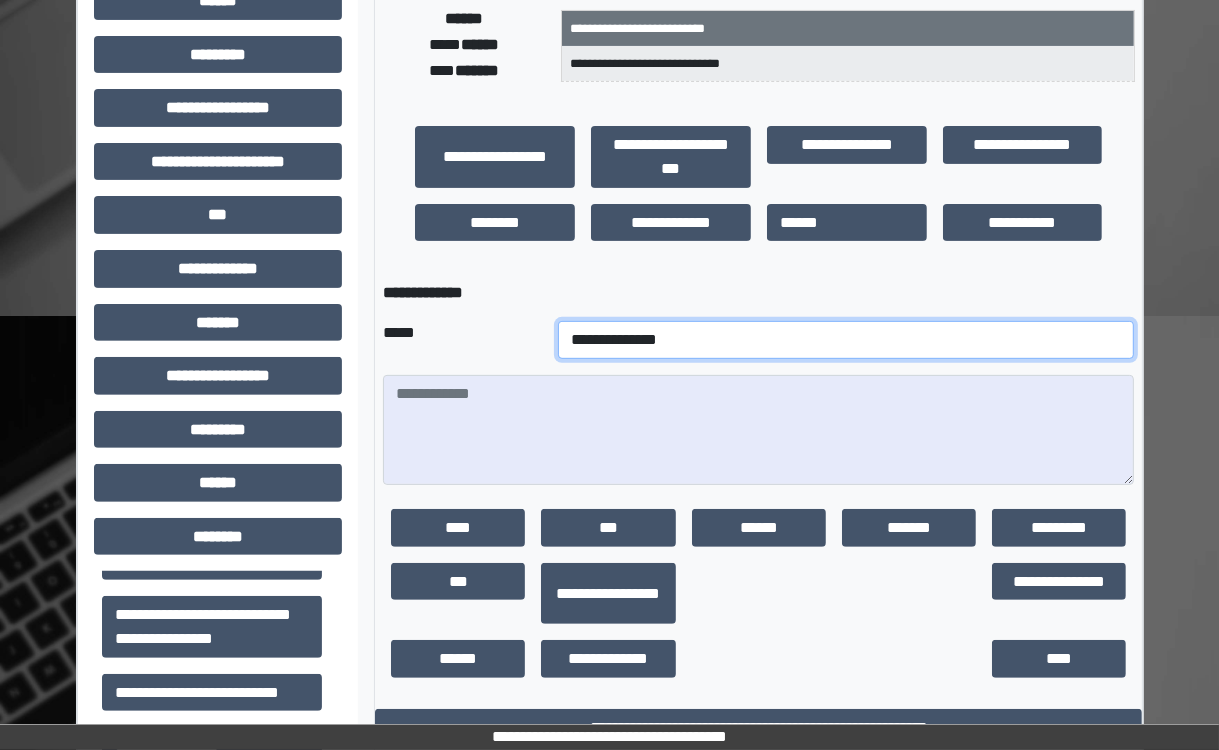 click on "**********" at bounding box center (846, 340) 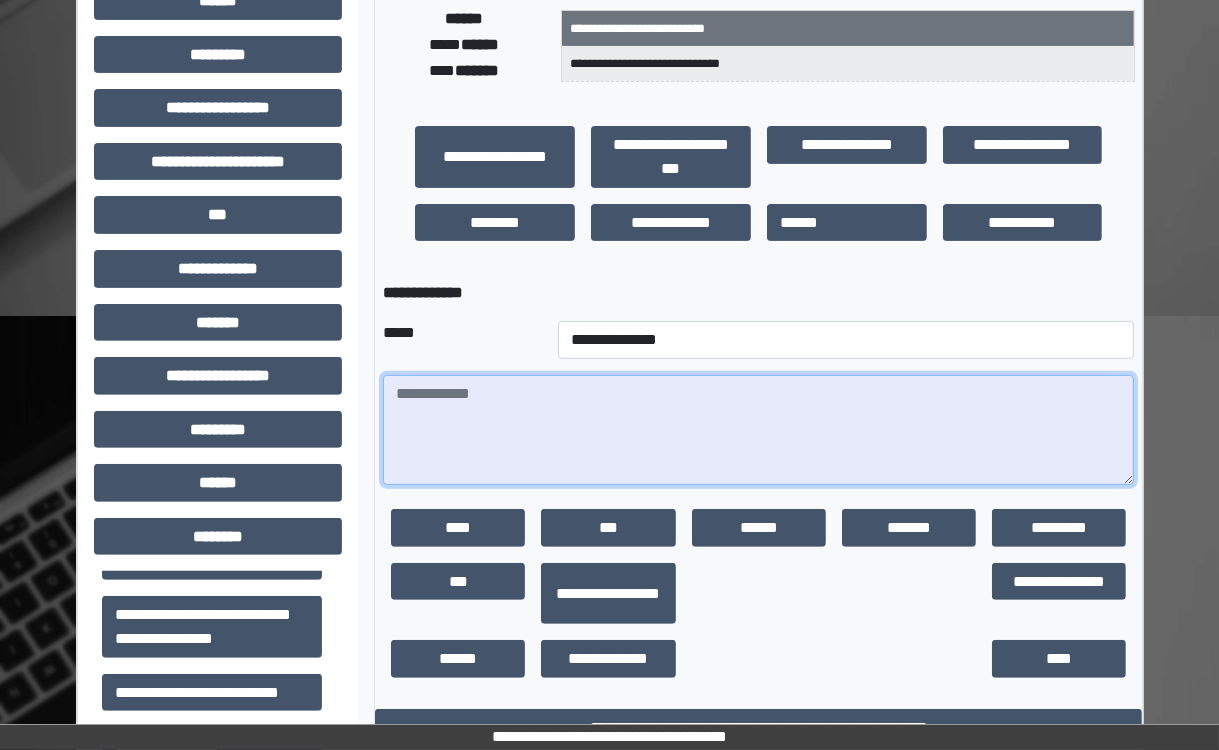click at bounding box center [758, 430] 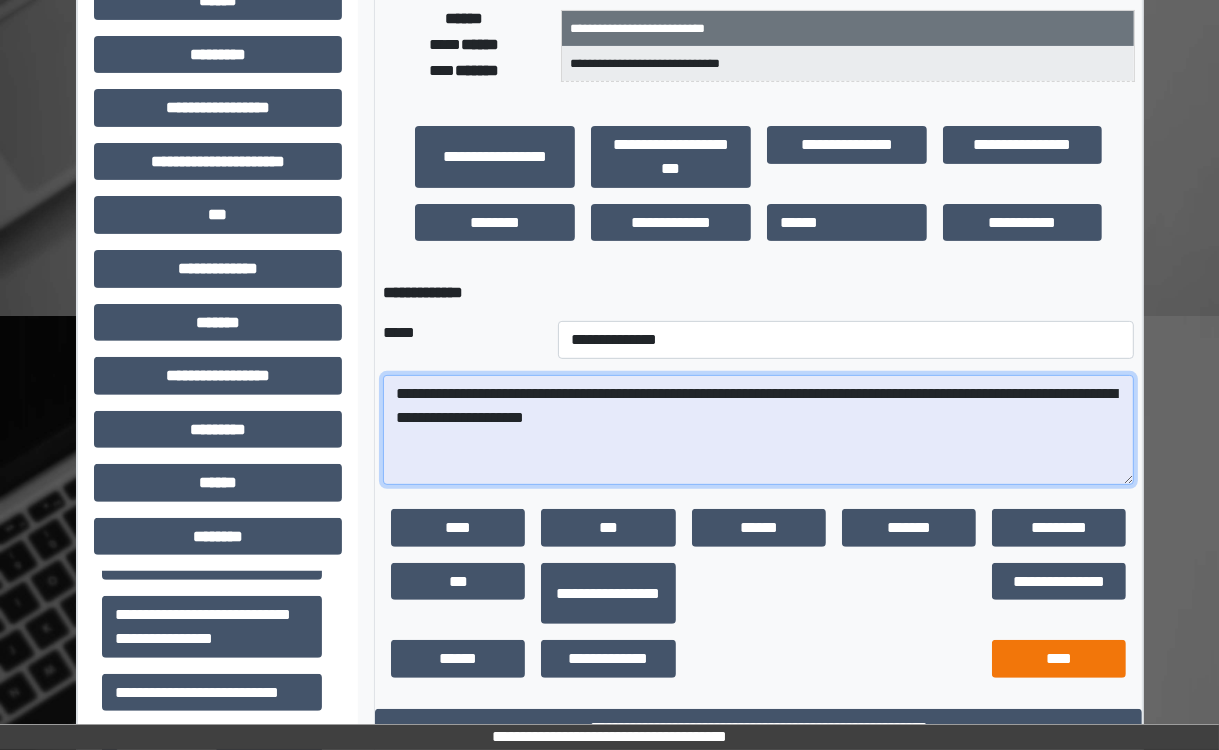 type on "**********" 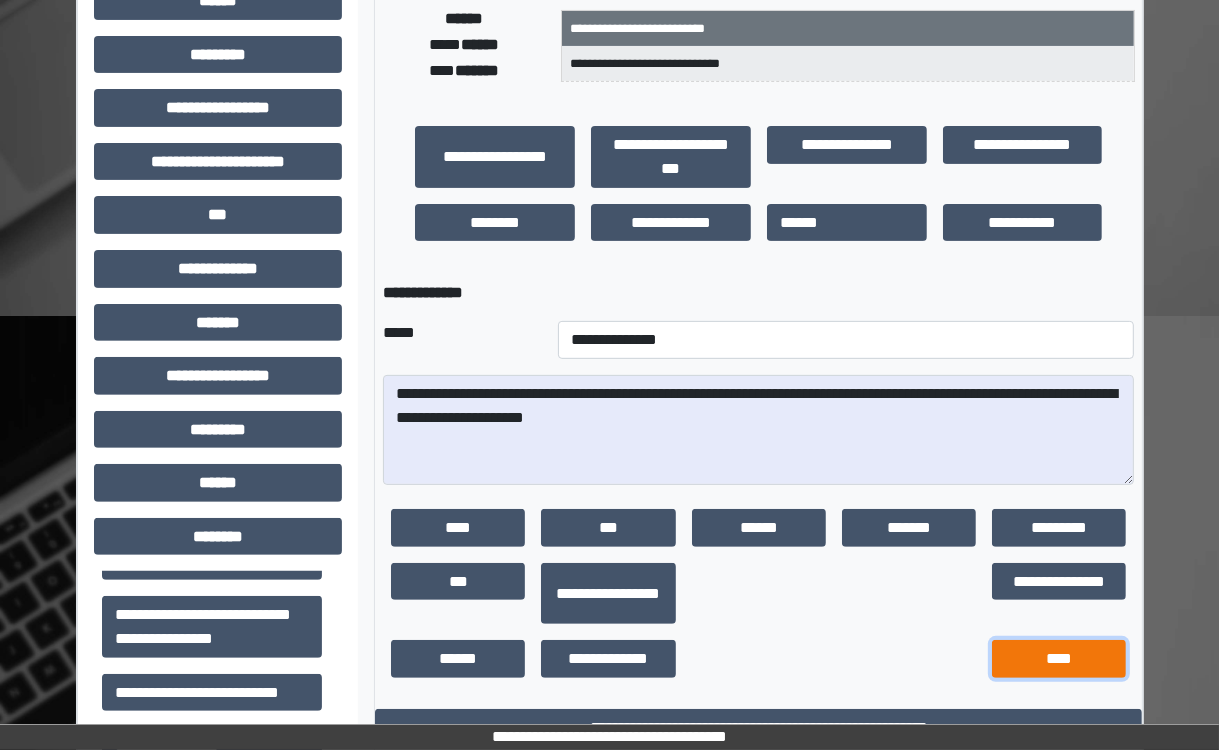click on "****" at bounding box center [1059, 659] 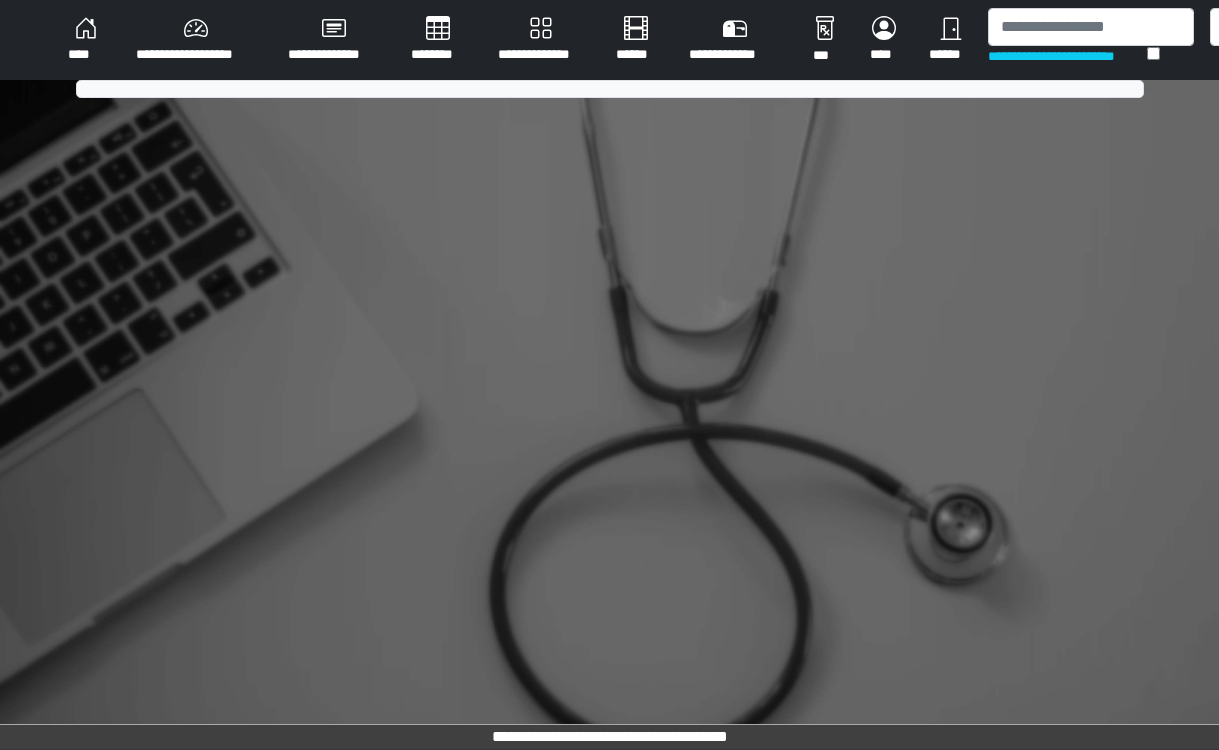 scroll, scrollTop: 0, scrollLeft: 0, axis: both 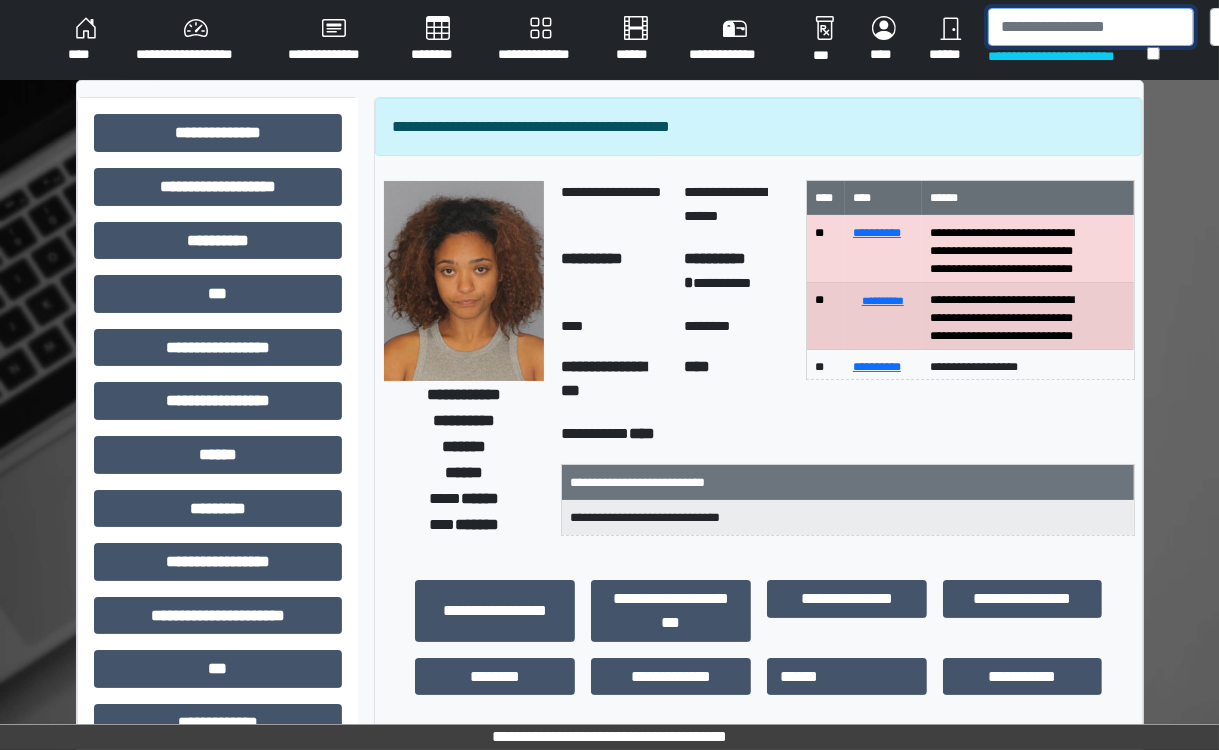 click at bounding box center [1091, 27] 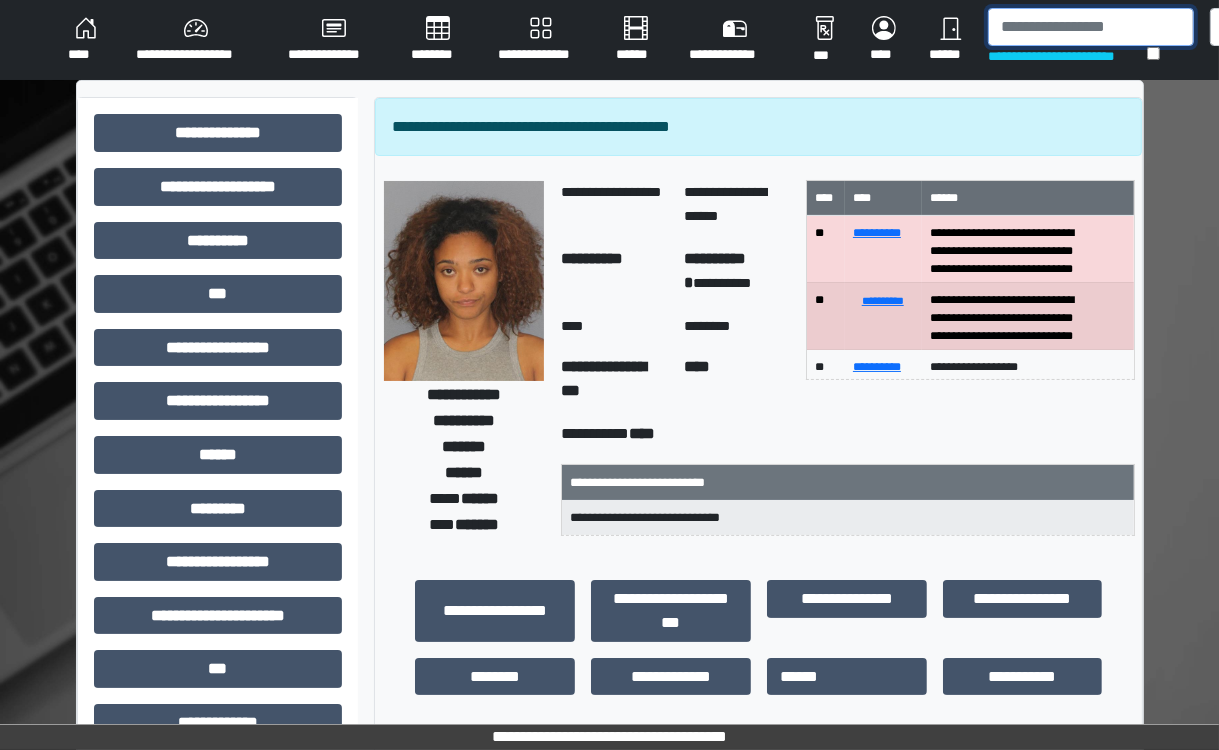 click at bounding box center (1091, 27) 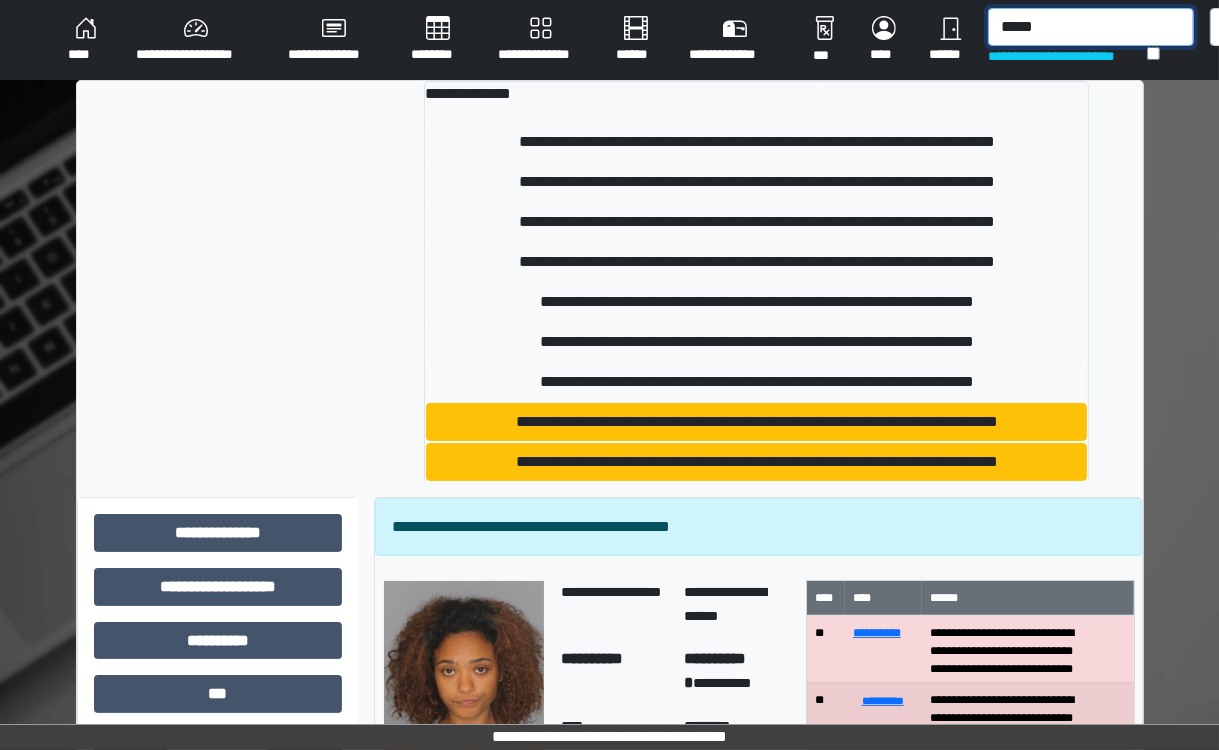 type on "*****" 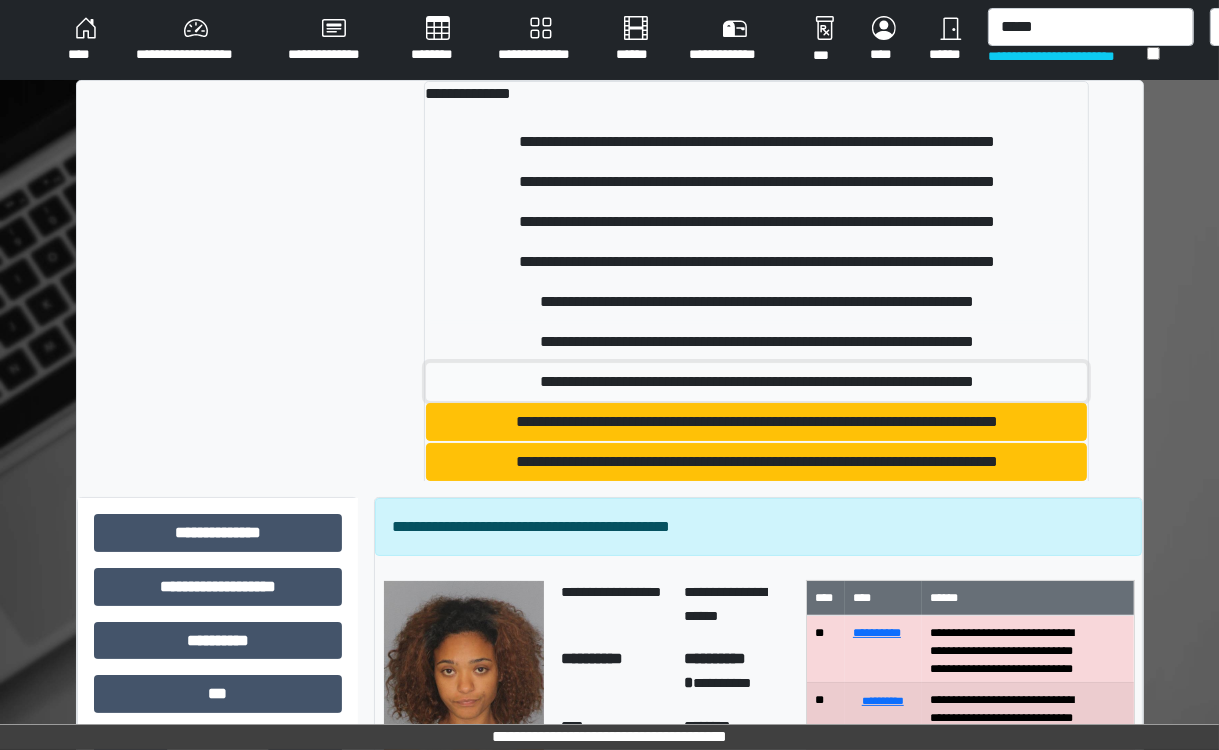 click on "**********" at bounding box center (756, 382) 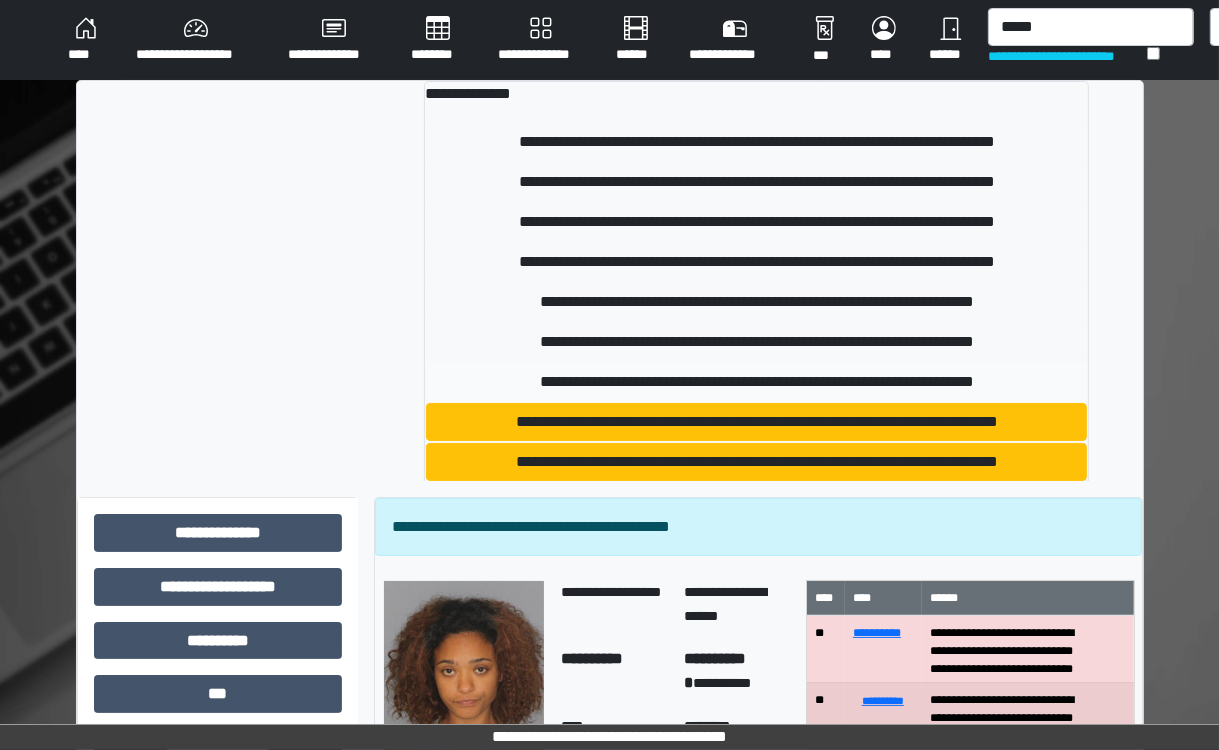 type 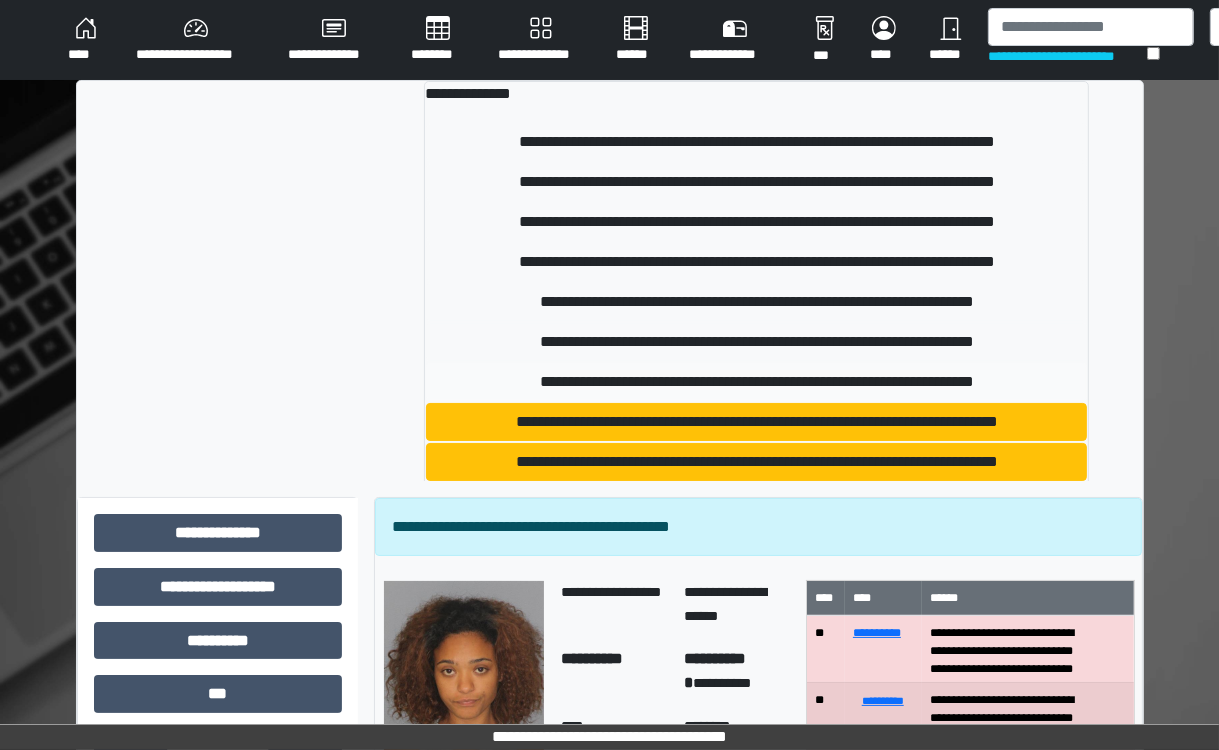 click on "**********" at bounding box center [603, 778] 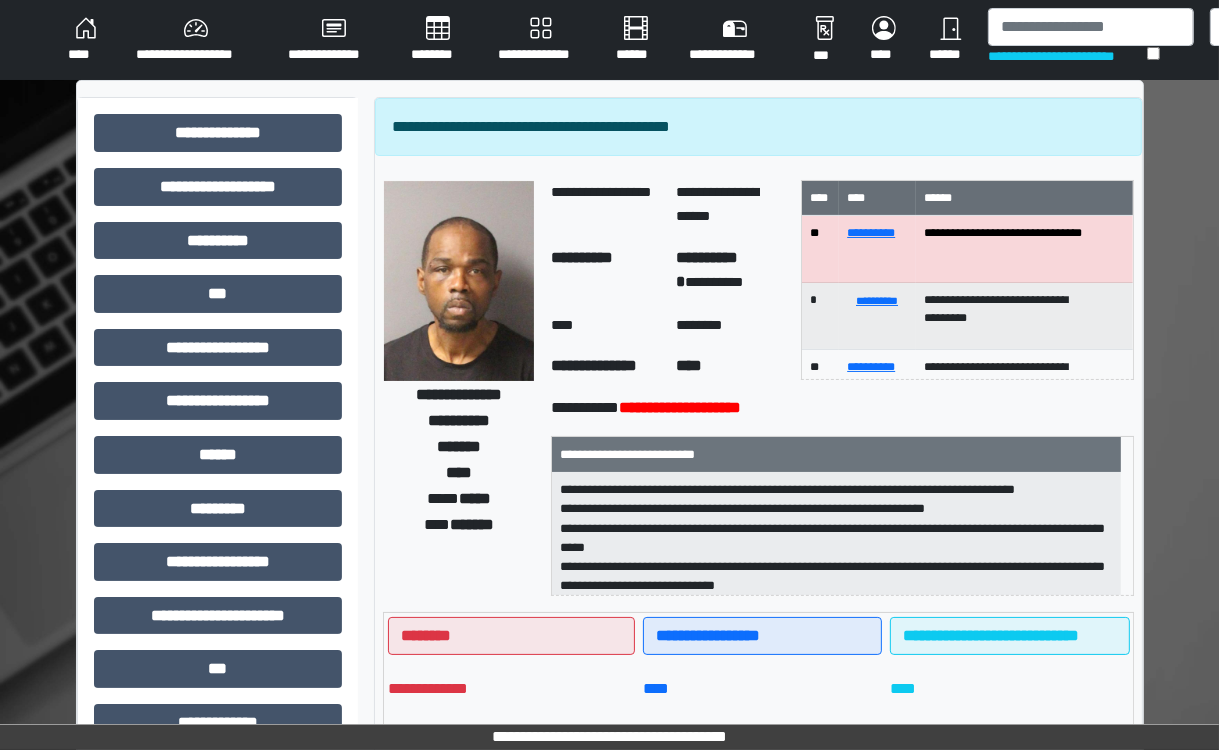 scroll, scrollTop: 1, scrollLeft: 0, axis: vertical 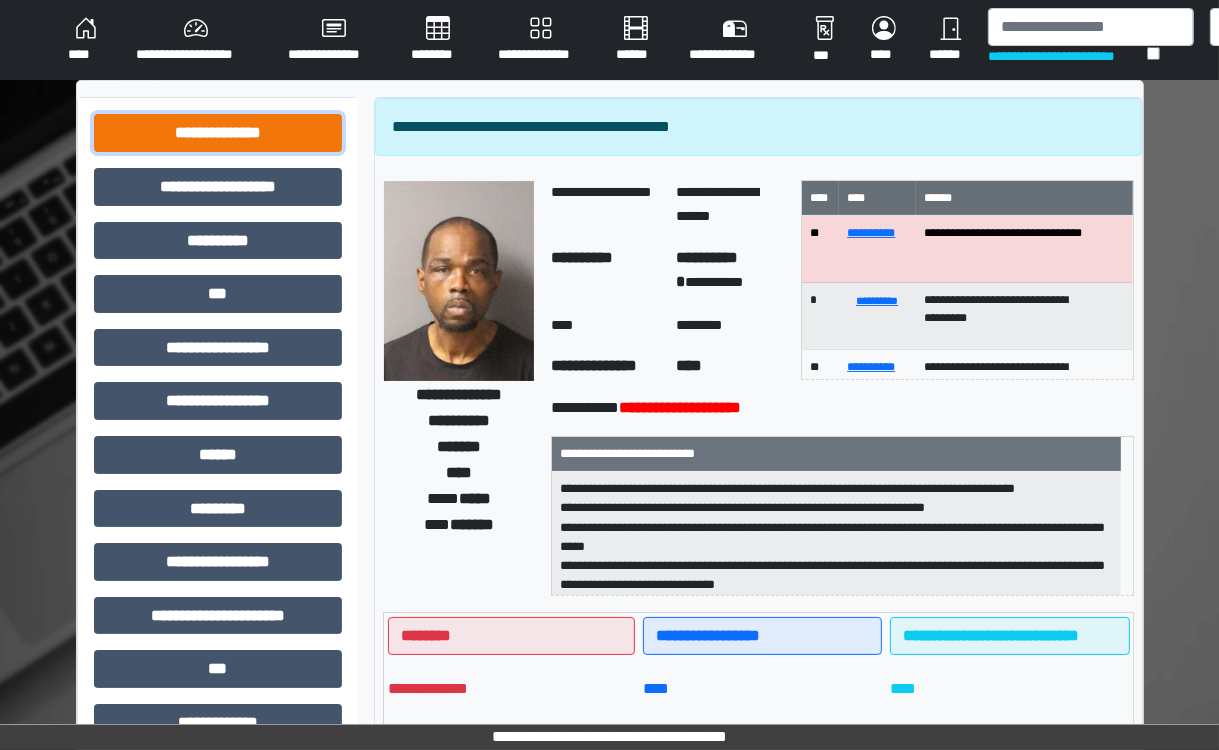 click on "**********" at bounding box center (218, 133) 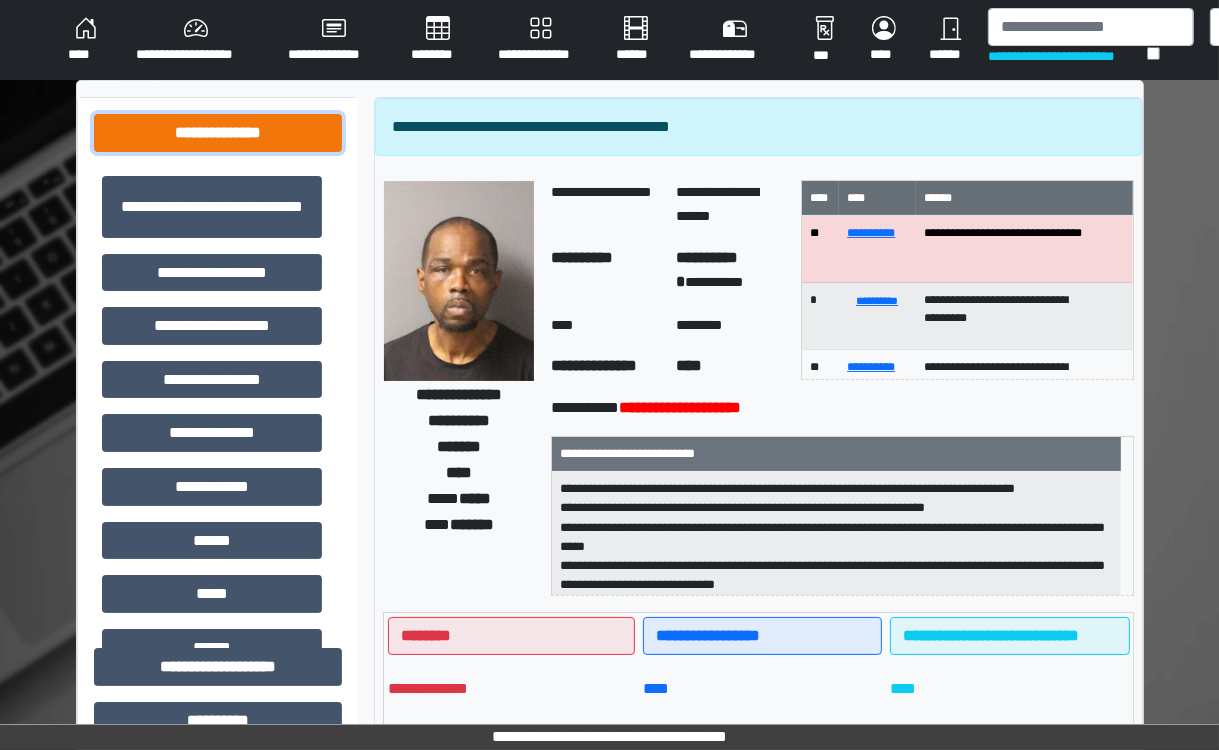 click on "**********" at bounding box center (218, 133) 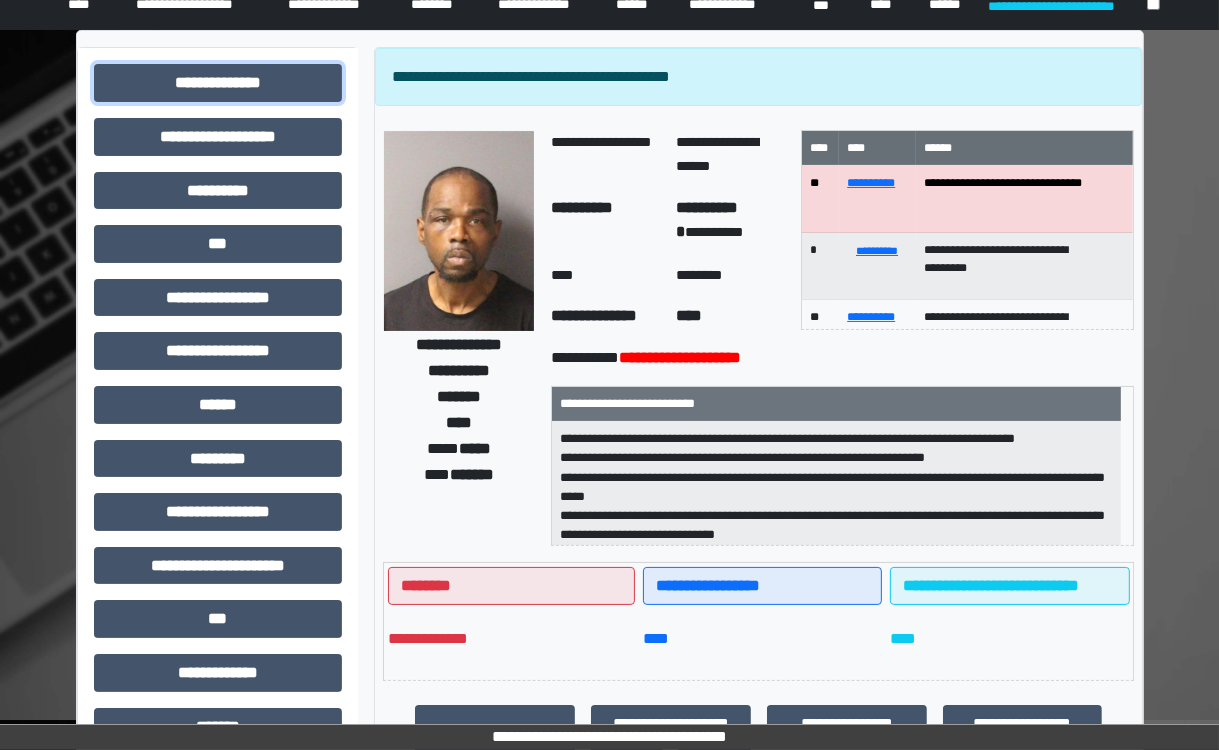 scroll, scrollTop: 0, scrollLeft: 0, axis: both 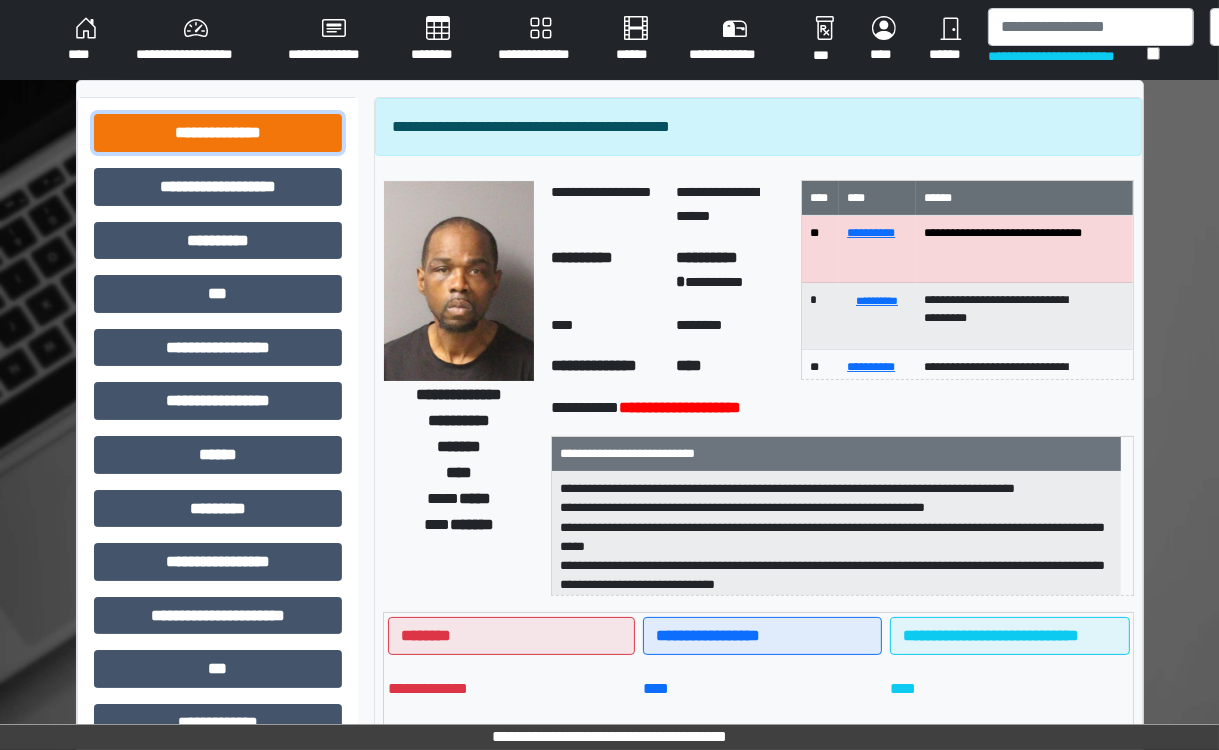 click on "**********" at bounding box center (218, 133) 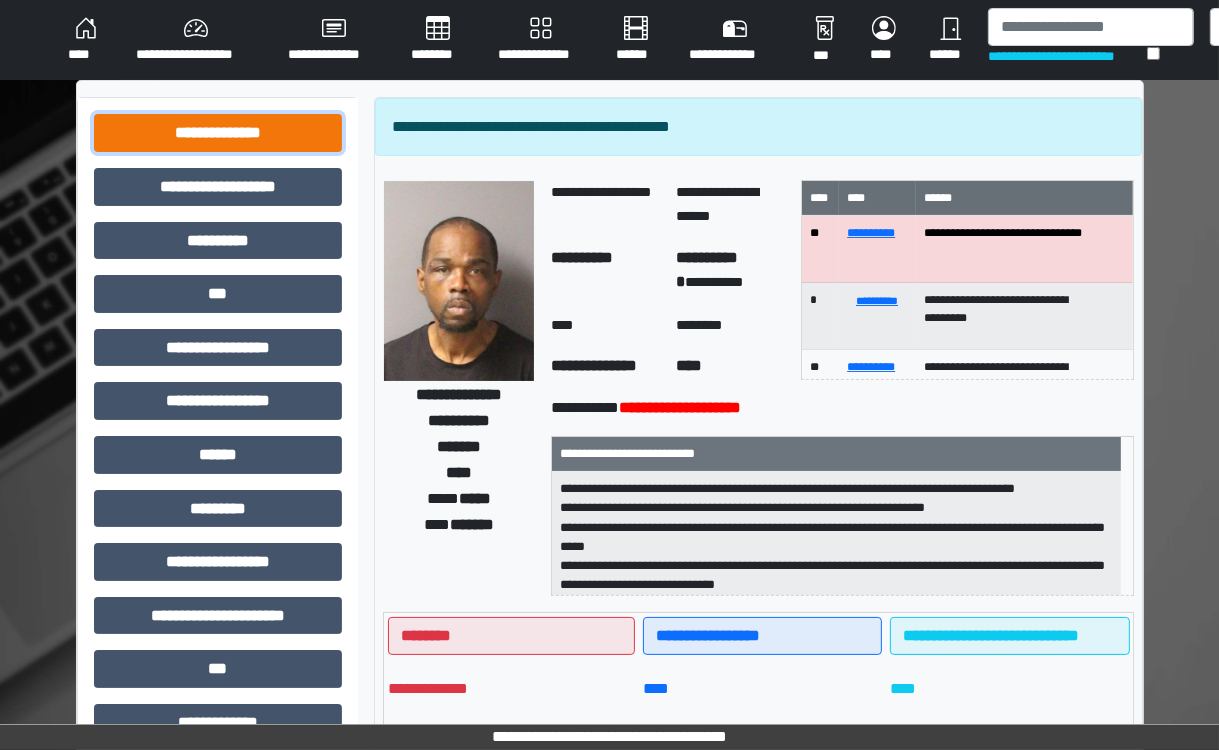 click on "**********" at bounding box center (218, 133) 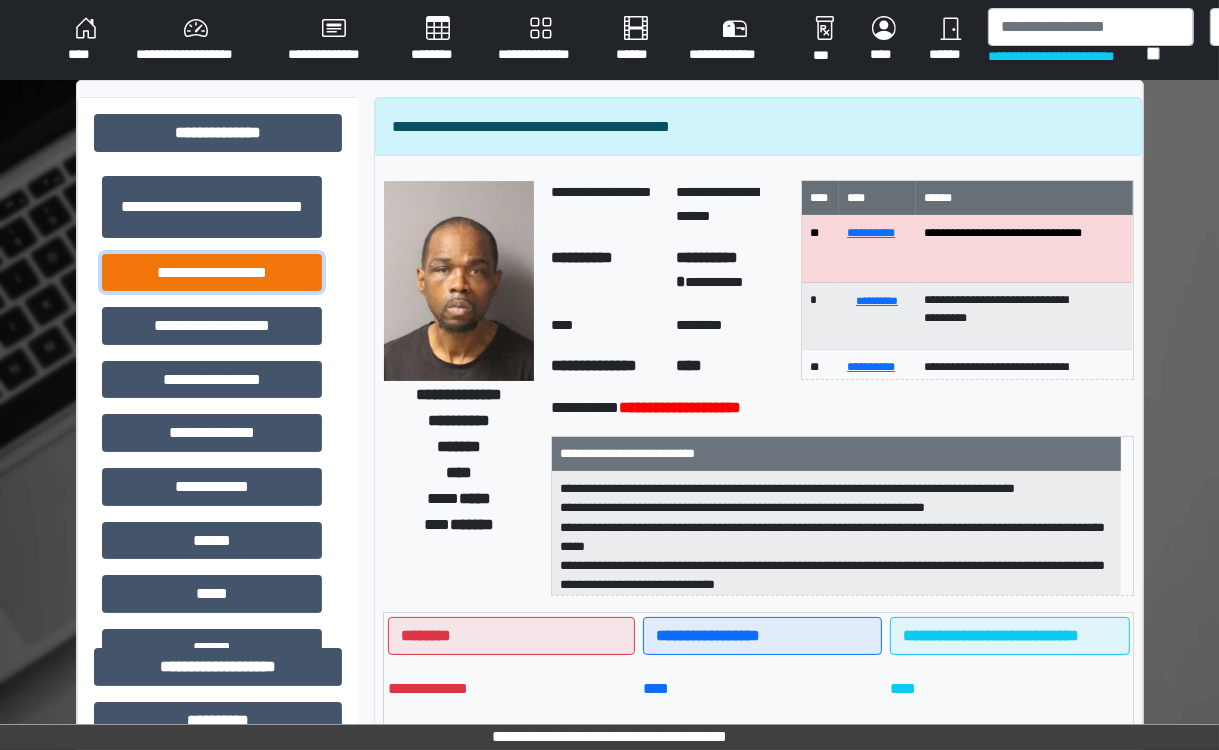 click on "**********" at bounding box center [212, 273] 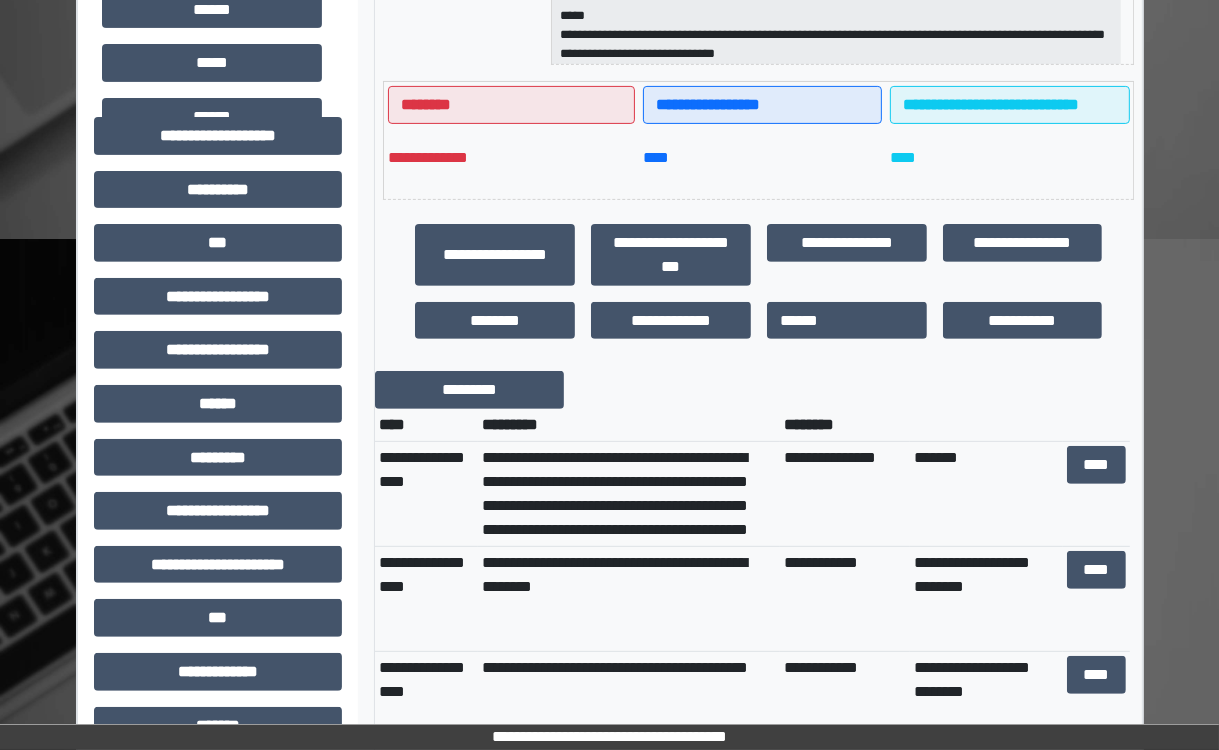 scroll, scrollTop: 532, scrollLeft: 0, axis: vertical 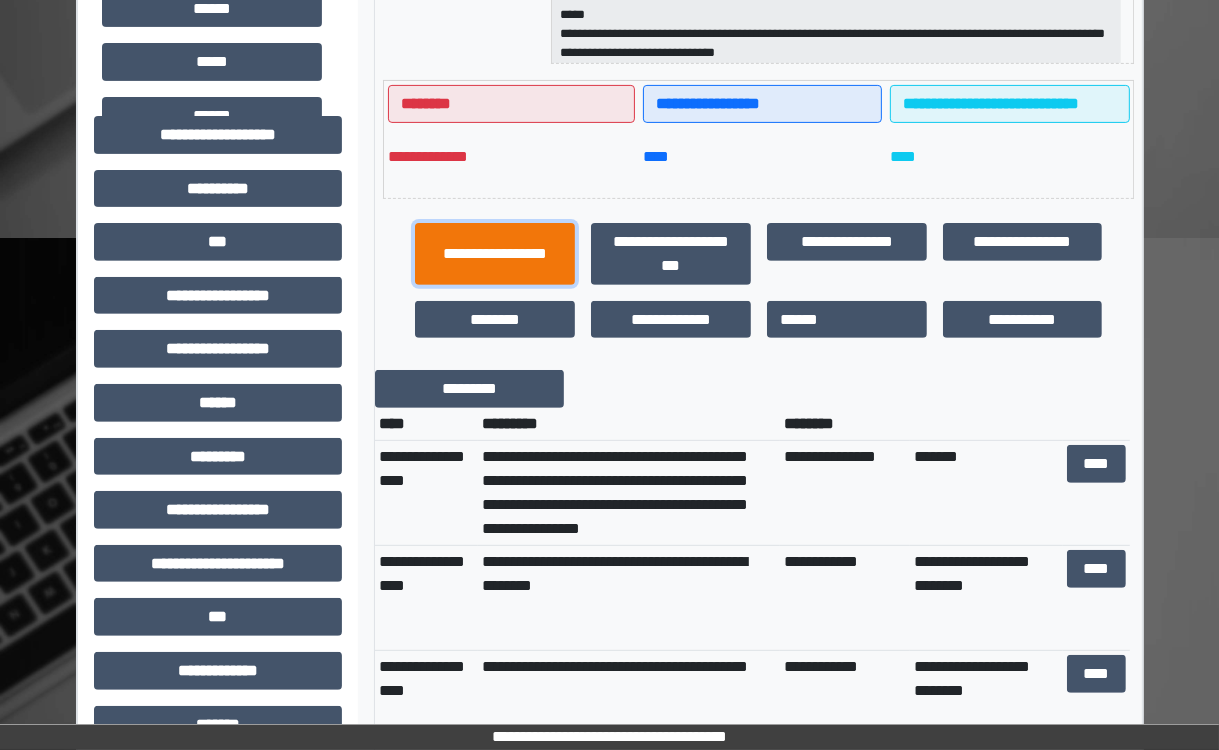 click on "**********" at bounding box center (495, 254) 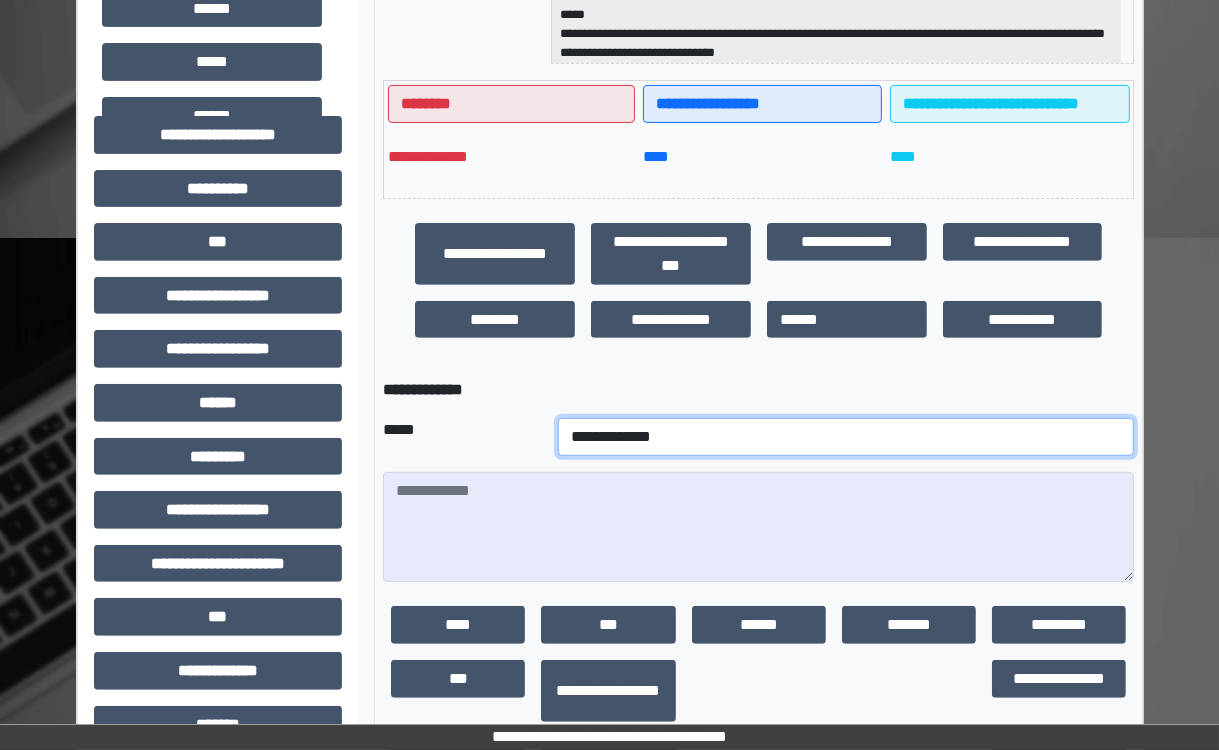click on "**********" at bounding box center (846, 437) 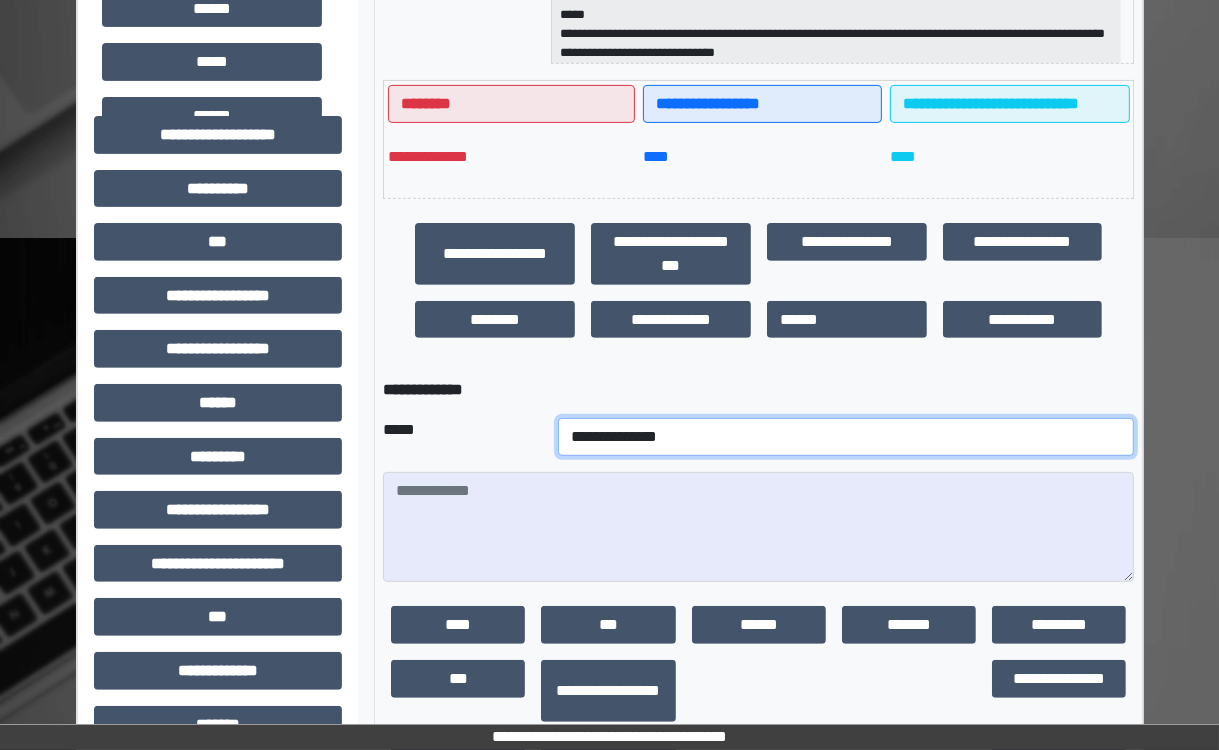 click on "**********" at bounding box center [846, 437] 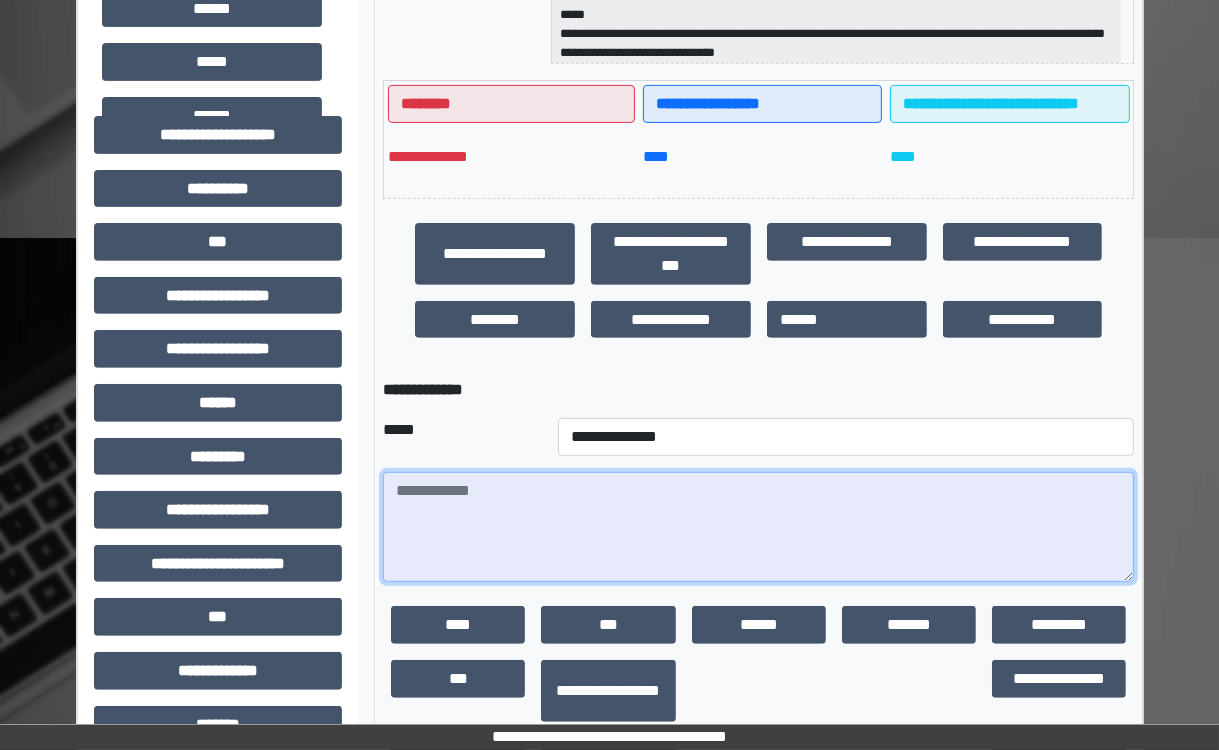 click at bounding box center [758, 527] 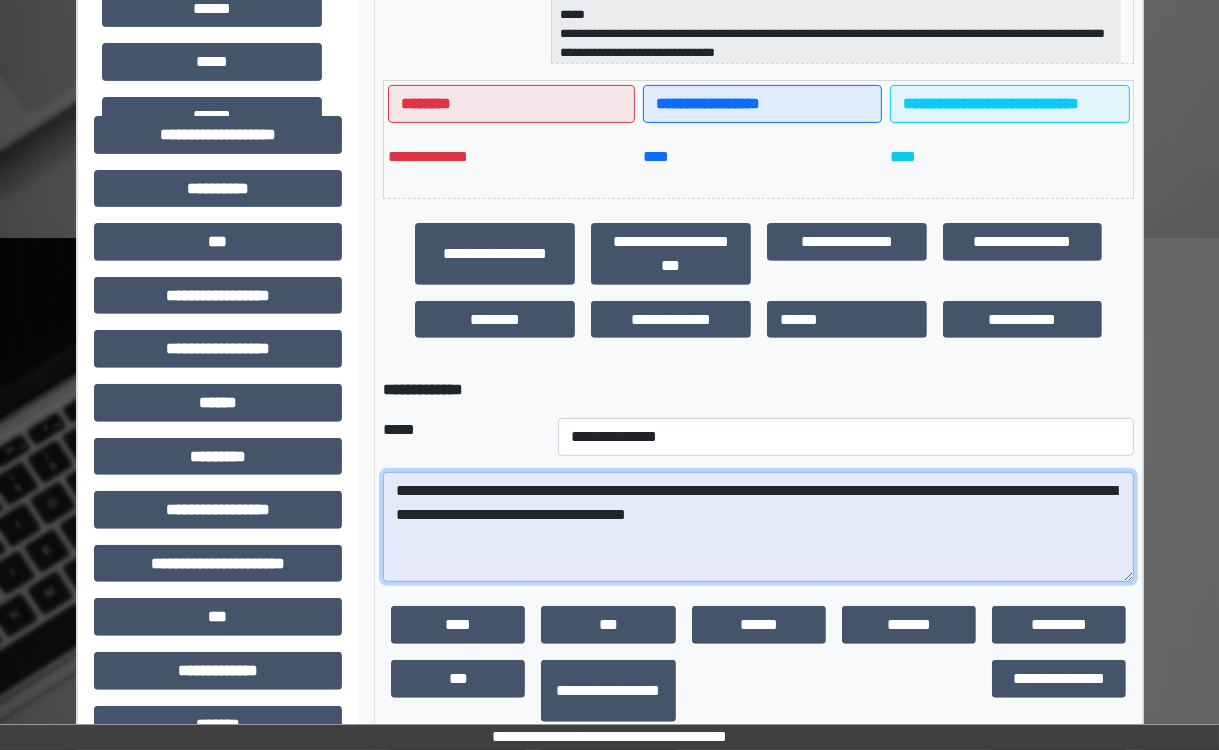 click on "**********" at bounding box center (758, 527) 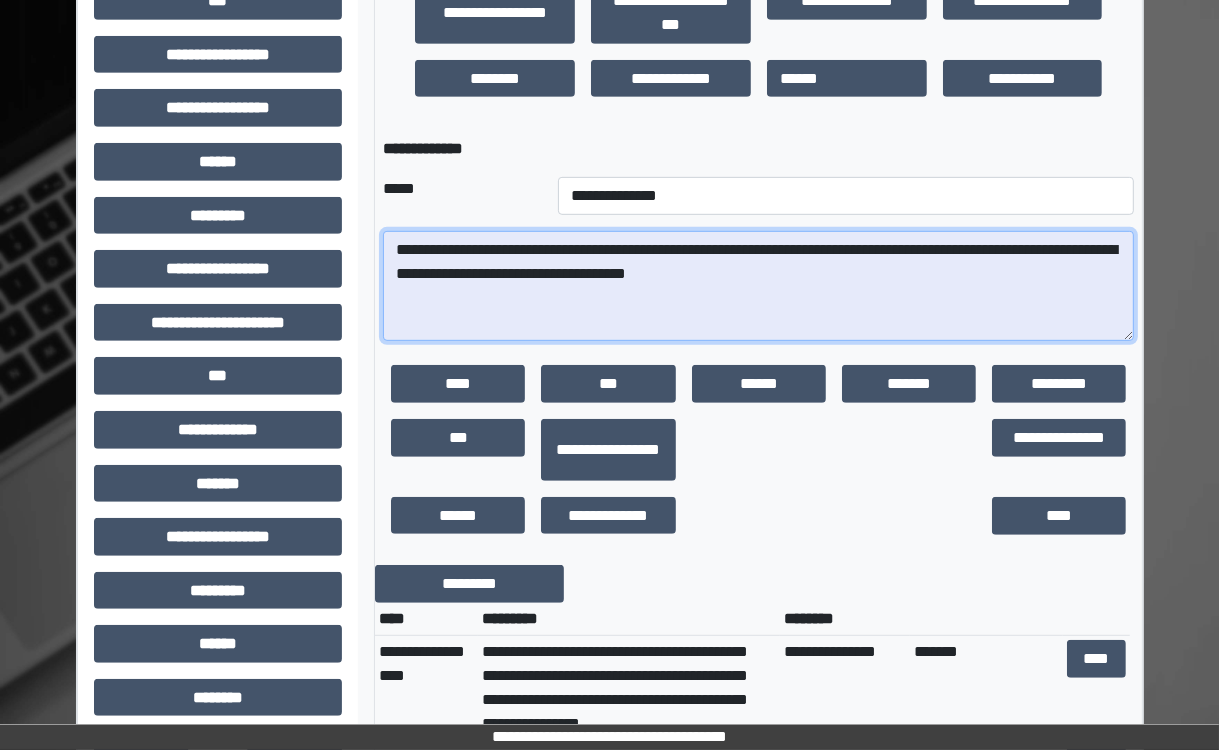 scroll, scrollTop: 794, scrollLeft: 0, axis: vertical 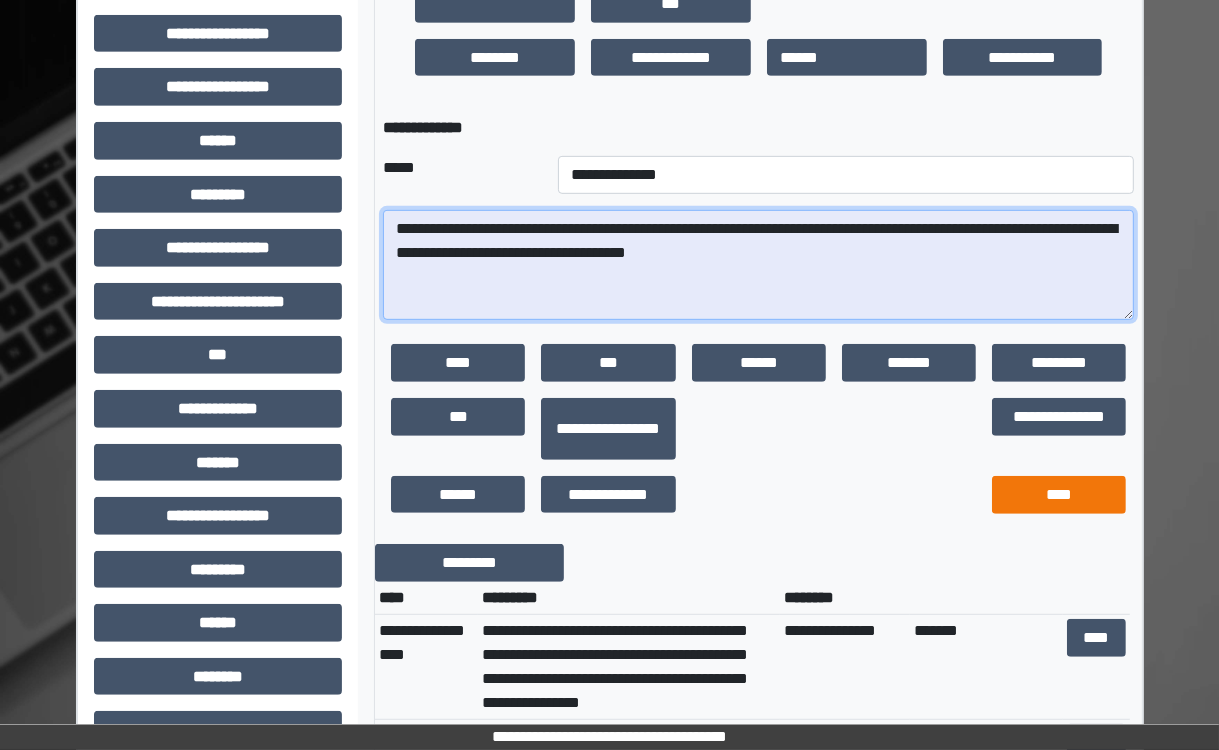 type on "**********" 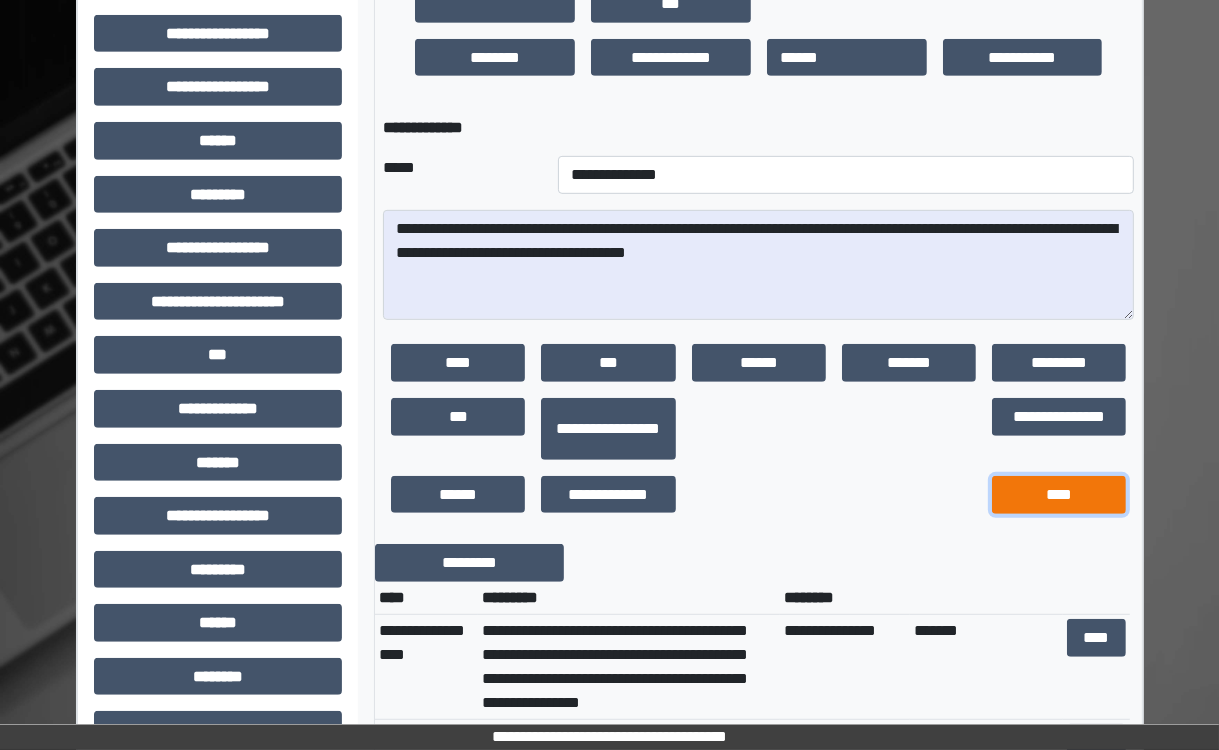 click on "****" at bounding box center (1059, 495) 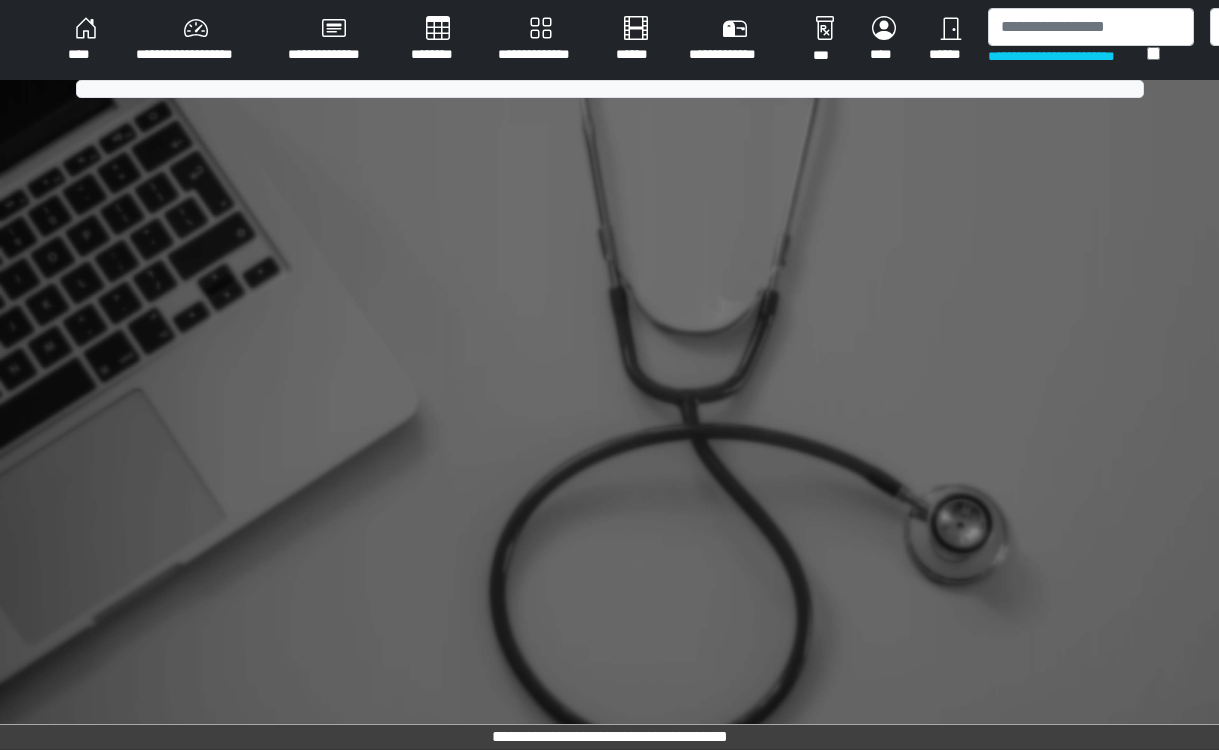 scroll, scrollTop: 0, scrollLeft: 0, axis: both 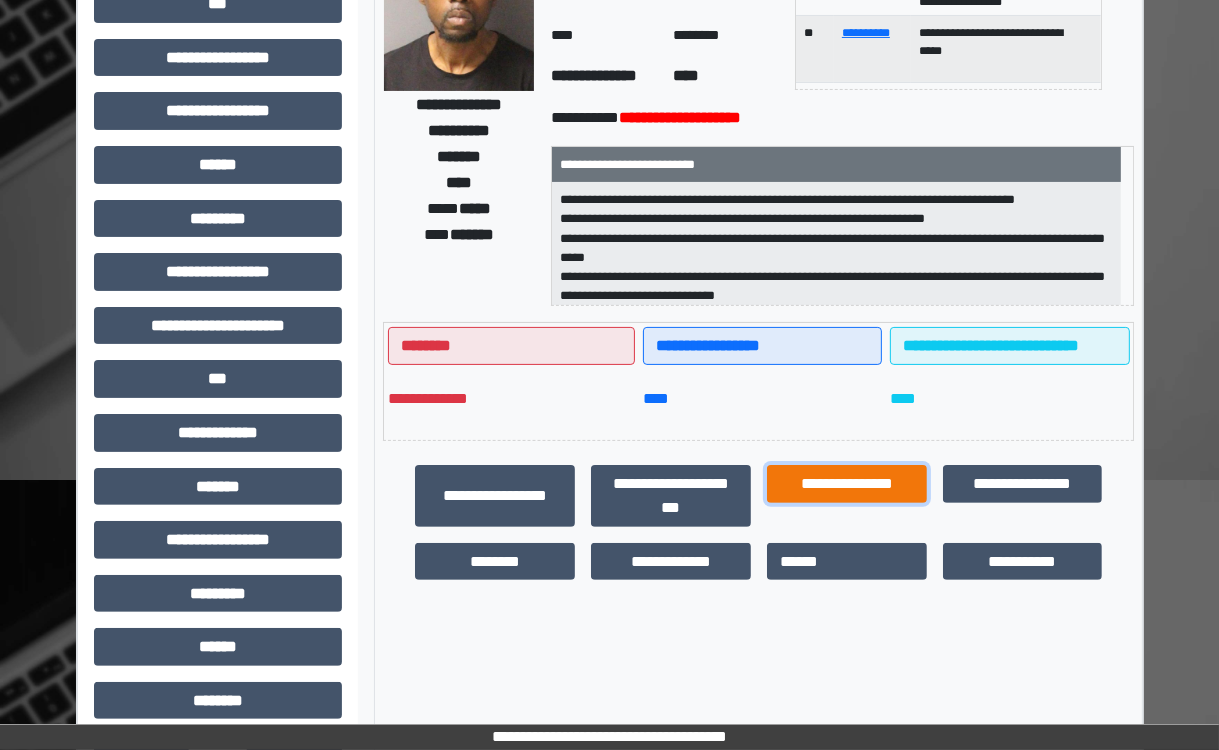 click on "**********" at bounding box center (847, 484) 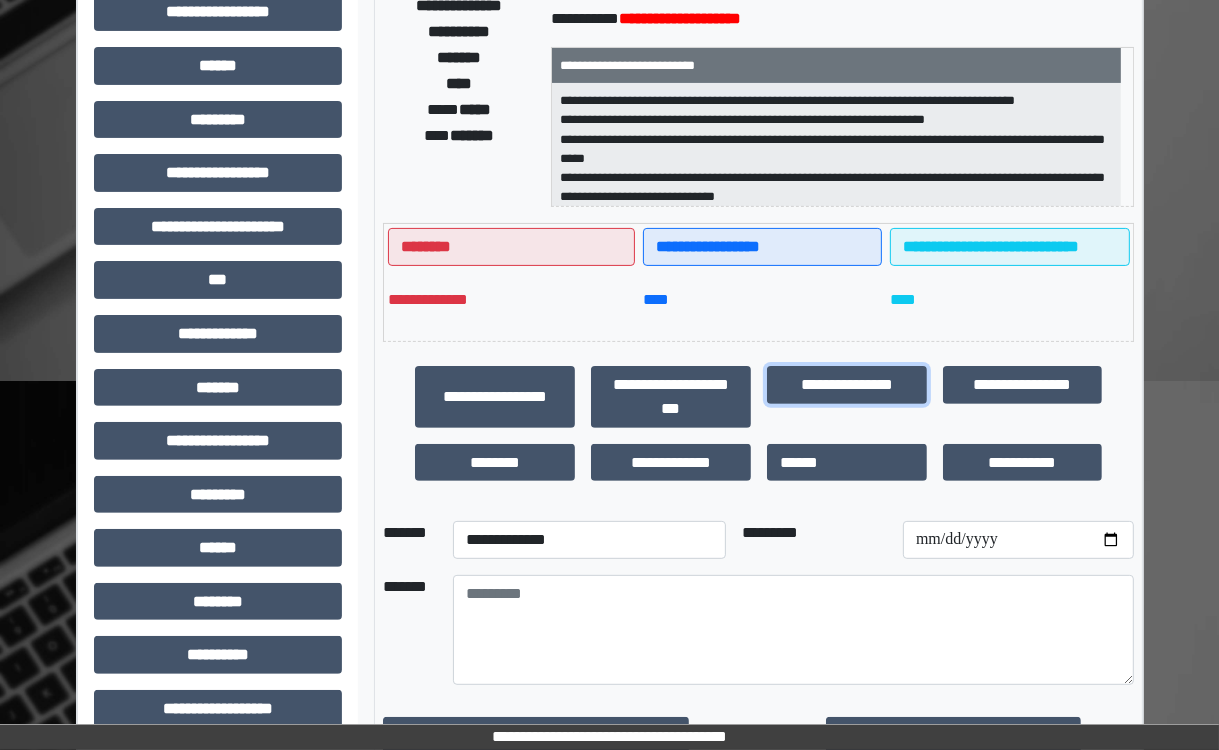 scroll, scrollTop: 450, scrollLeft: 0, axis: vertical 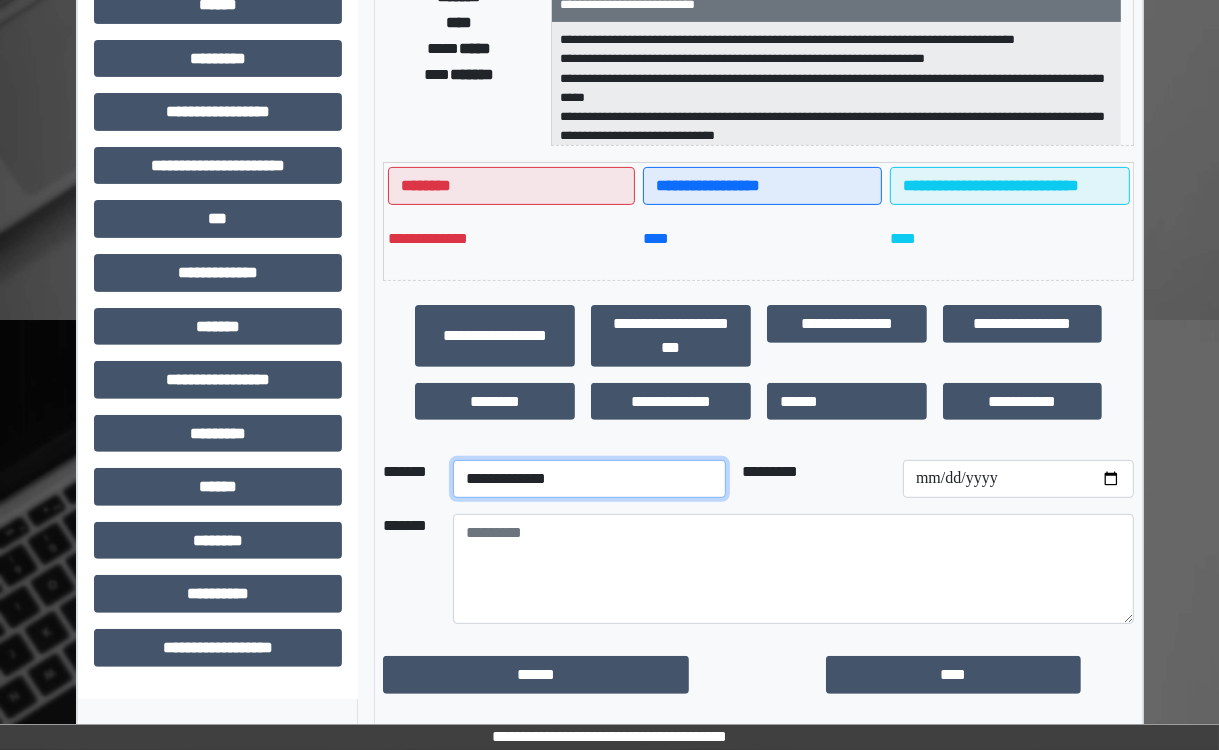 click on "**********" at bounding box center [589, 479] 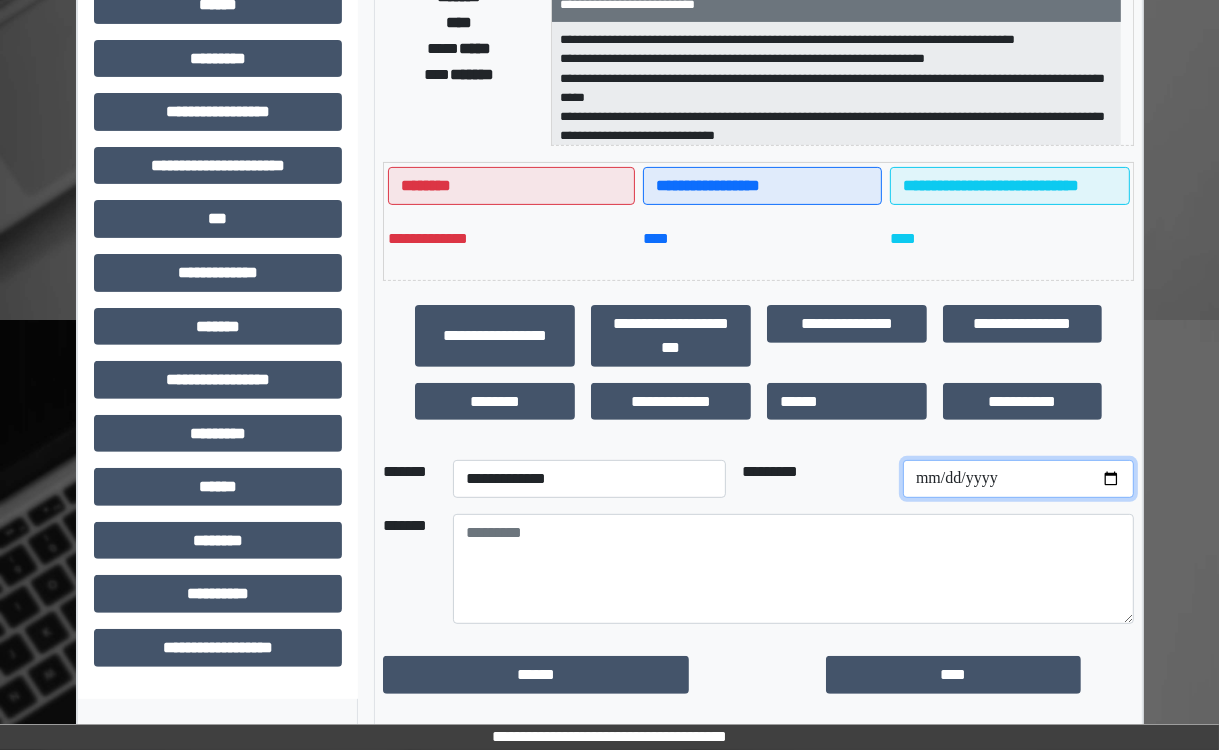 click at bounding box center [1018, 479] 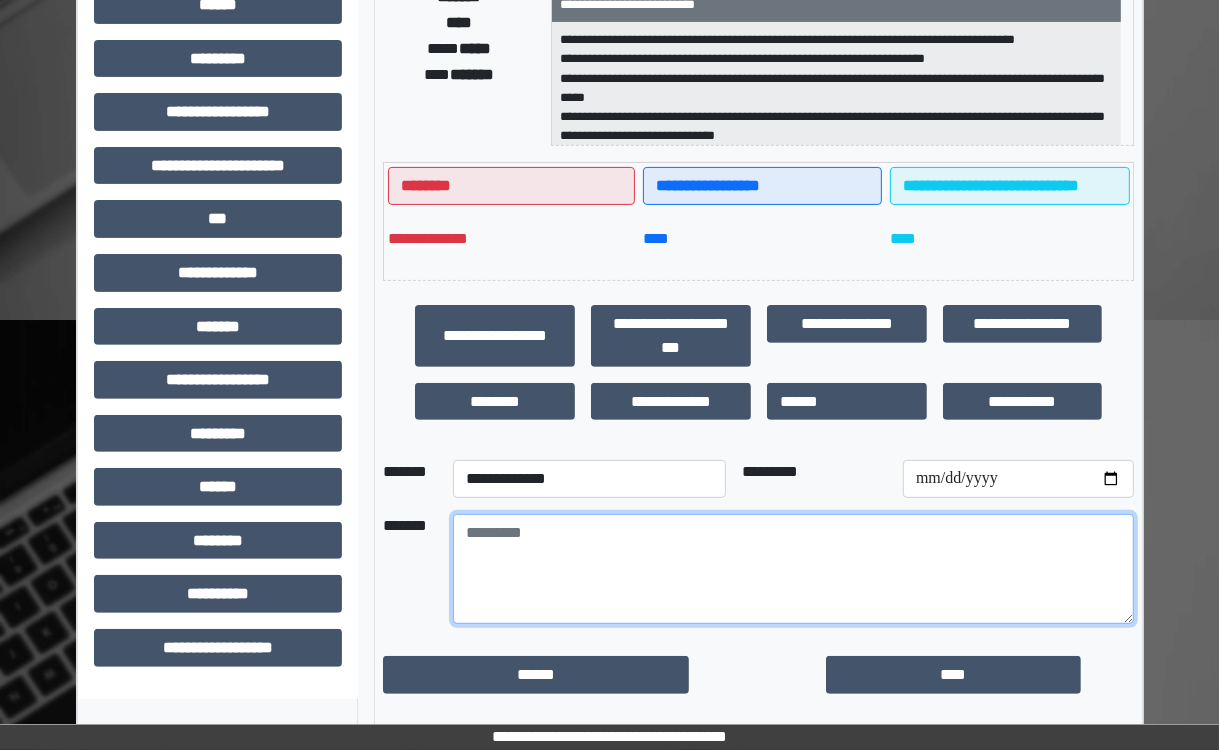 click at bounding box center [793, 569] 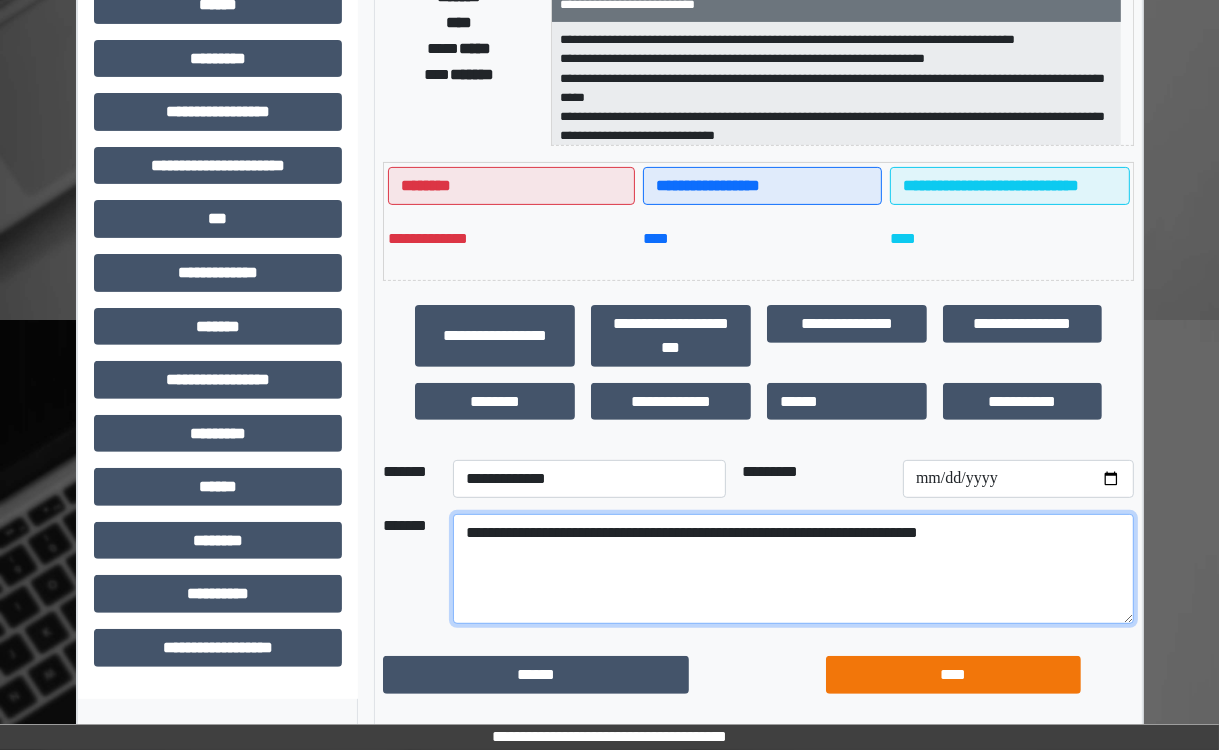 type on "**********" 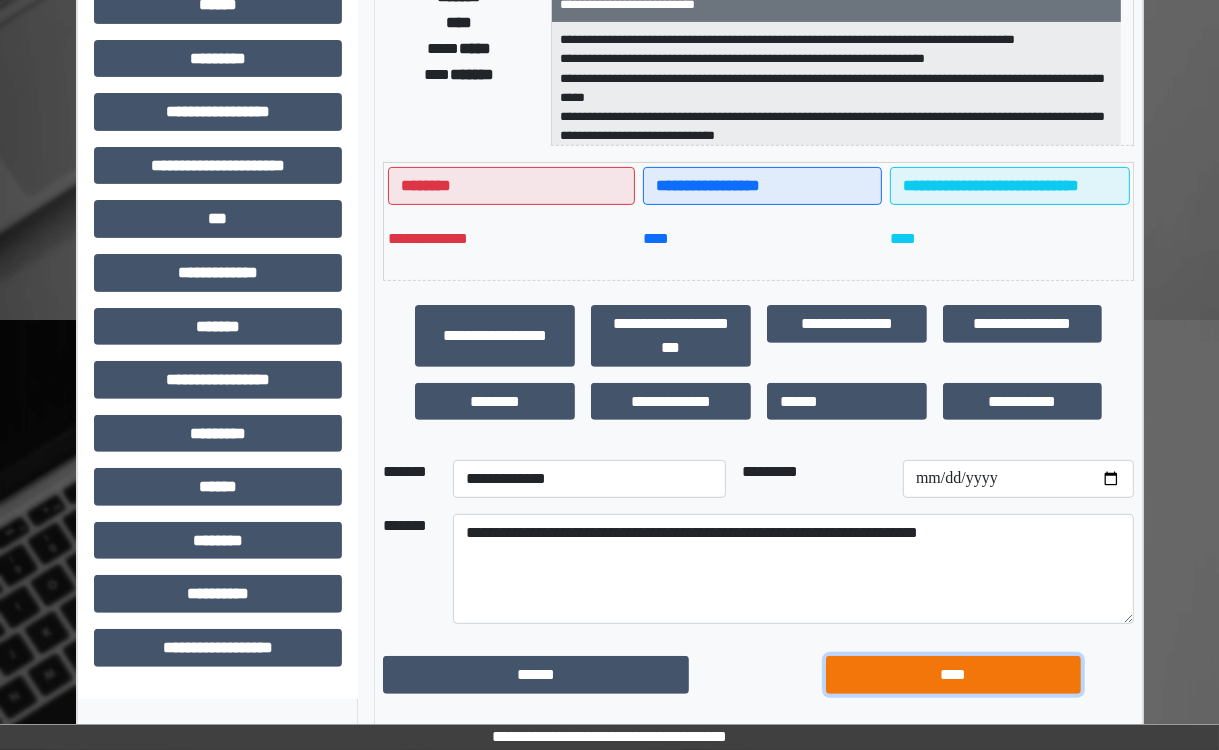 click on "****" at bounding box center [953, 675] 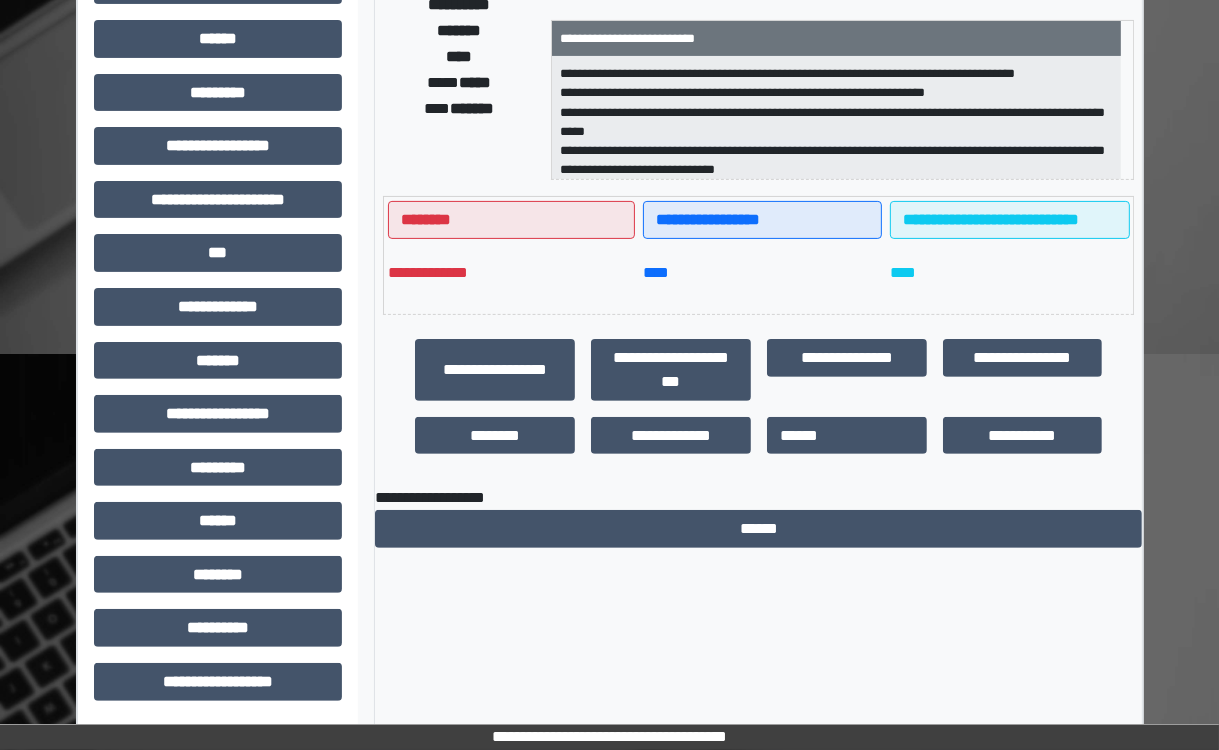 scroll, scrollTop: 416, scrollLeft: 0, axis: vertical 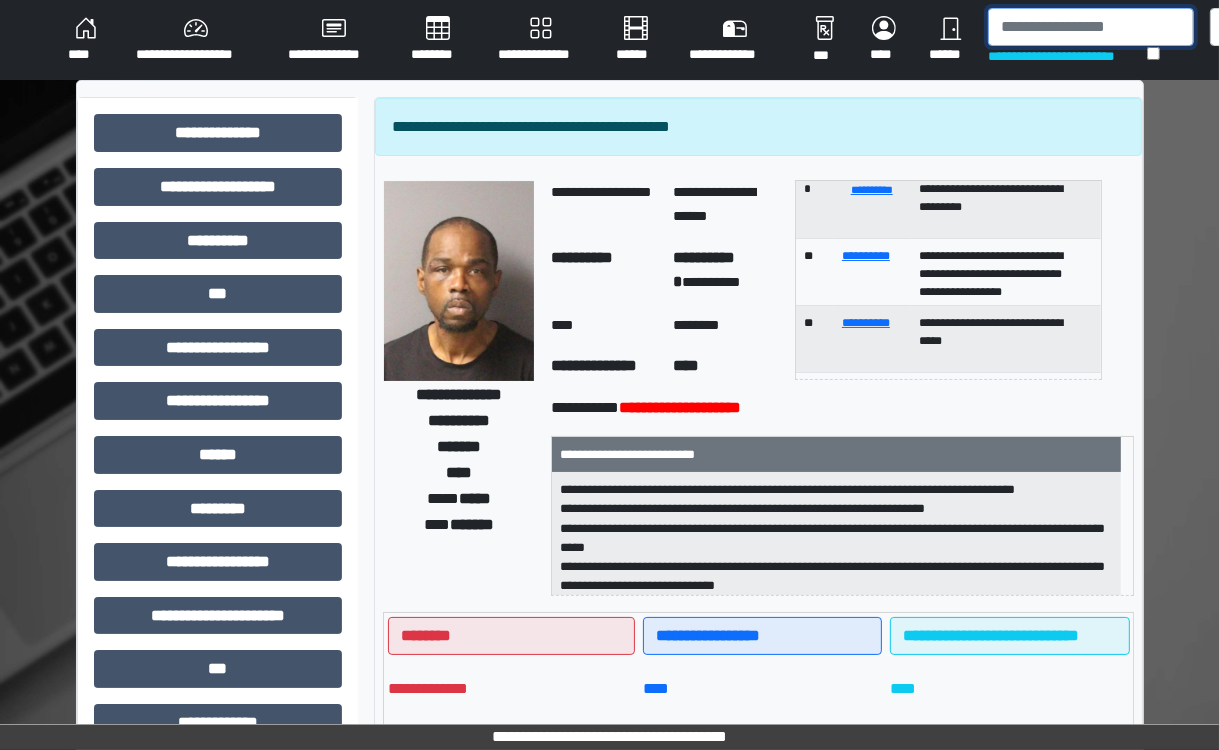 click at bounding box center (1091, 27) 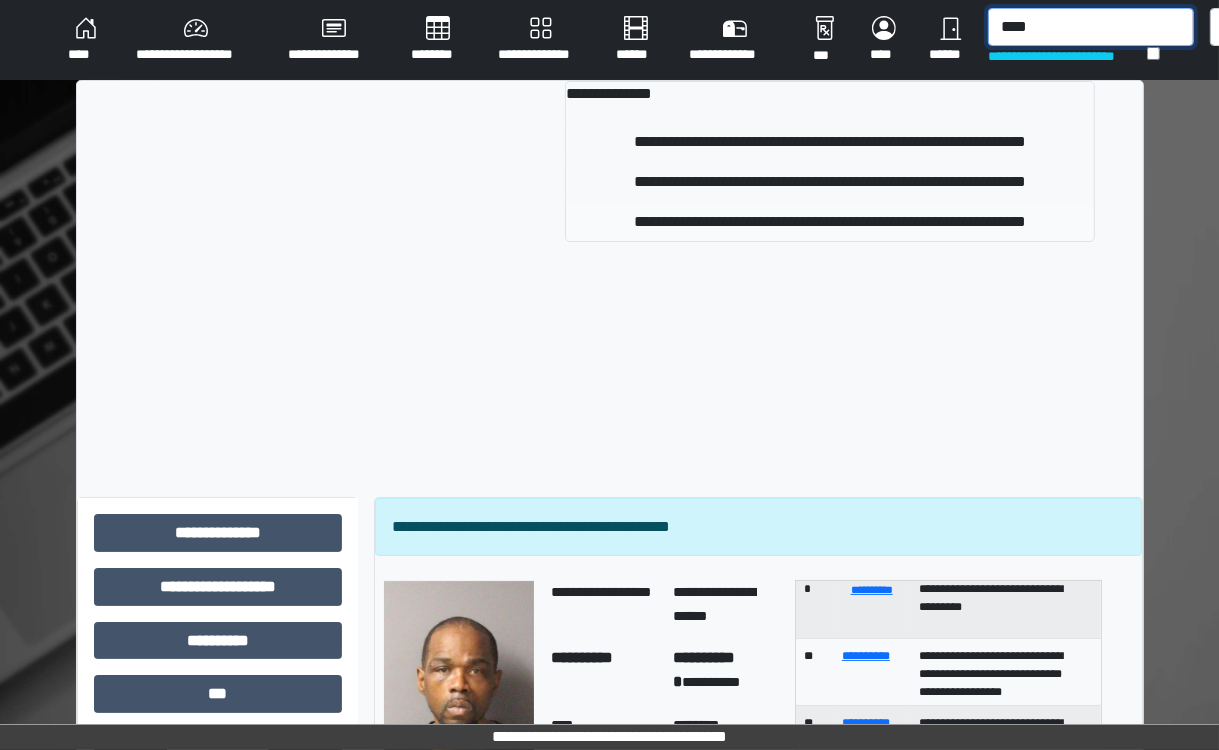 type on "****" 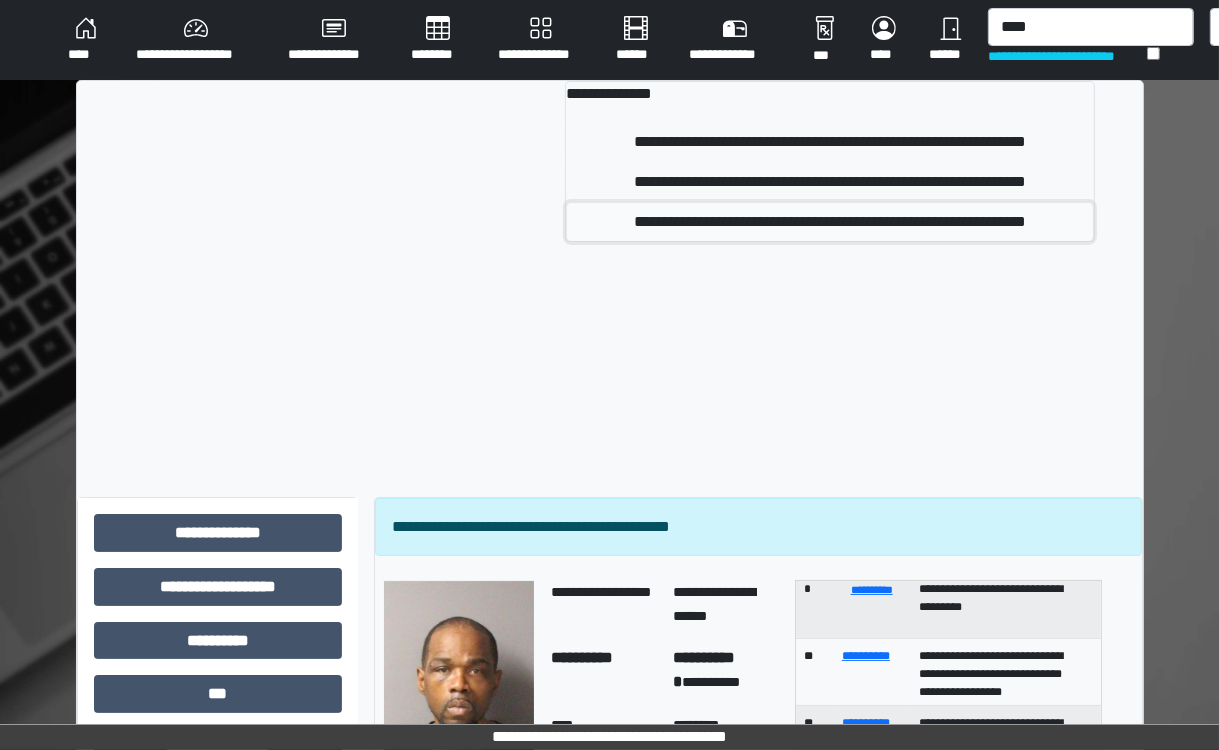 click on "**********" at bounding box center (830, 222) 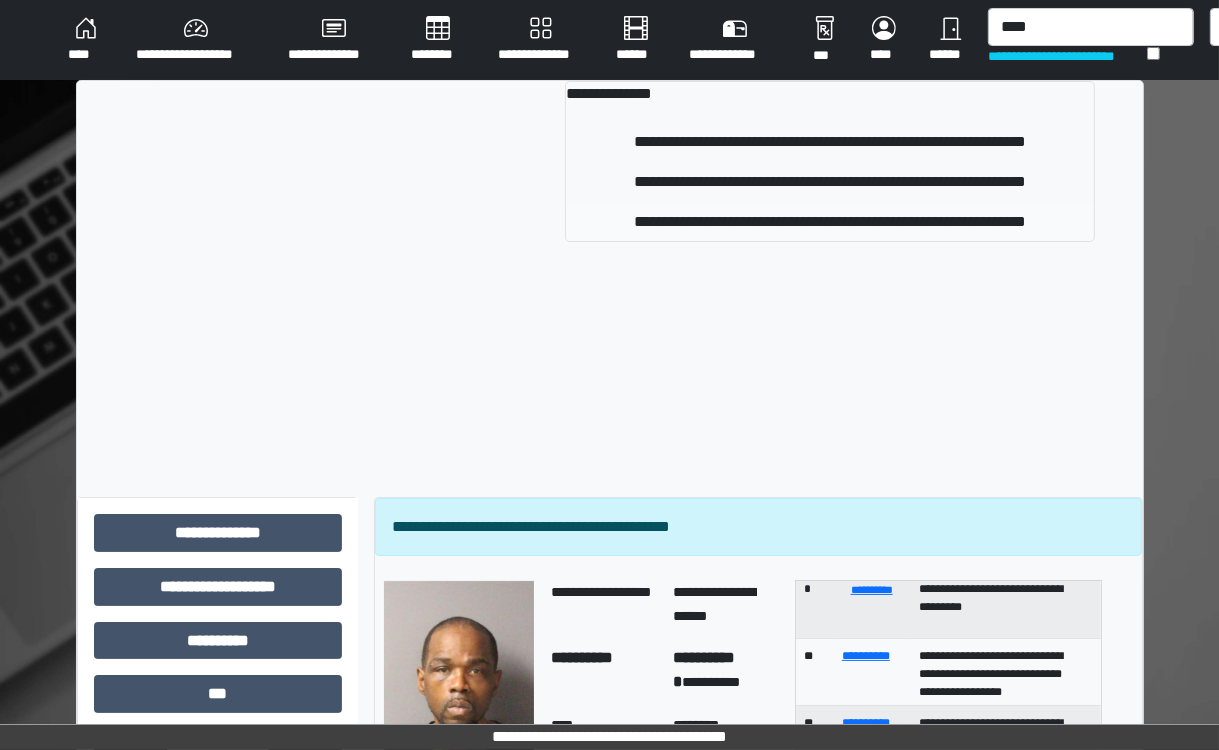 type 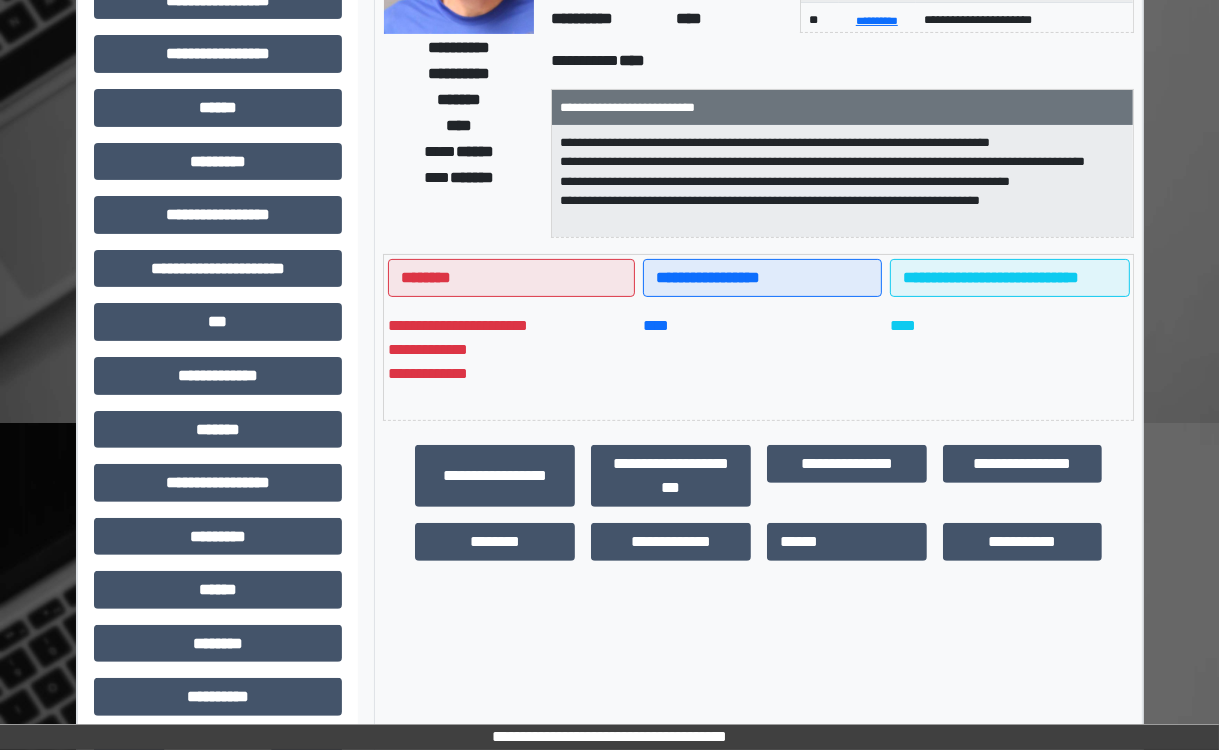 scroll, scrollTop: 369, scrollLeft: 0, axis: vertical 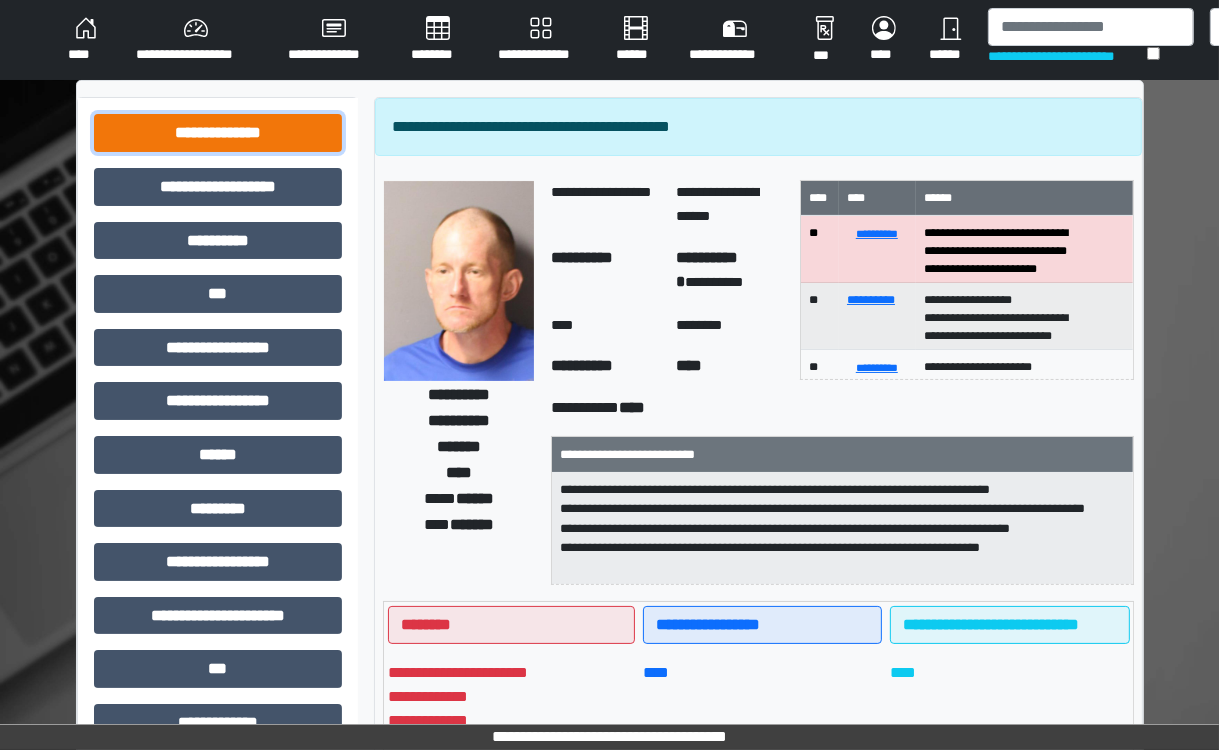 click on "**********" at bounding box center (218, 133) 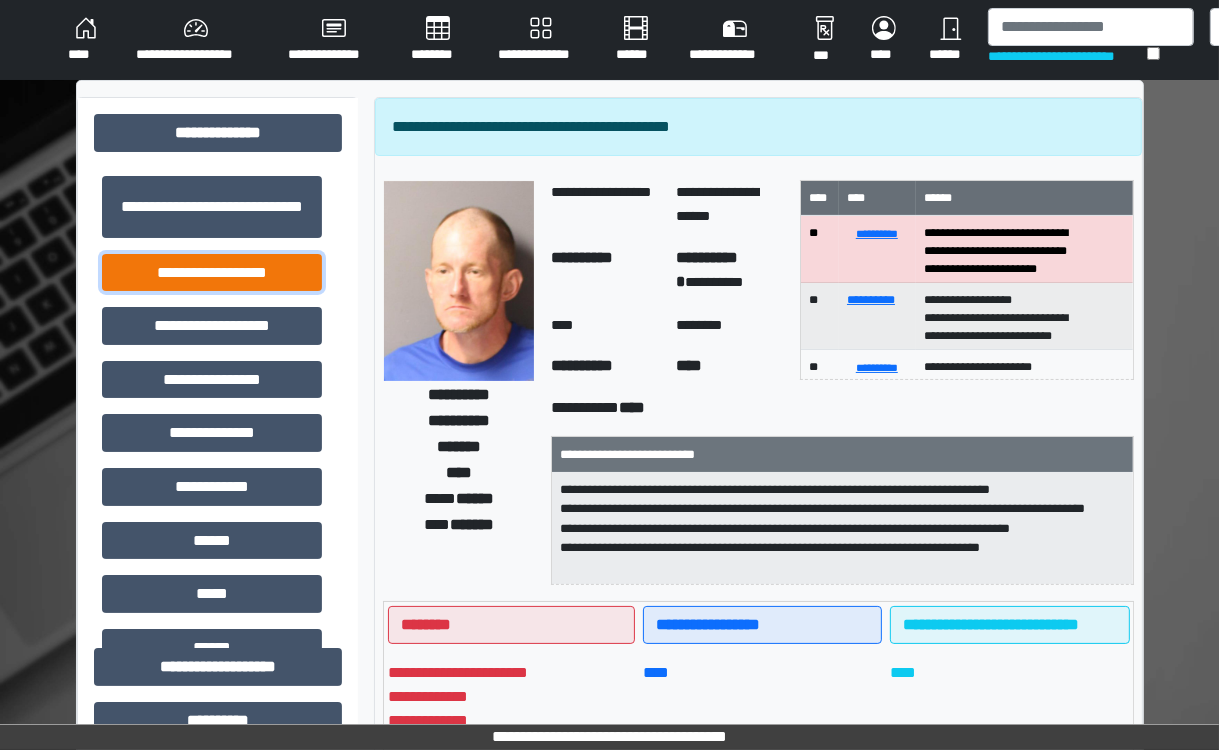click on "**********" at bounding box center [212, 273] 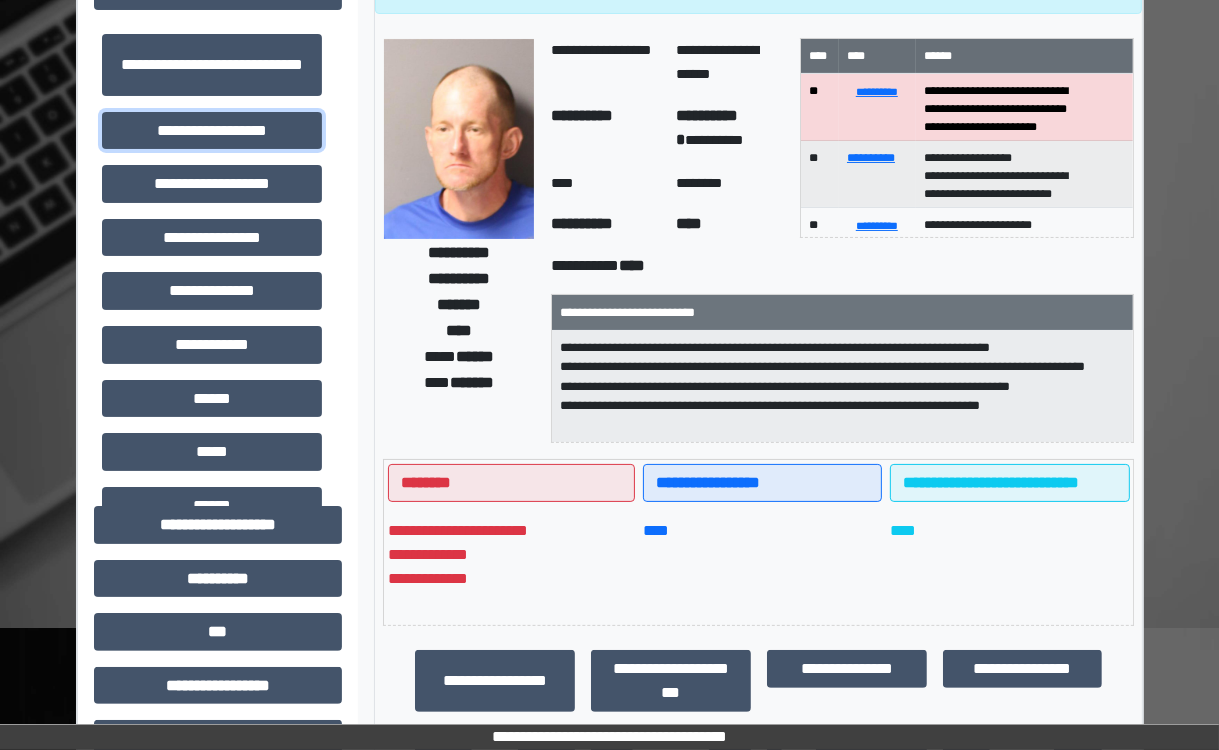 scroll, scrollTop: 145, scrollLeft: 0, axis: vertical 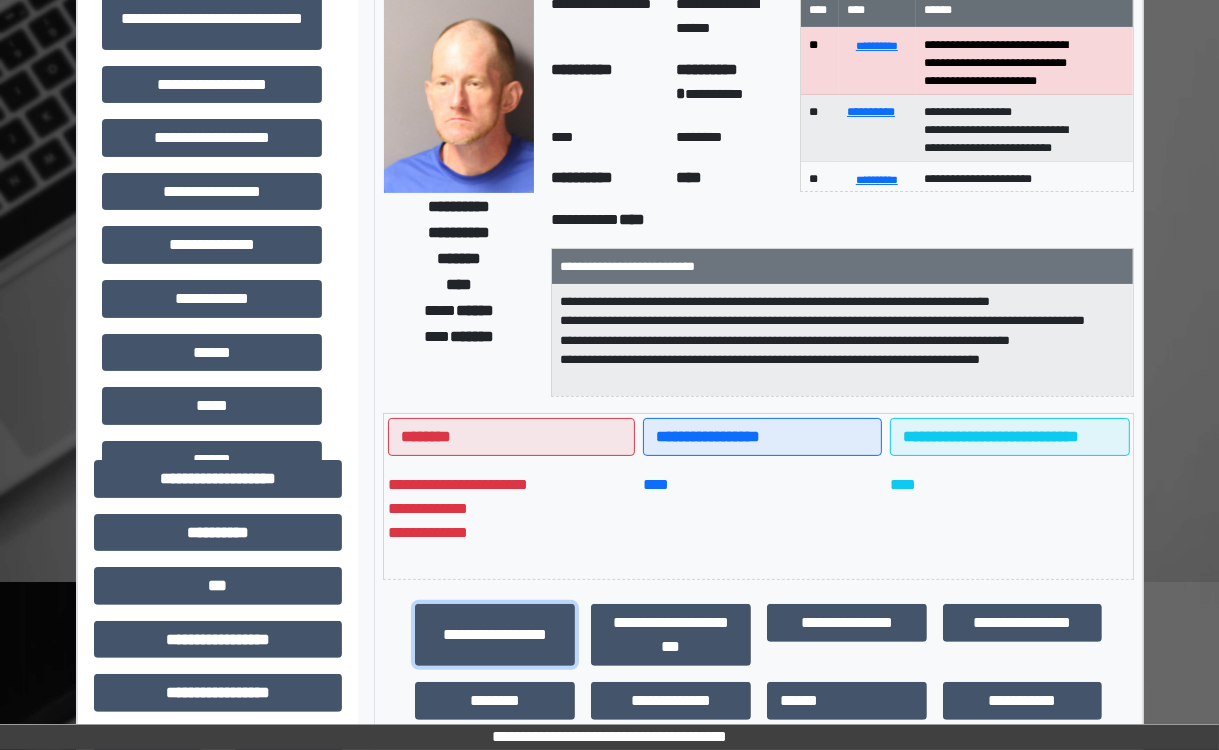 drag, startPoint x: 515, startPoint y: 635, endPoint x: 637, endPoint y: 512, distance: 173.2426 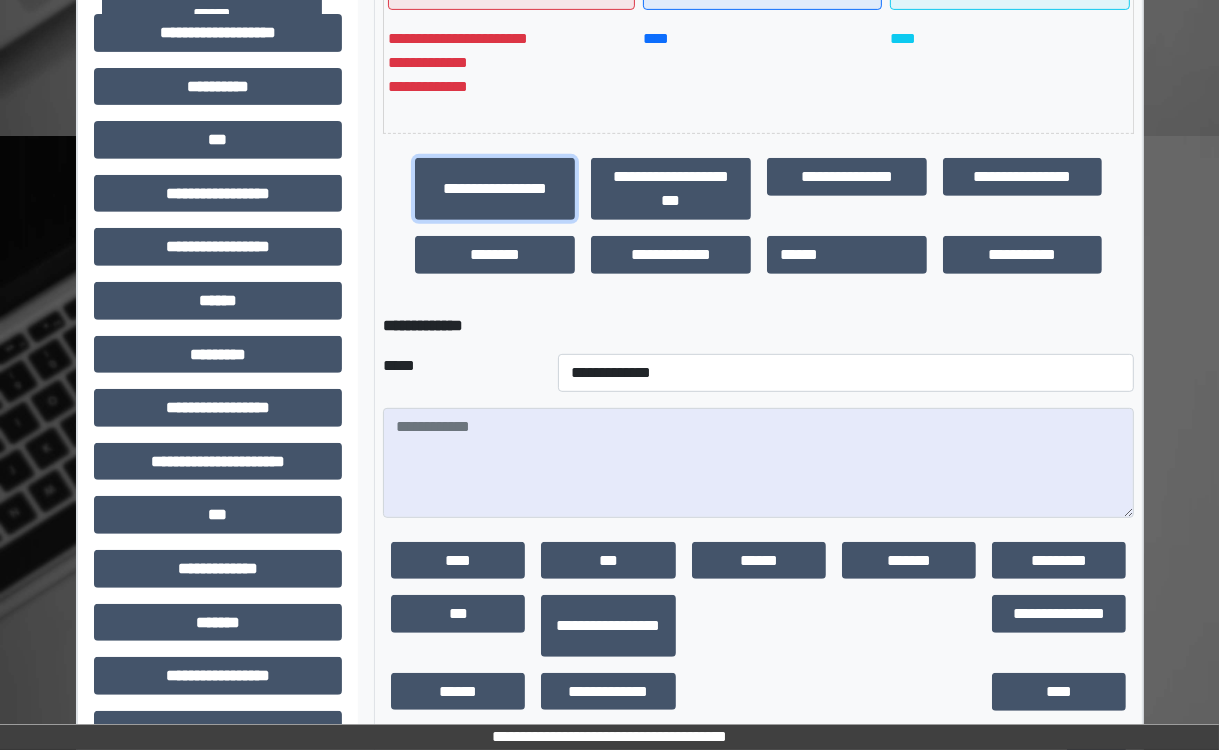 scroll, scrollTop: 683, scrollLeft: 0, axis: vertical 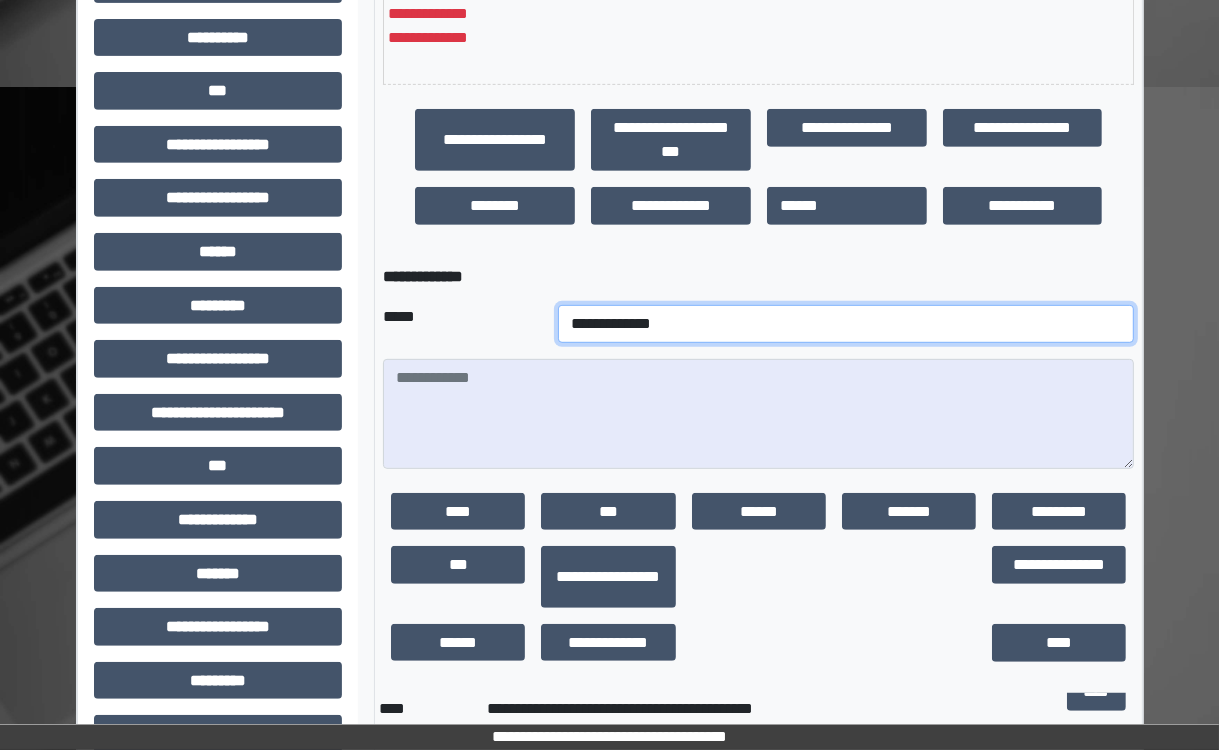 drag, startPoint x: 517, startPoint y: 317, endPoint x: 532, endPoint y: 323, distance: 16.155495 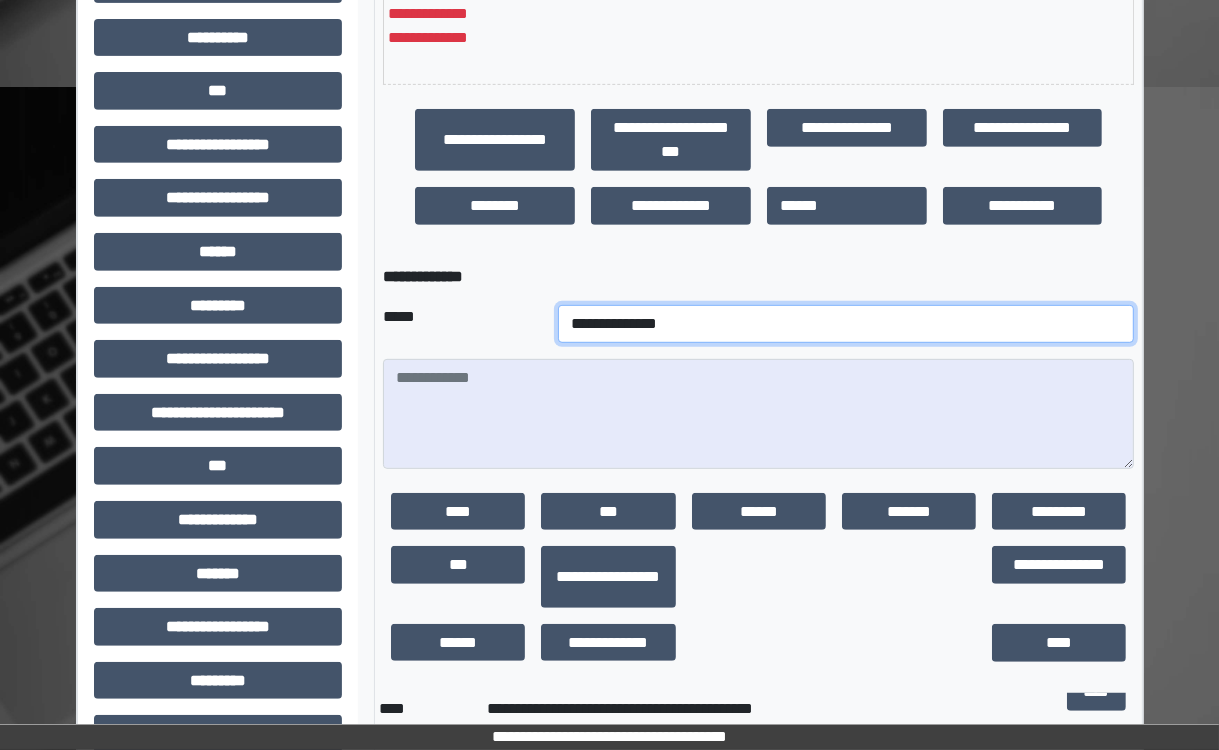 click on "**********" at bounding box center (846, 324) 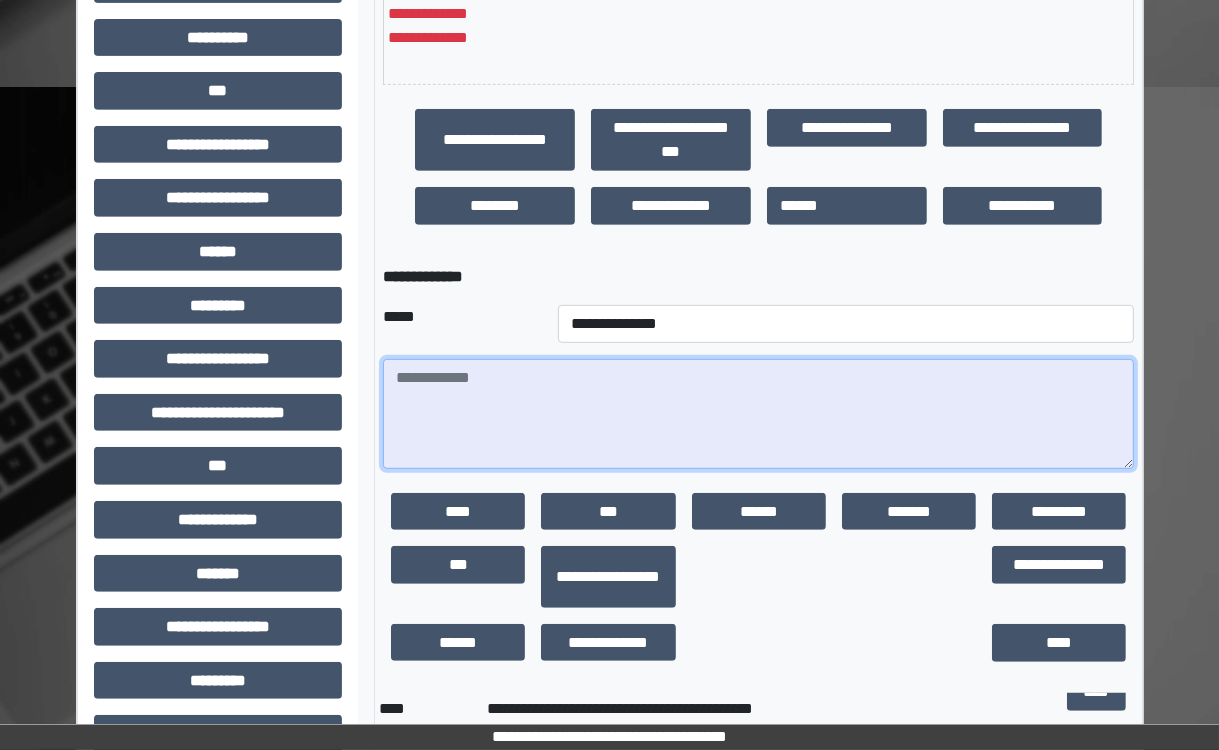 click at bounding box center (758, 414) 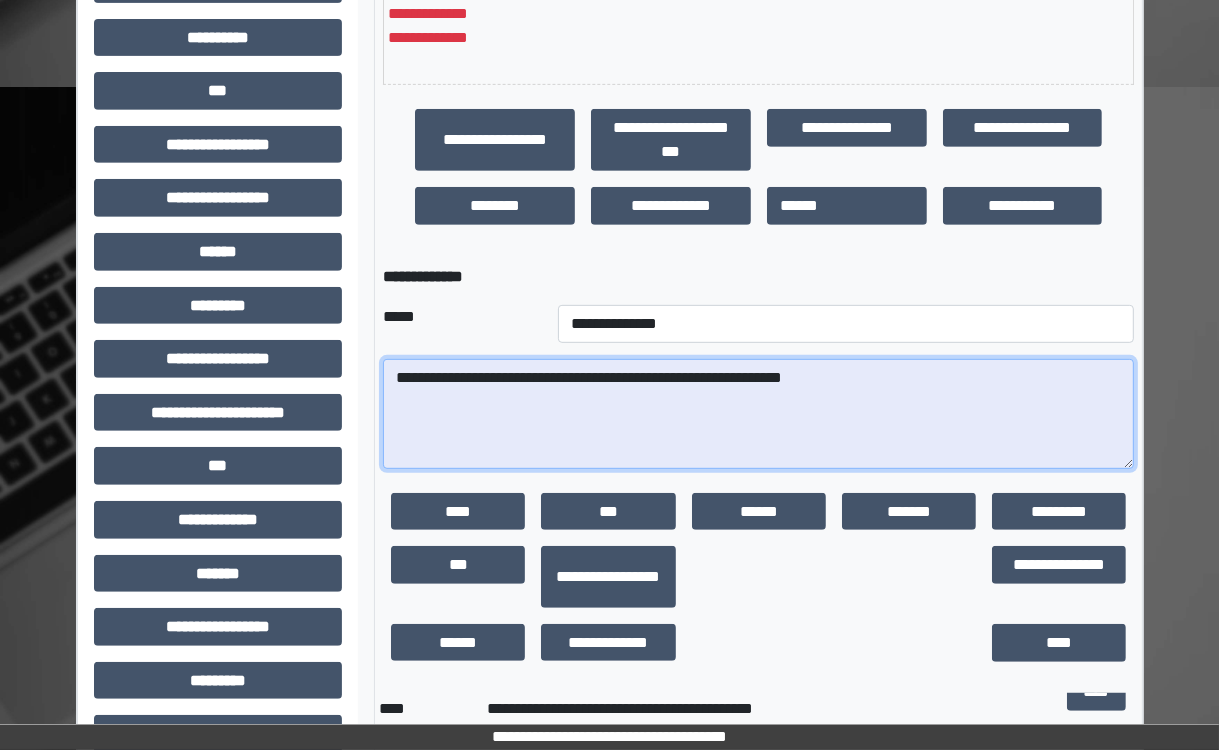 click on "**********" at bounding box center (758, 414) 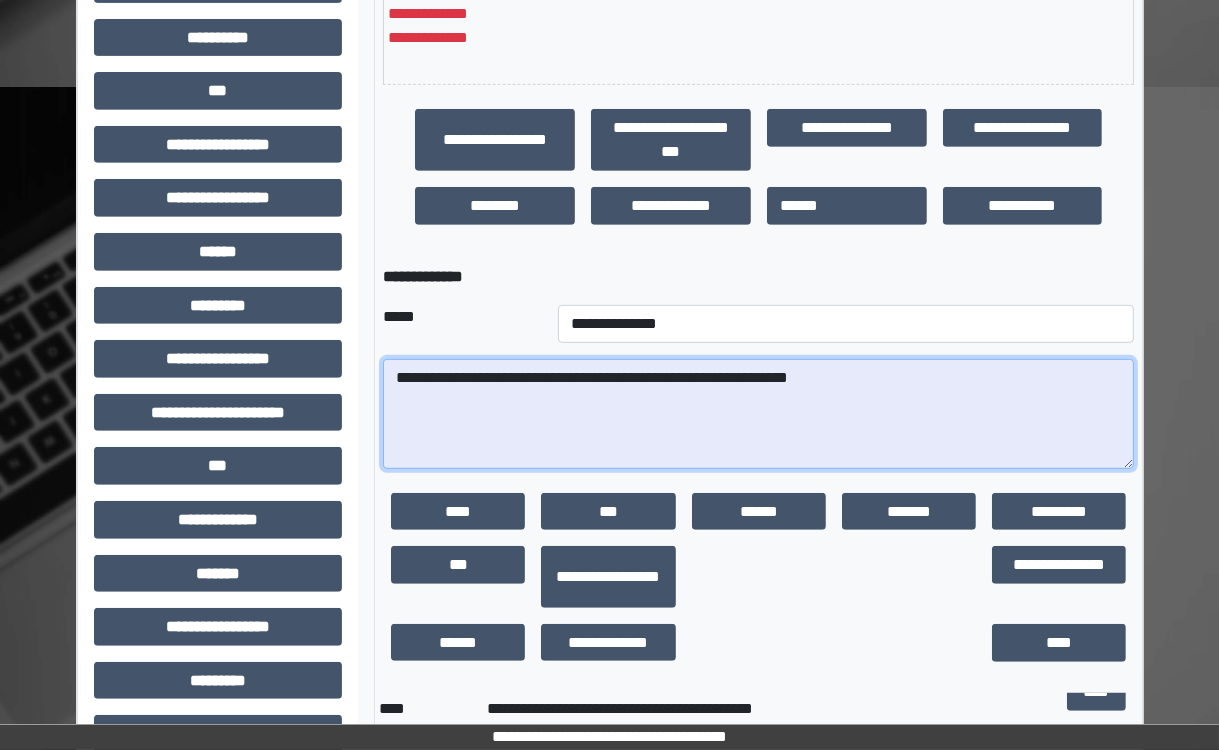 drag, startPoint x: 889, startPoint y: 373, endPoint x: 936, endPoint y: 444, distance: 85.146935 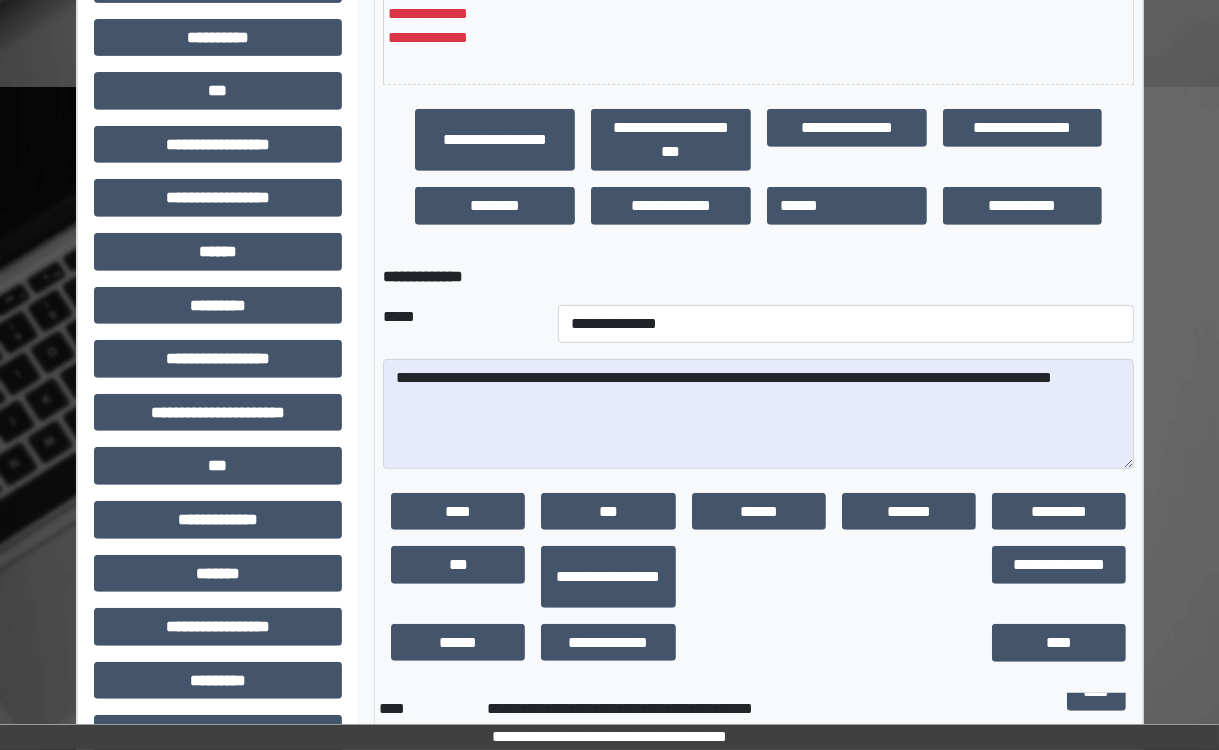 drag, startPoint x: 507, startPoint y: 435, endPoint x: 1023, endPoint y: 262, distance: 544.2288 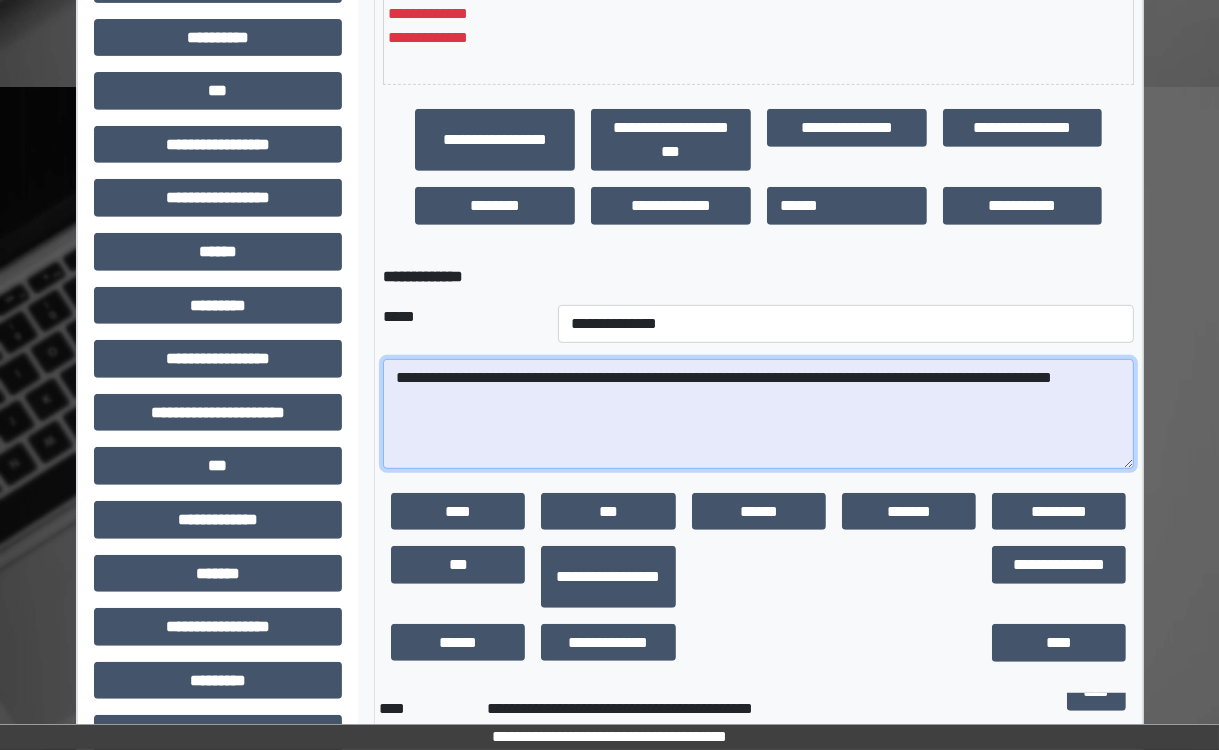 click on "**********" at bounding box center (758, 414) 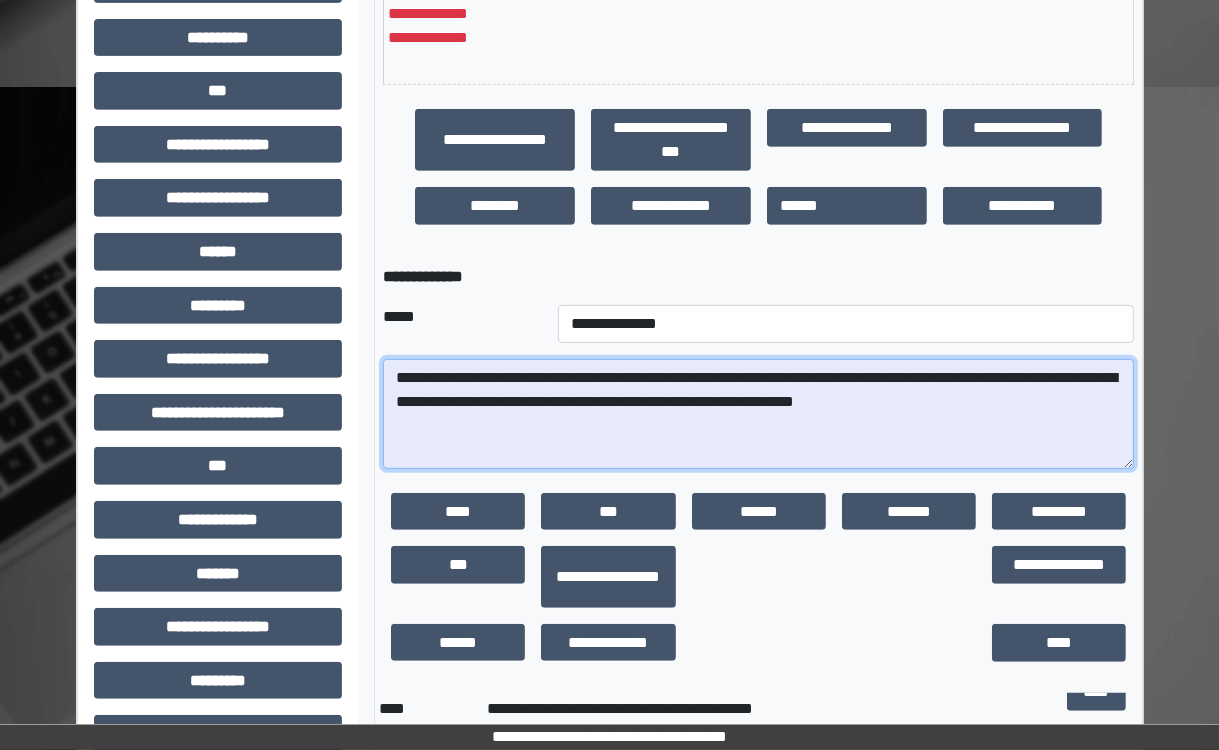 click on "**********" at bounding box center (758, 414) 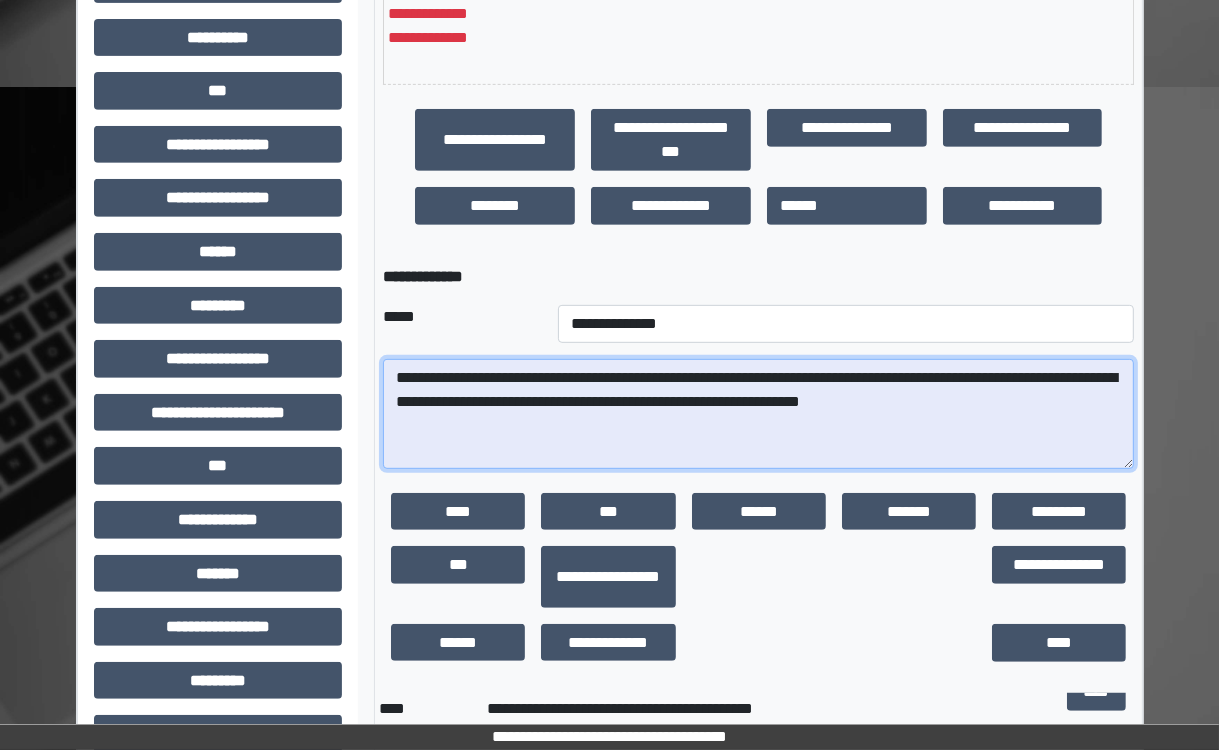 click on "**********" at bounding box center [758, 414] 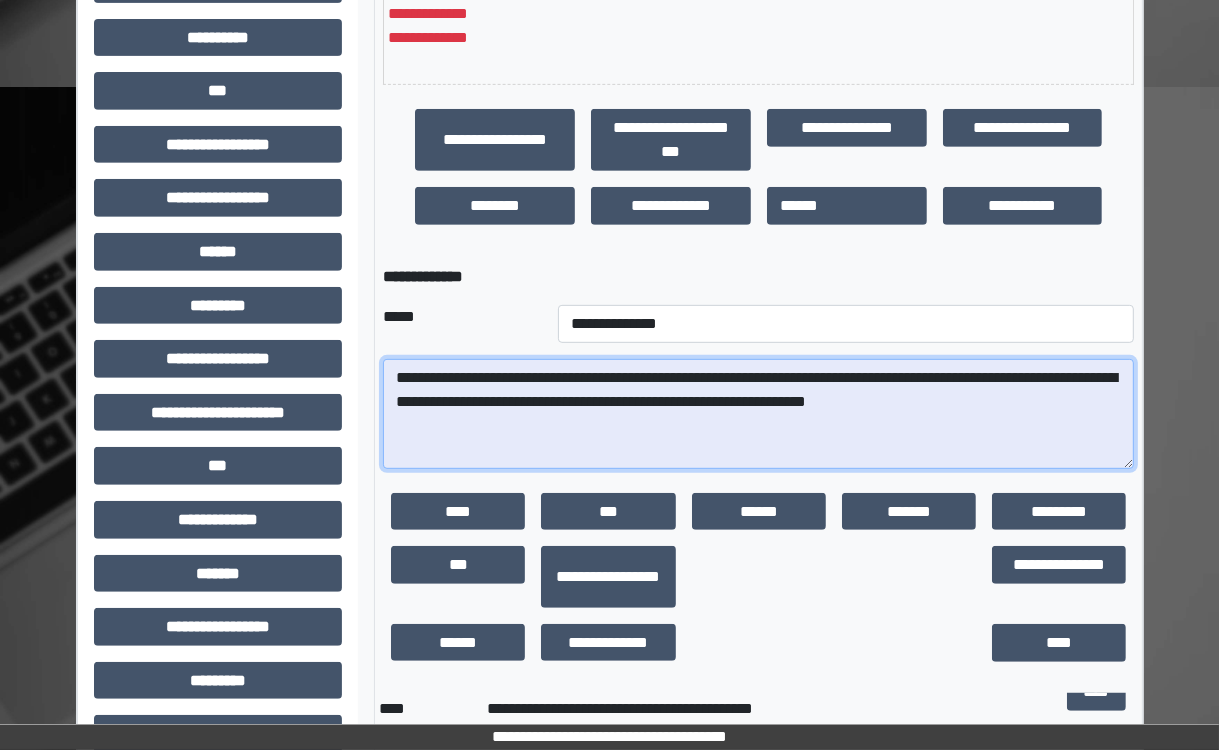 click on "**********" at bounding box center [758, 414] 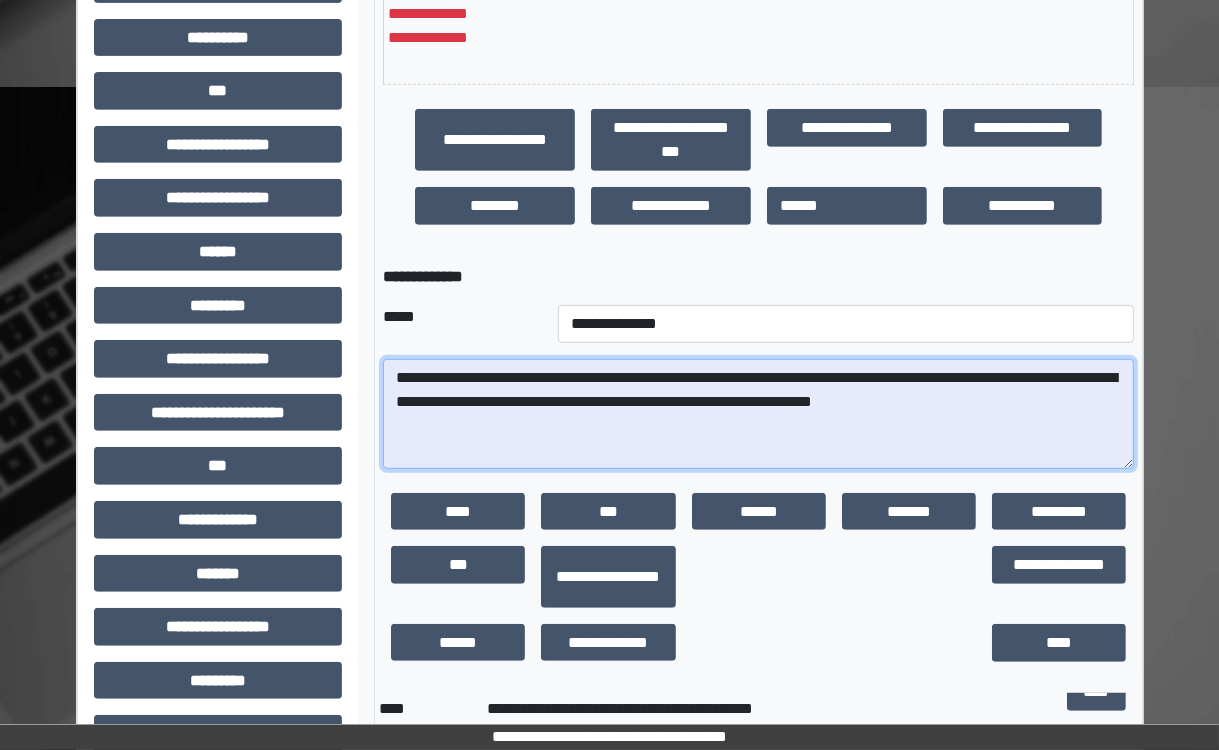 click on "**********" at bounding box center (758, 414) 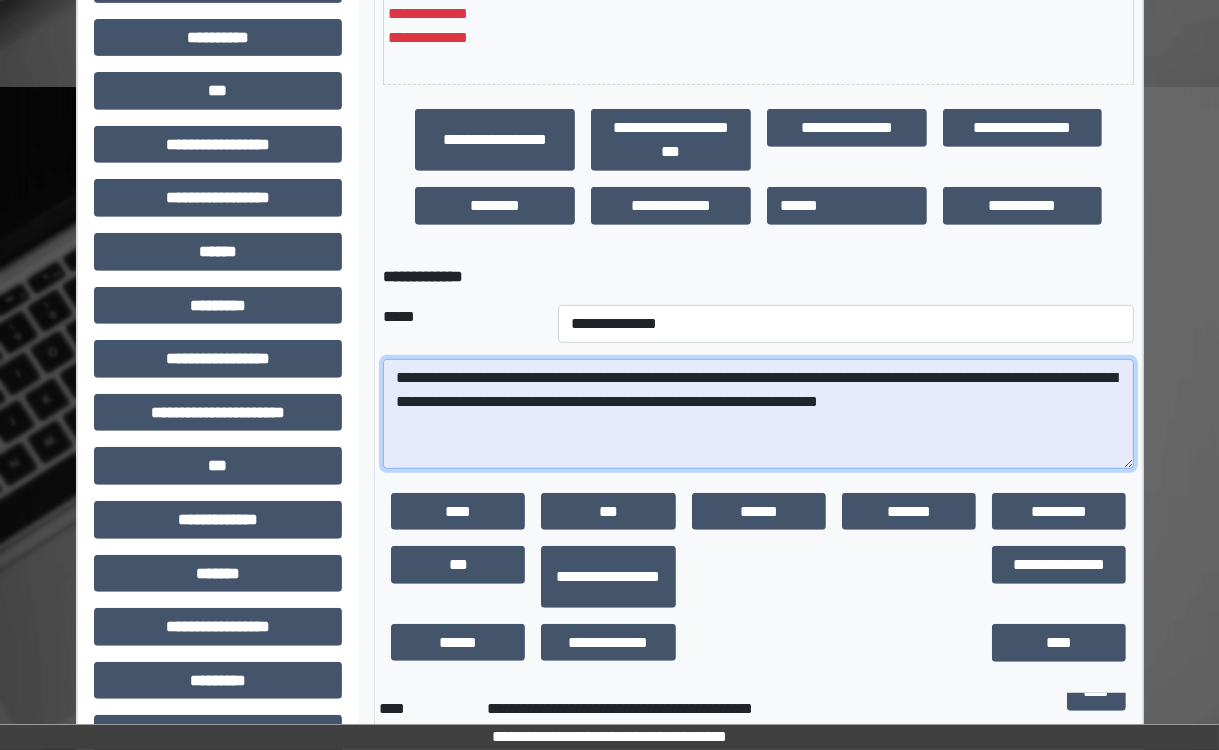 click on "**********" at bounding box center (758, 414) 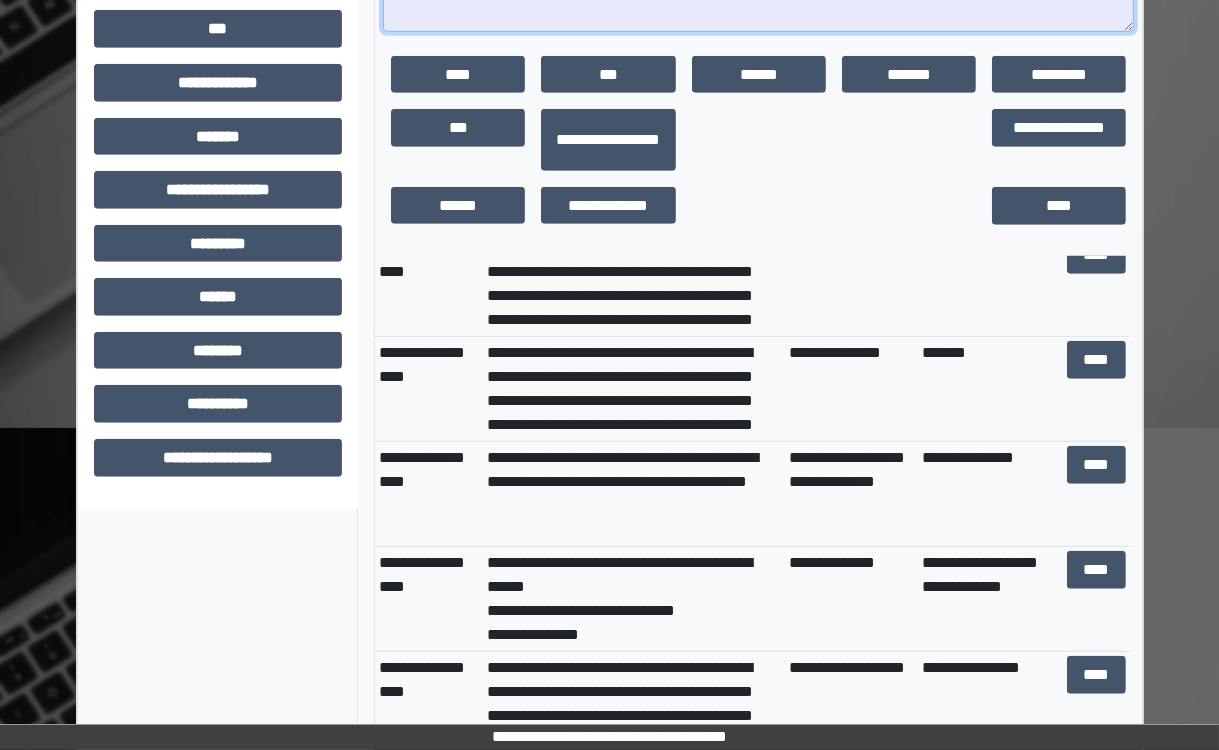 scroll, scrollTop: 1122, scrollLeft: 0, axis: vertical 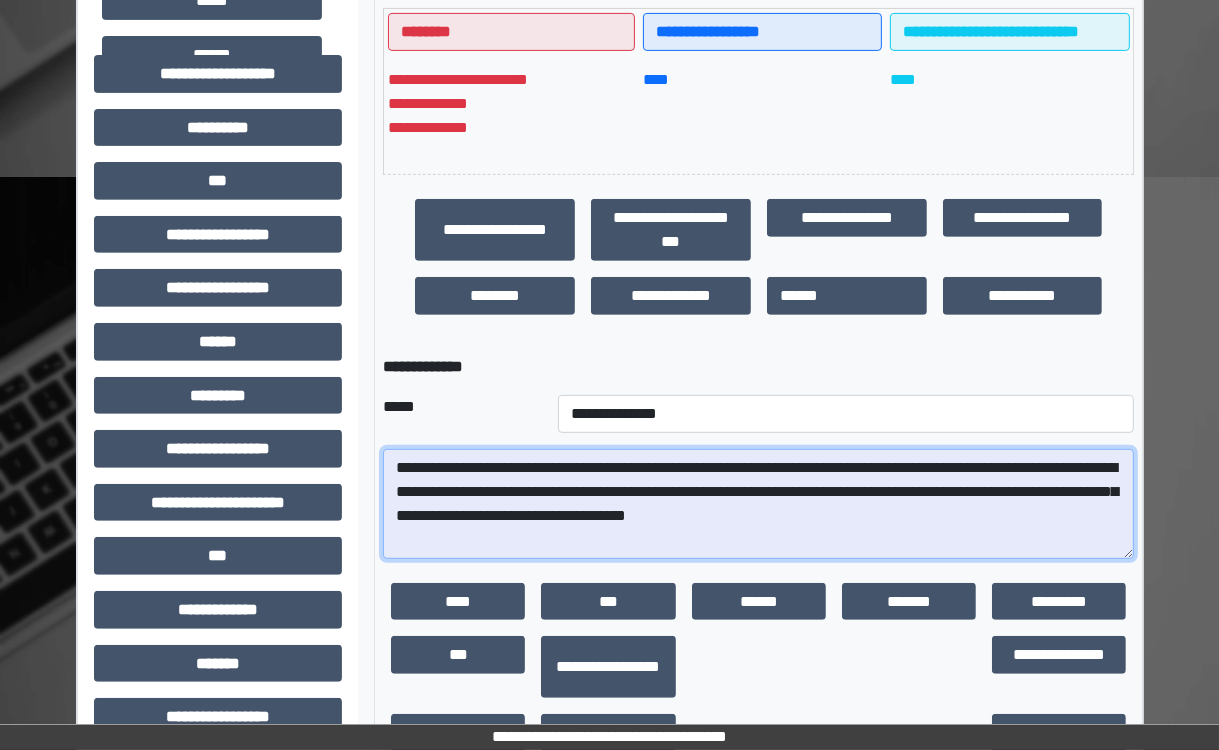 click on "**********" at bounding box center (758, 504) 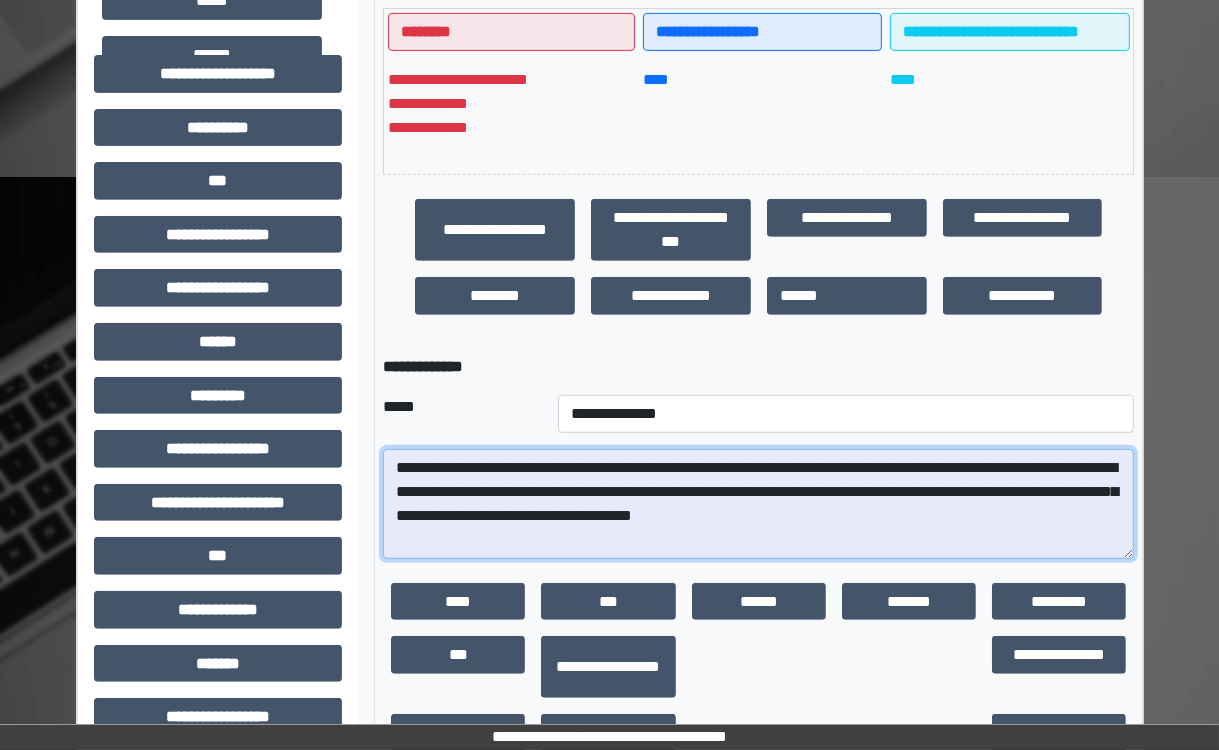 click on "**********" at bounding box center [758, 504] 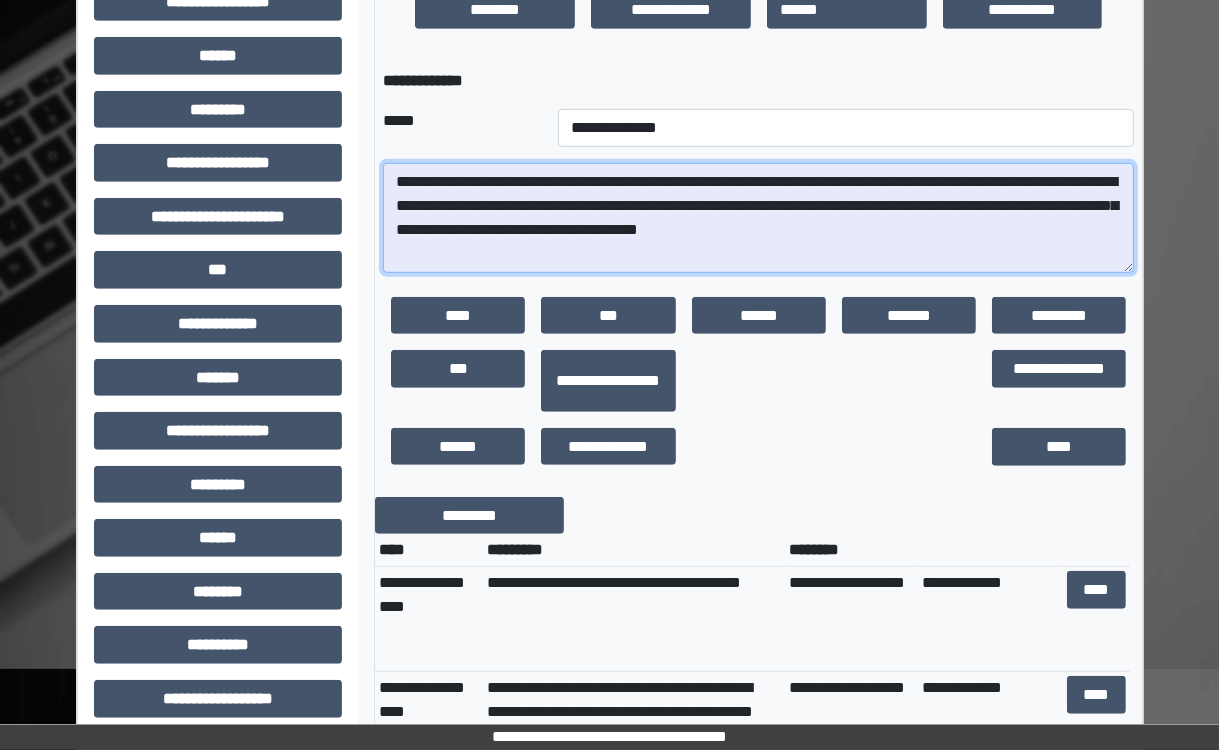 scroll, scrollTop: 904, scrollLeft: 0, axis: vertical 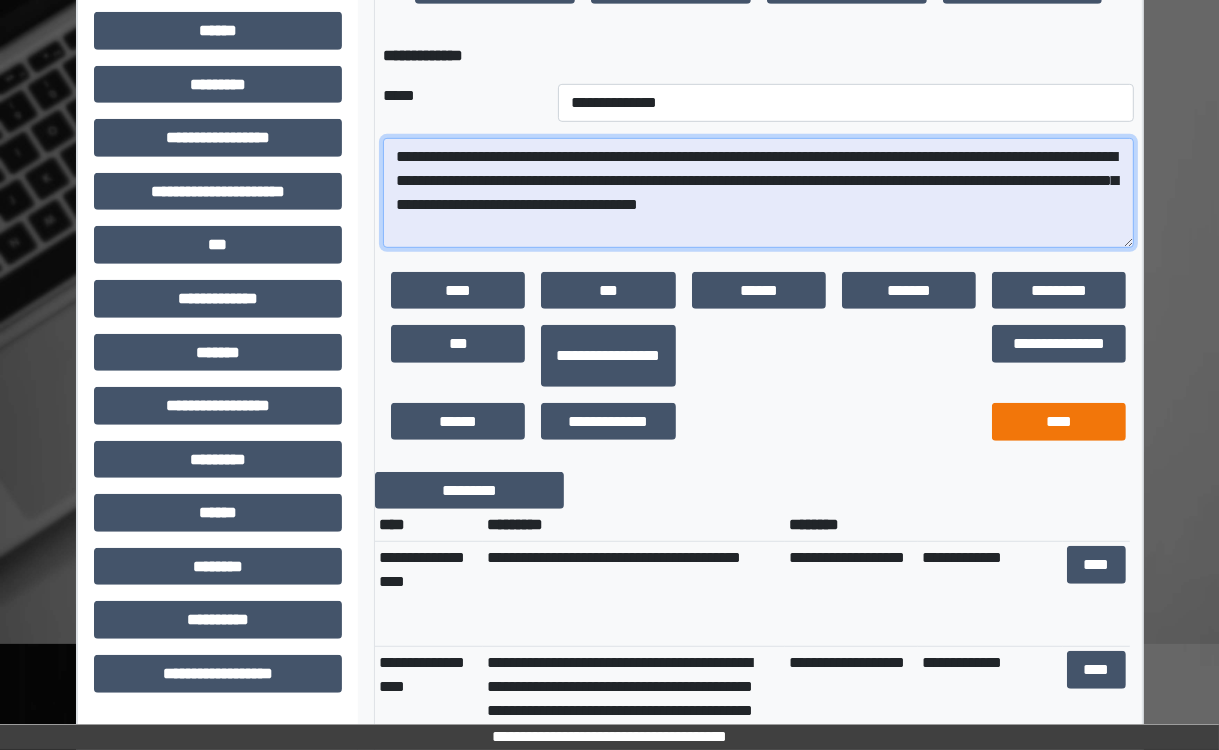 type on "**********" 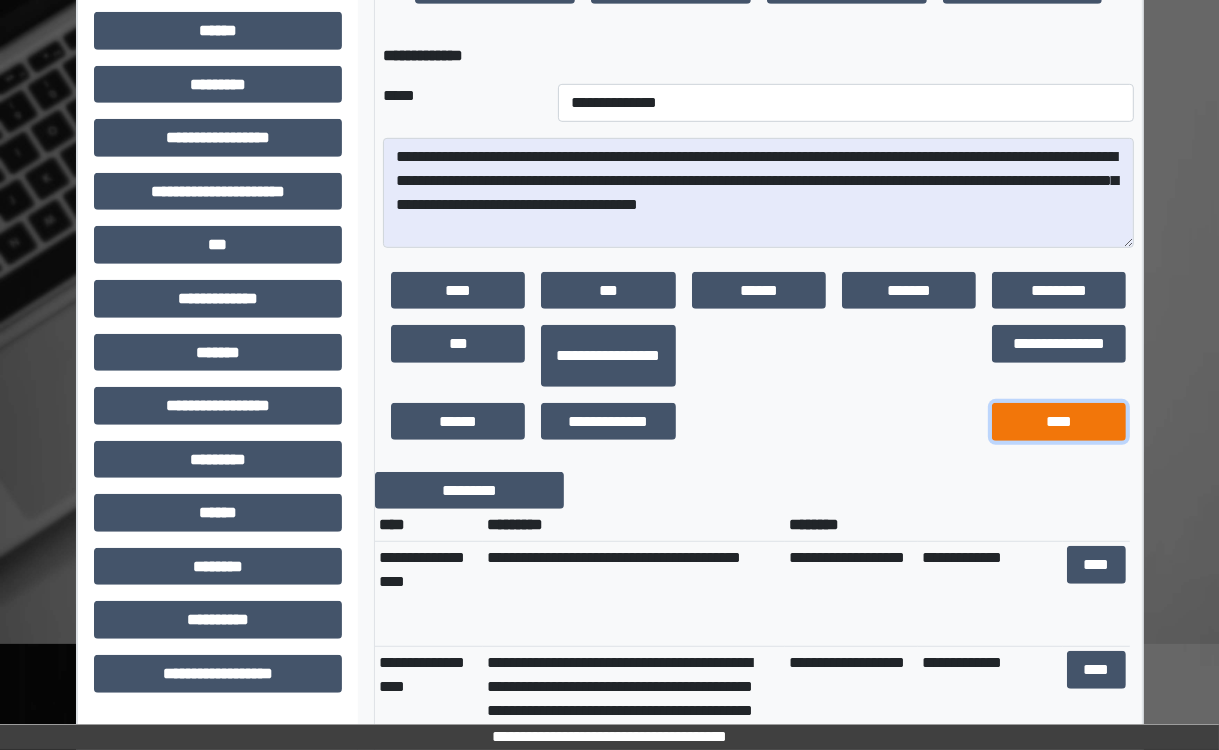 drag, startPoint x: 1068, startPoint y: 421, endPoint x: 1089, endPoint y: 414, distance: 22.135944 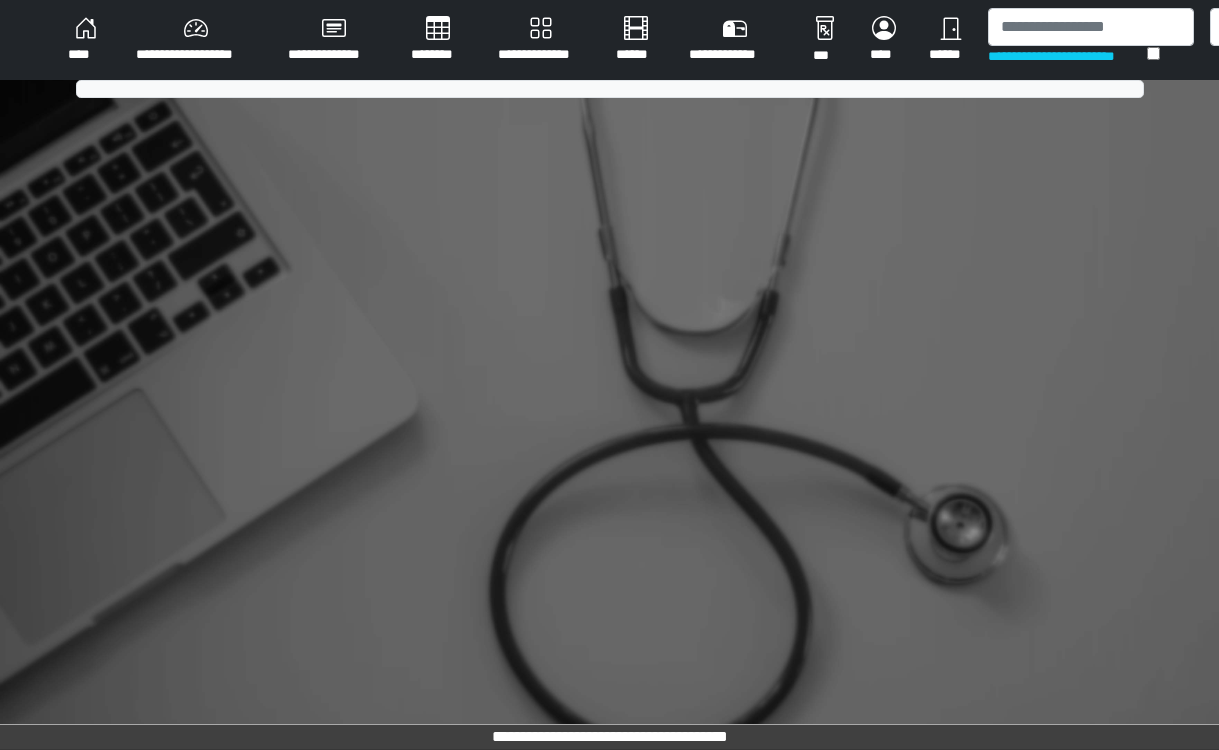 scroll, scrollTop: 0, scrollLeft: 0, axis: both 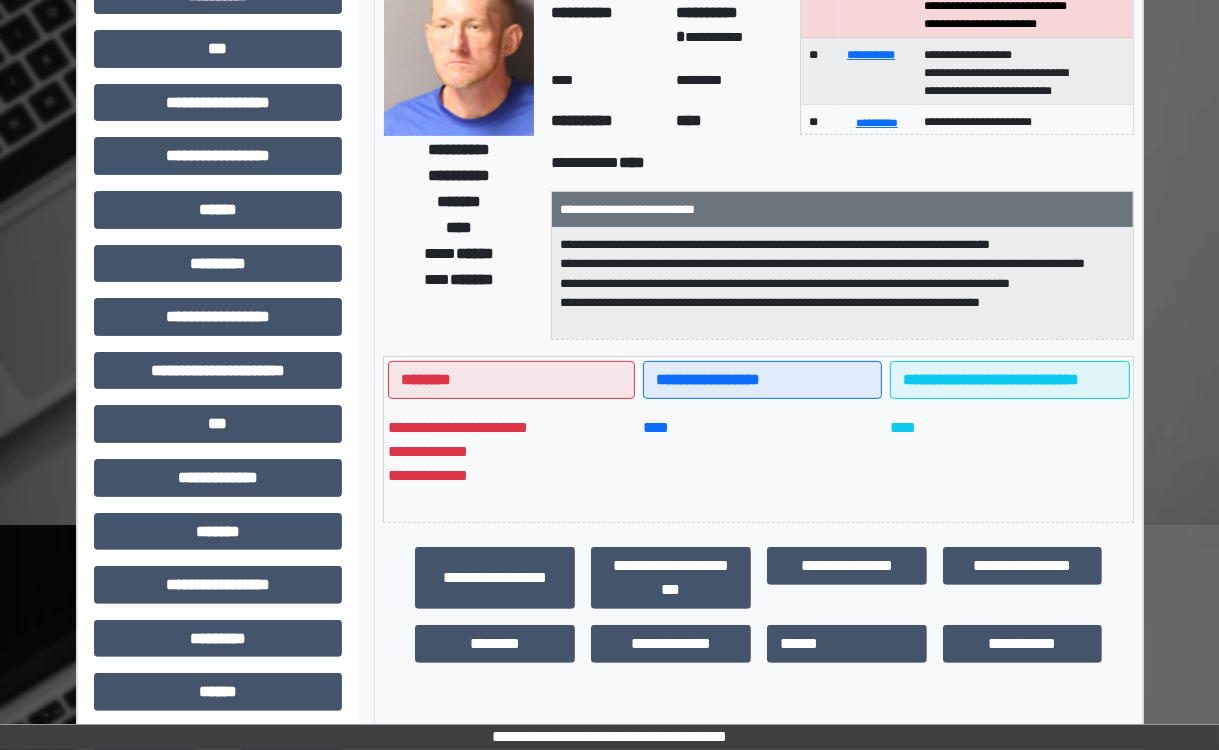 drag, startPoint x: 1218, startPoint y: 300, endPoint x: 1224, endPoint y: 381, distance: 81.22192 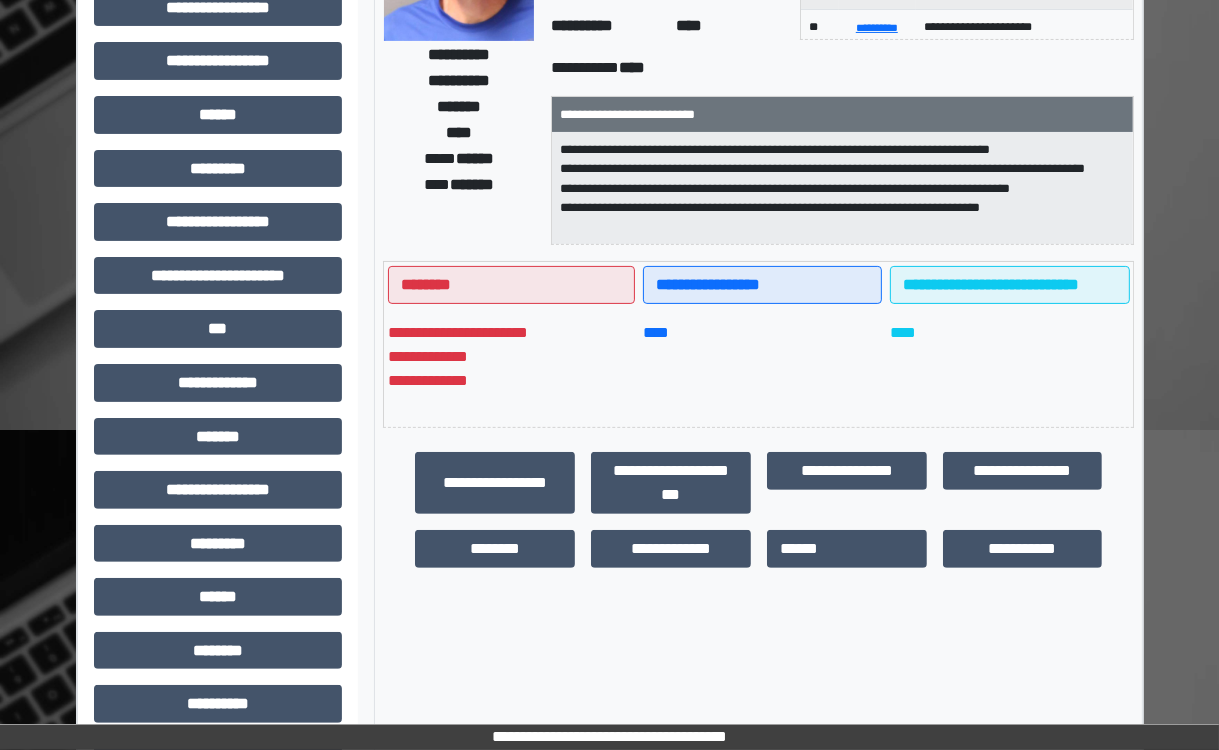 scroll, scrollTop: 416, scrollLeft: 0, axis: vertical 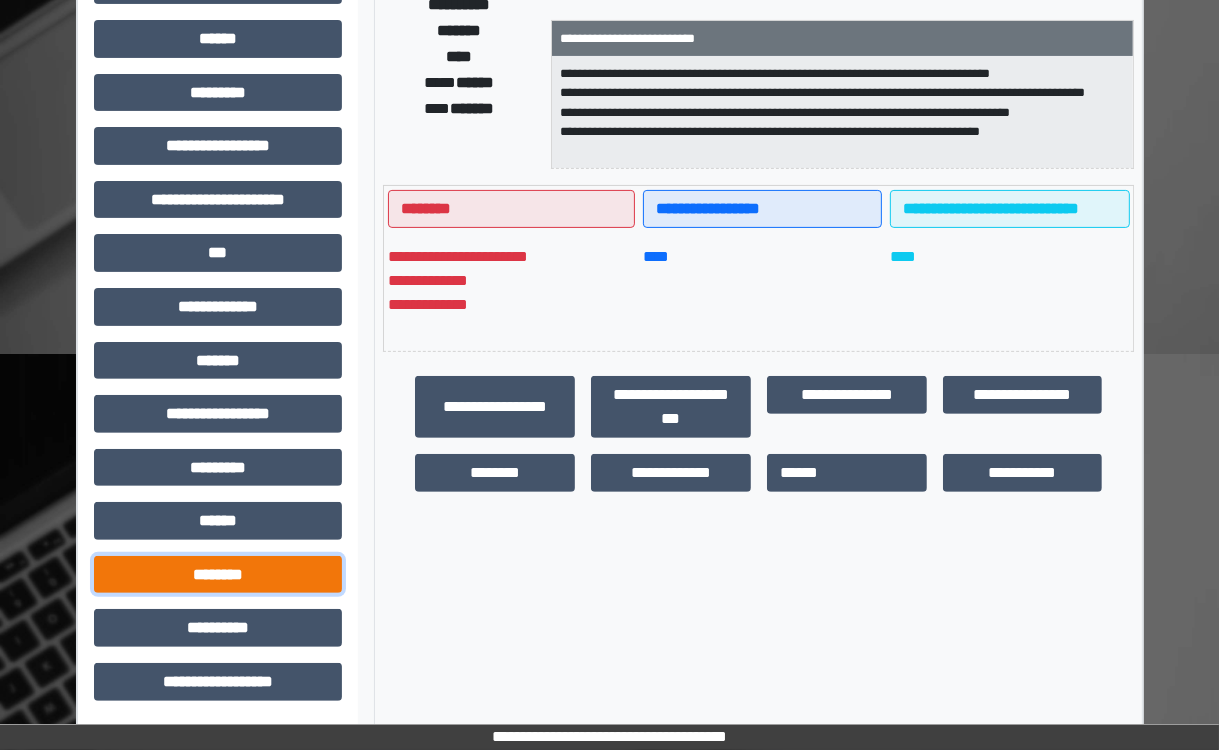 click on "********" at bounding box center (218, 575) 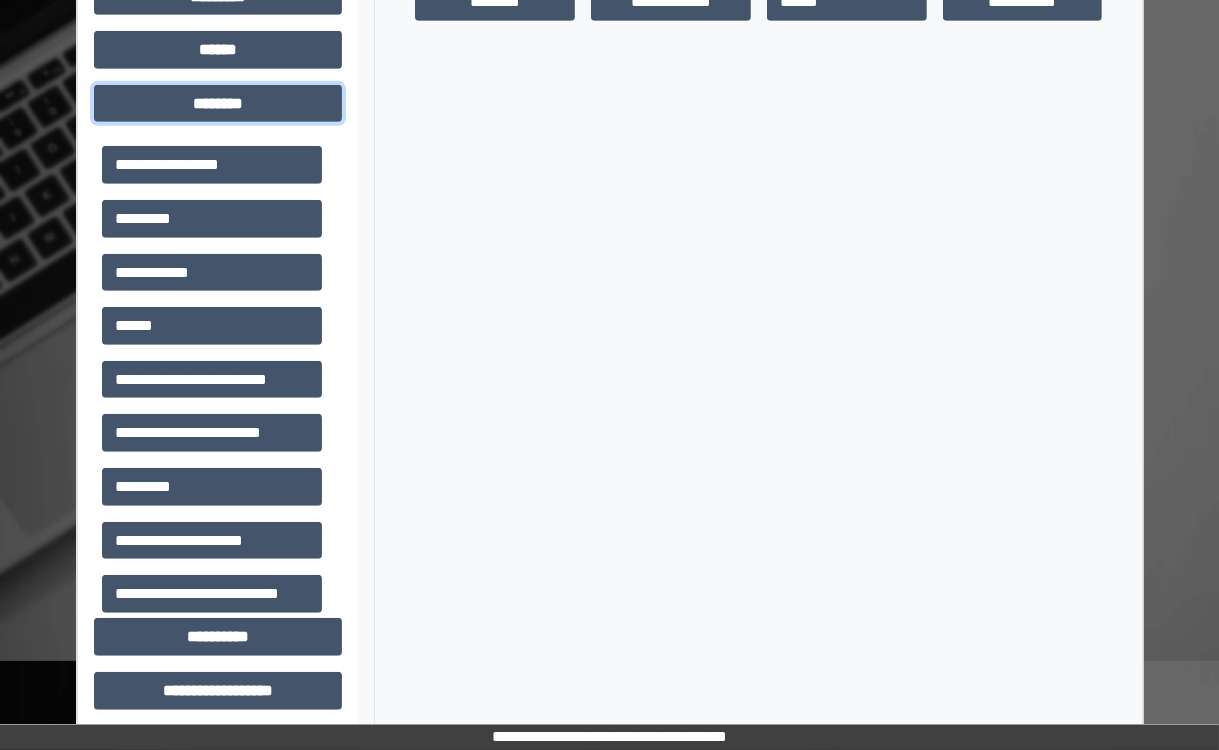 scroll, scrollTop: 896, scrollLeft: 0, axis: vertical 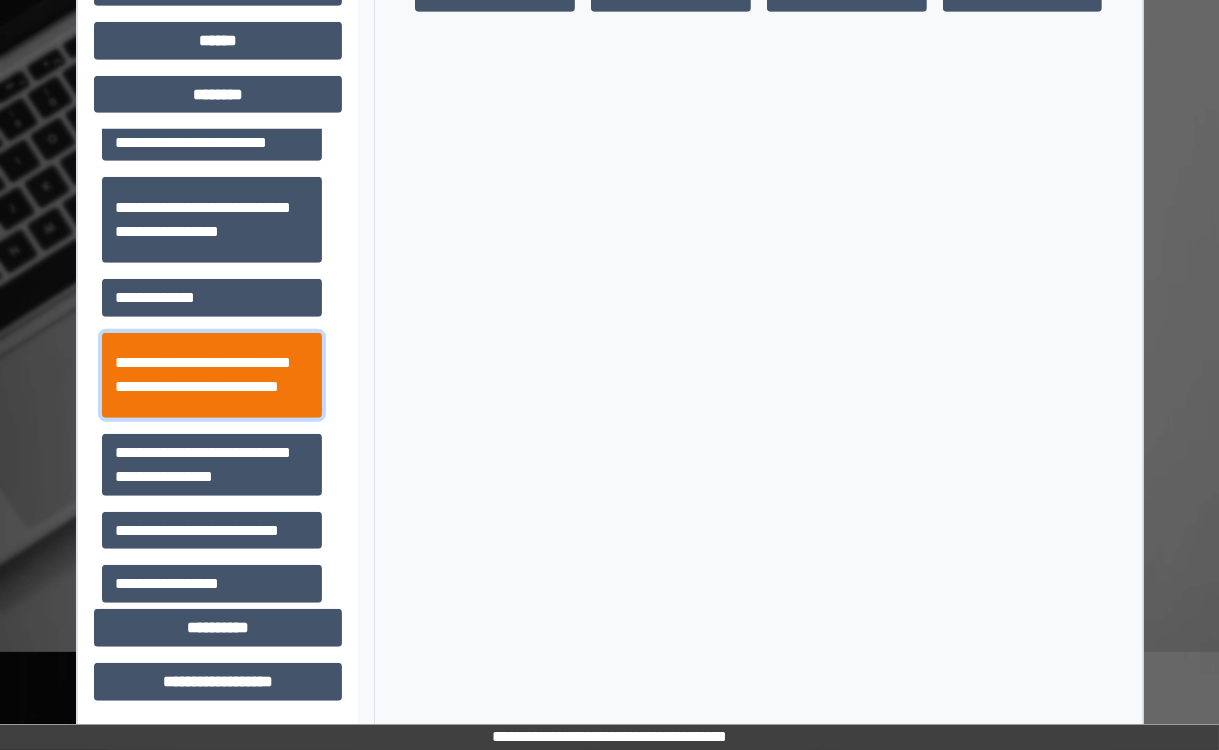click on "**********" at bounding box center (212, 376) 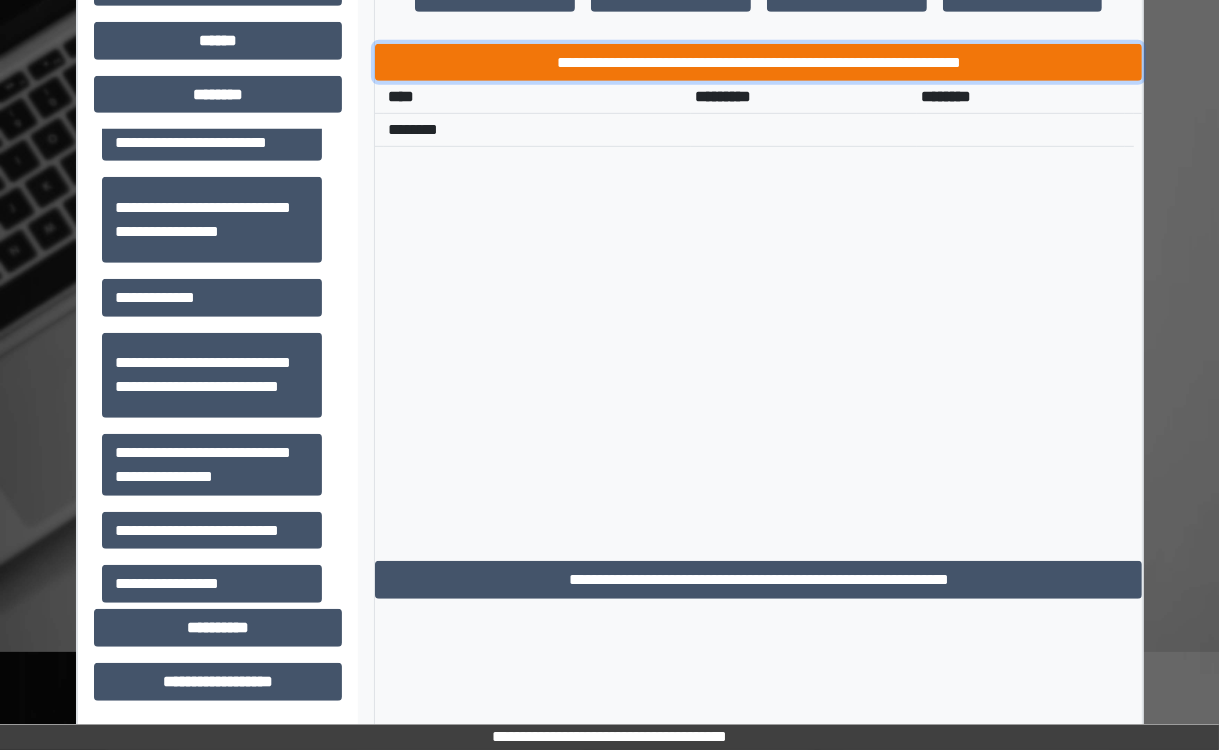 click on "**********" at bounding box center [758, 63] 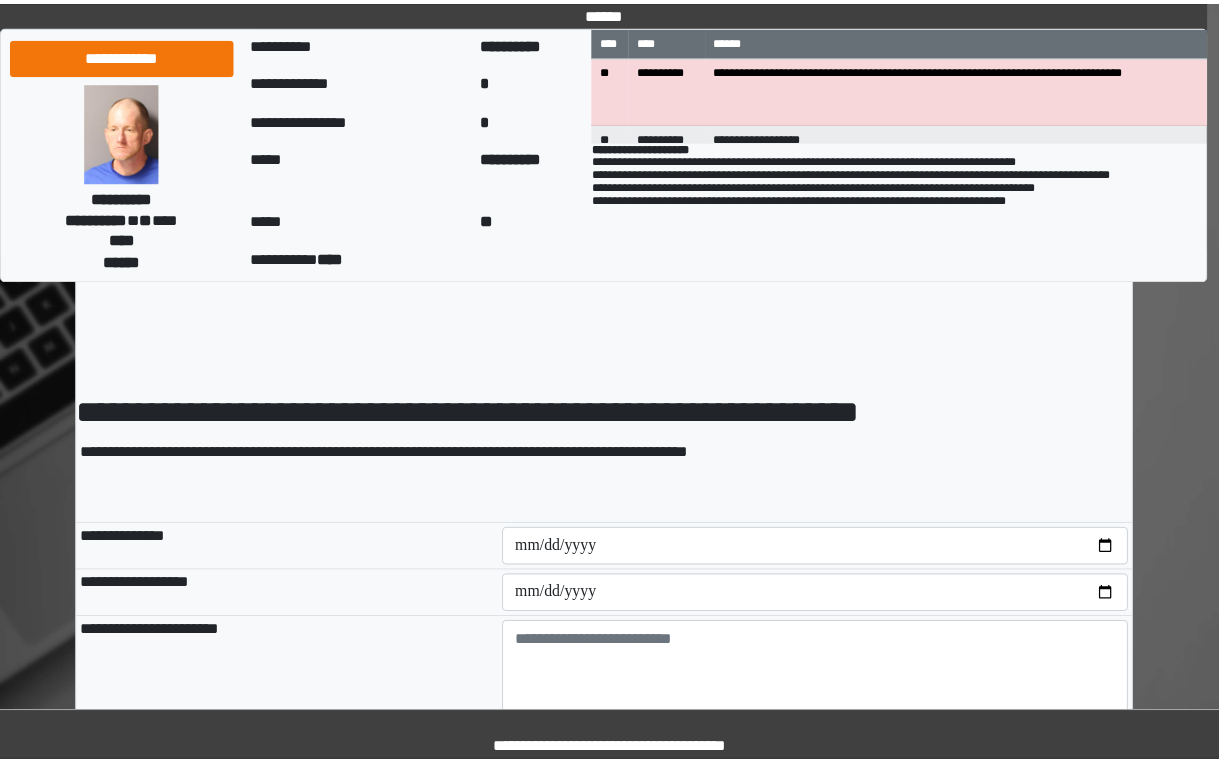 scroll, scrollTop: 0, scrollLeft: 0, axis: both 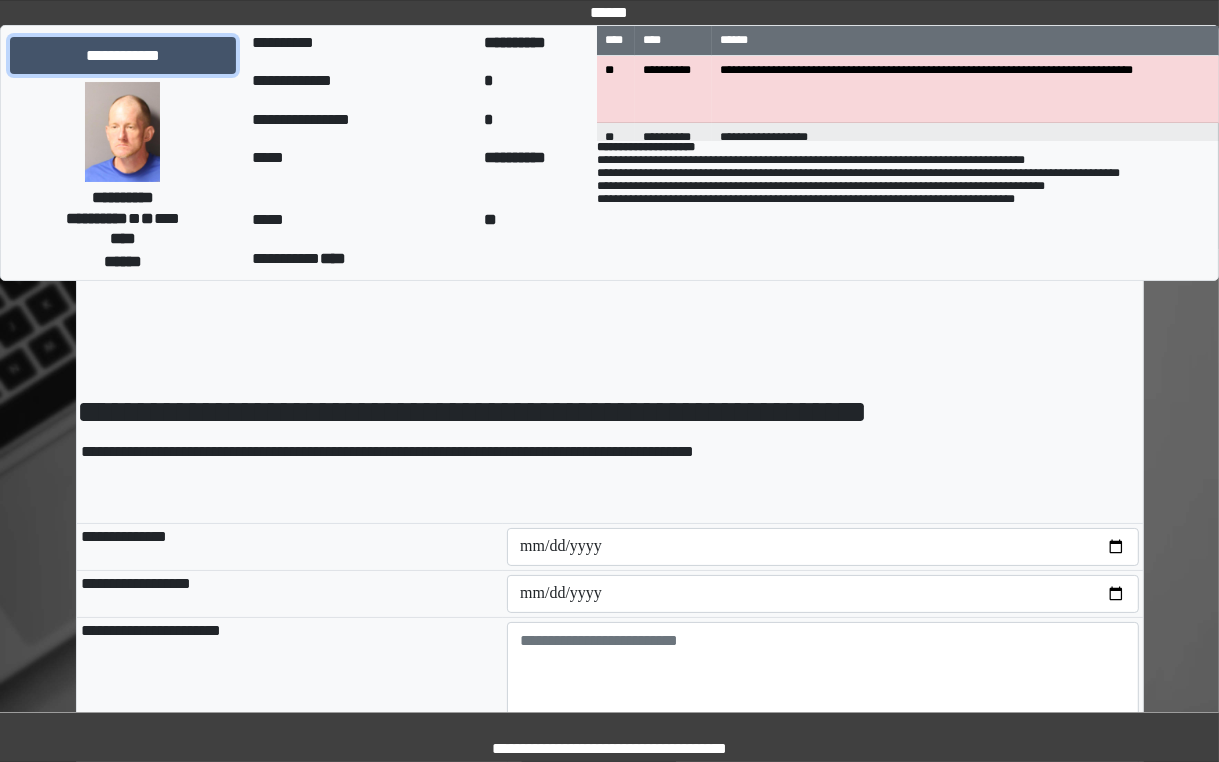 click on "**********" at bounding box center [123, 56] 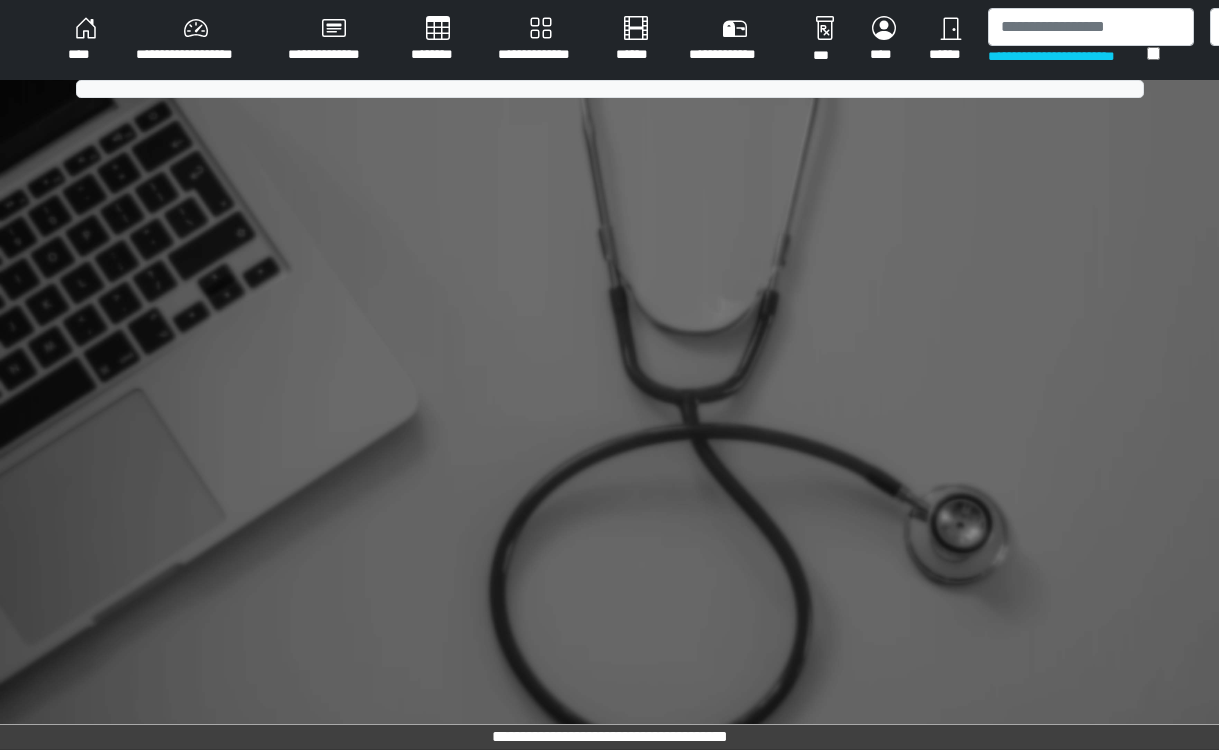 scroll, scrollTop: 0, scrollLeft: 0, axis: both 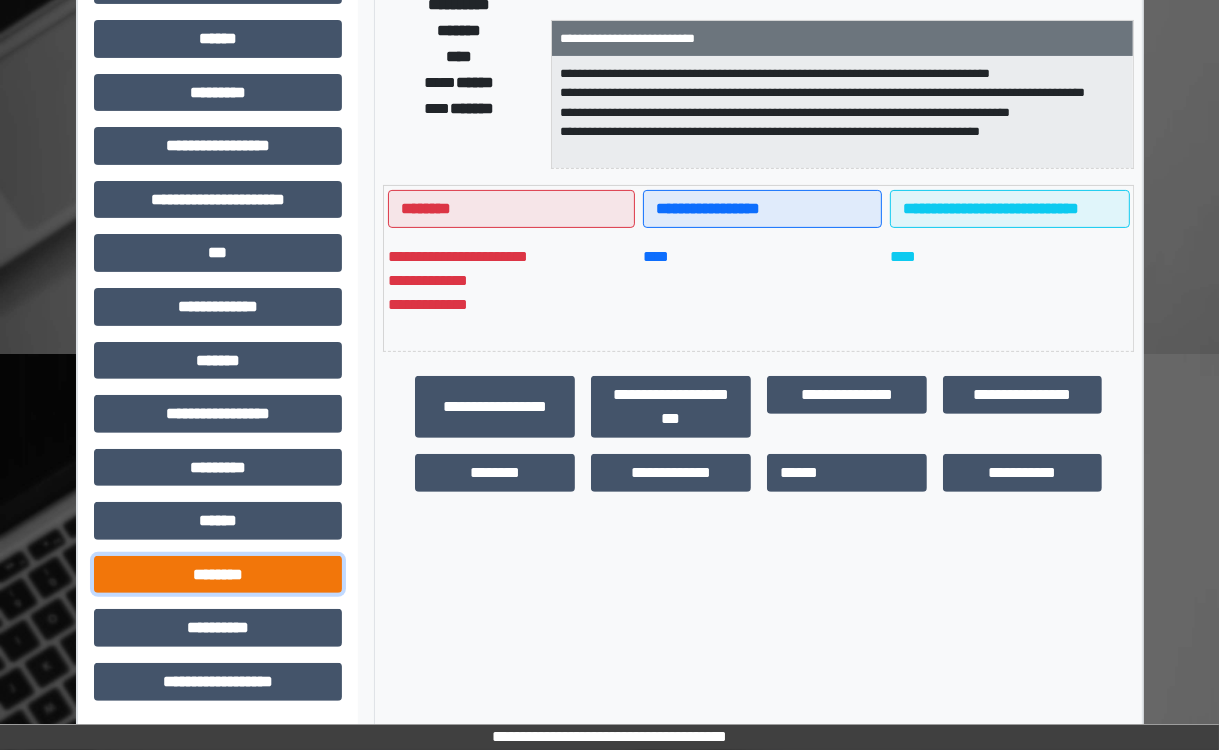 click on "********" at bounding box center [218, 575] 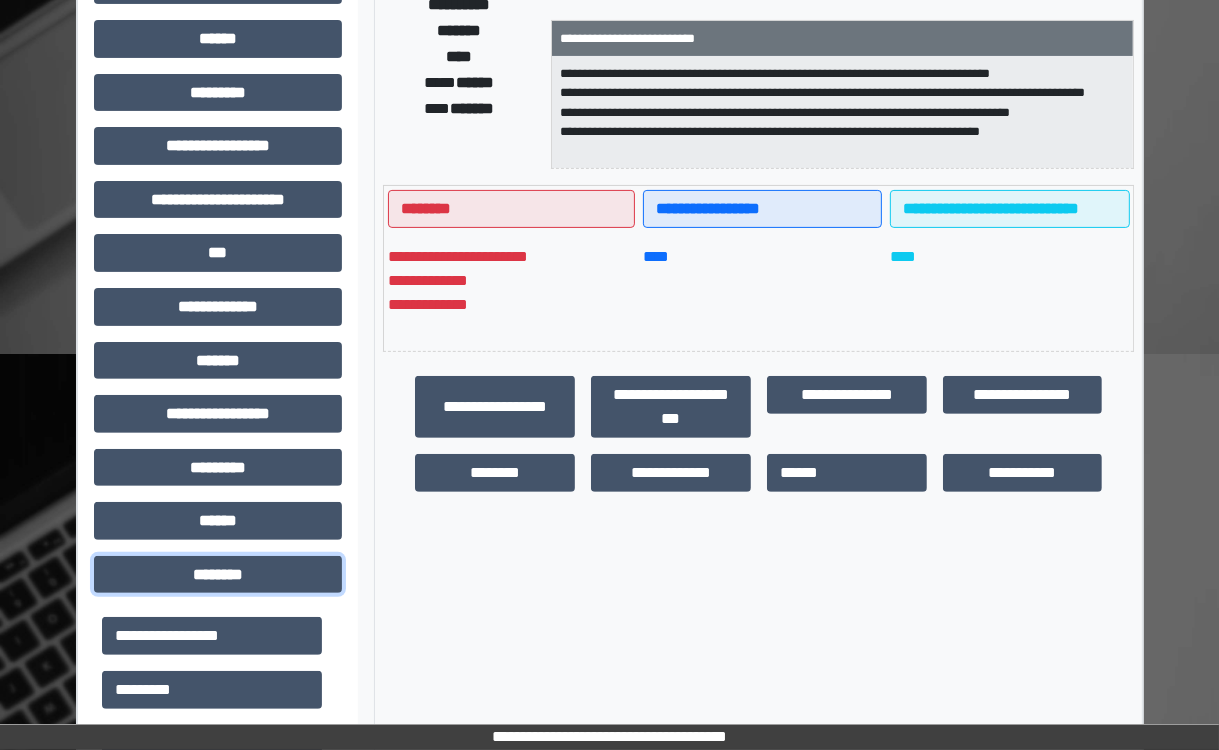 scroll, scrollTop: 31, scrollLeft: 0, axis: vertical 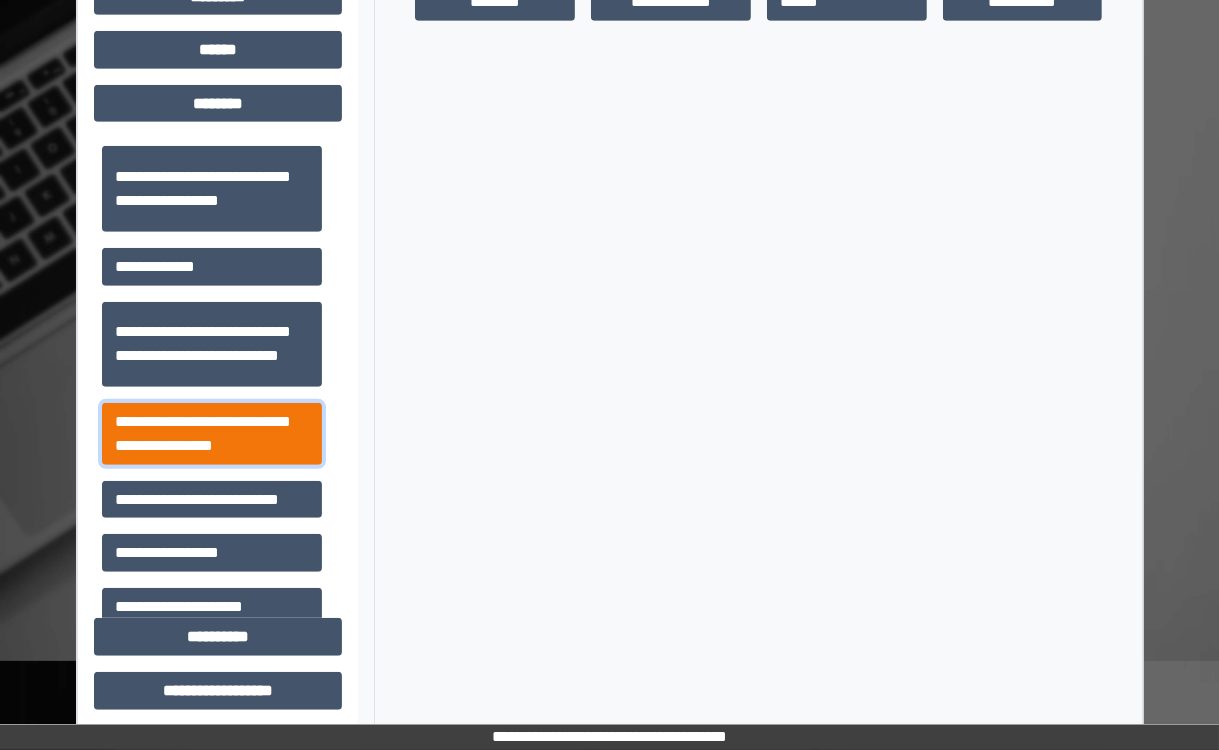 click on "**********" at bounding box center (212, 434) 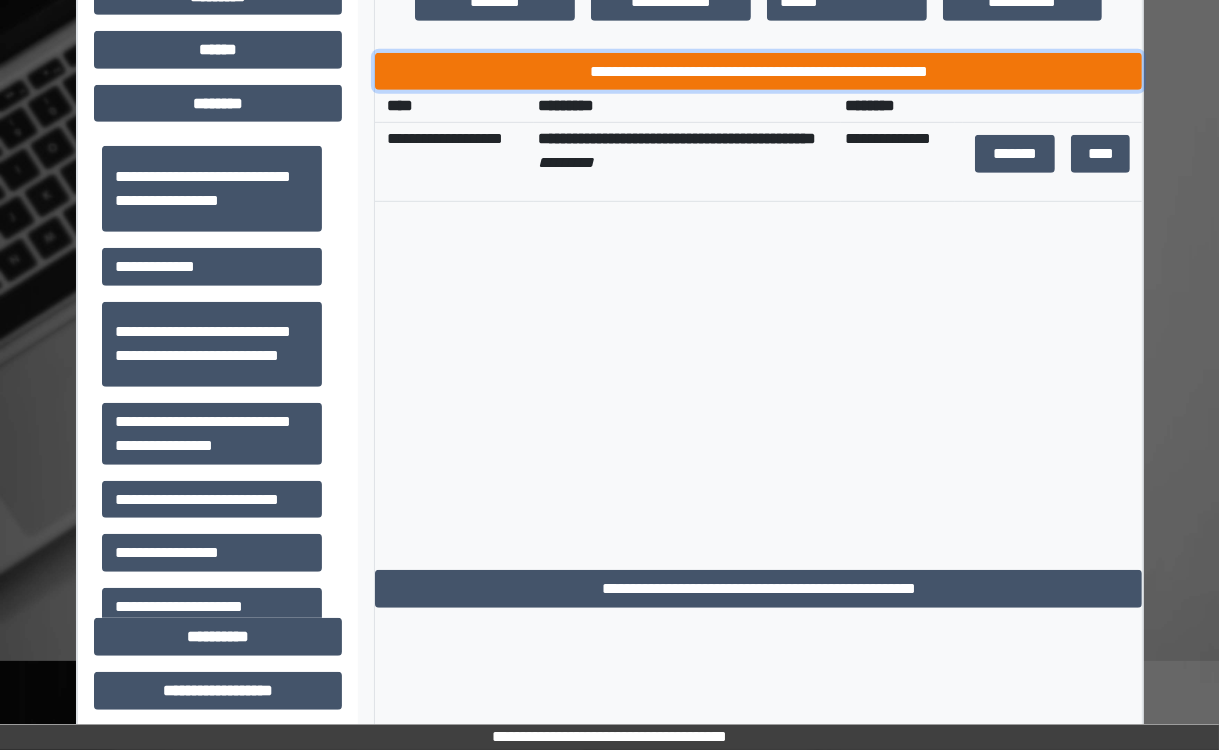 click on "**********" at bounding box center [758, 72] 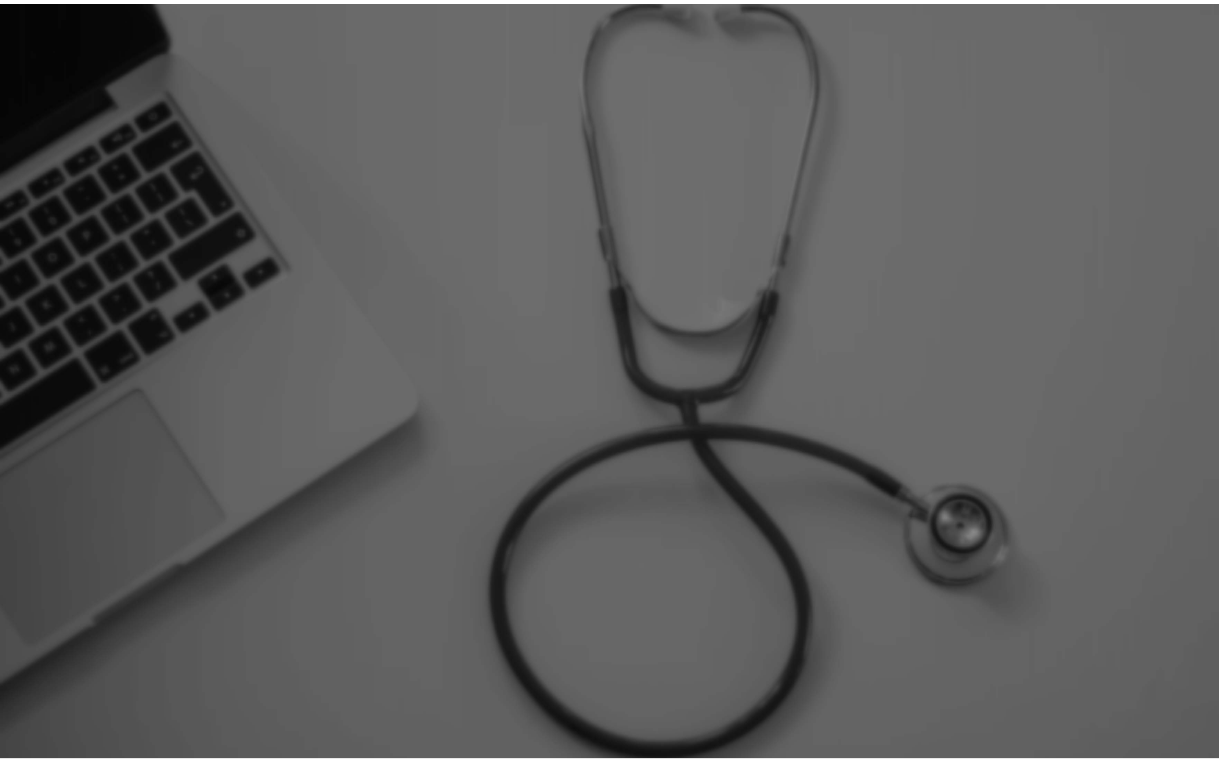 scroll, scrollTop: 0, scrollLeft: 0, axis: both 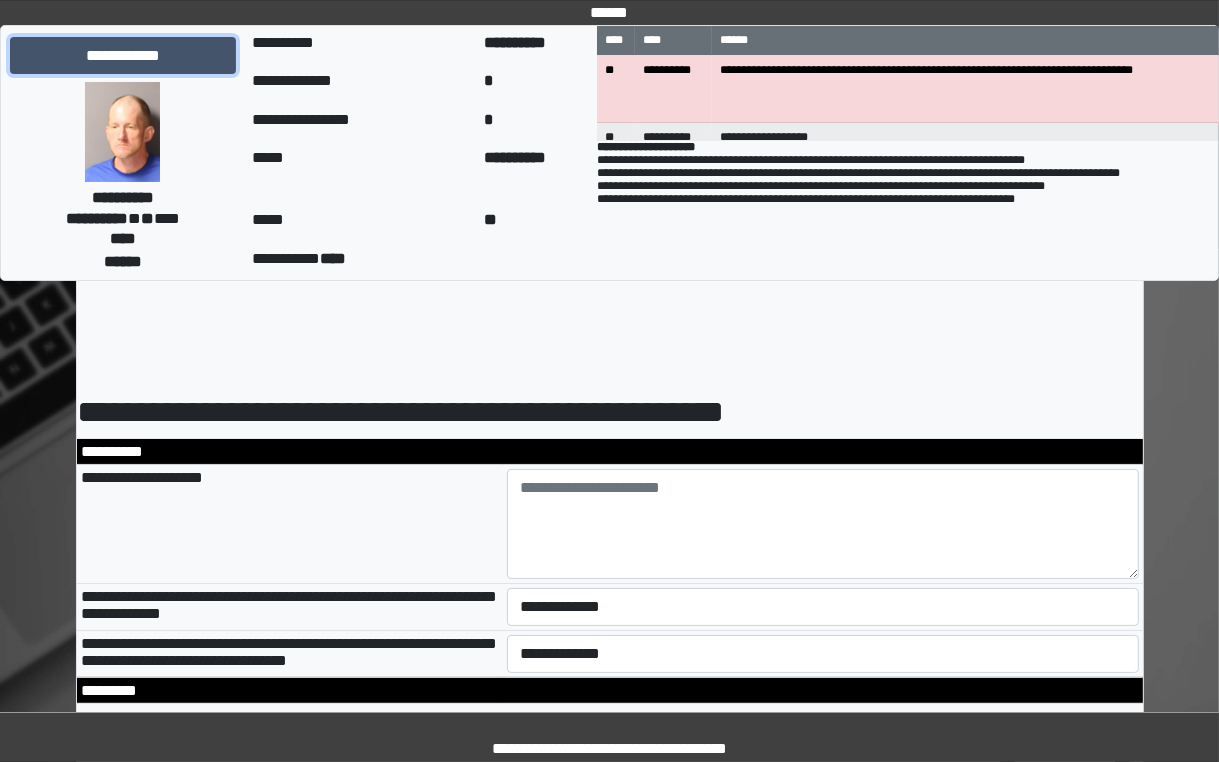 click on "**********" at bounding box center (123, 56) 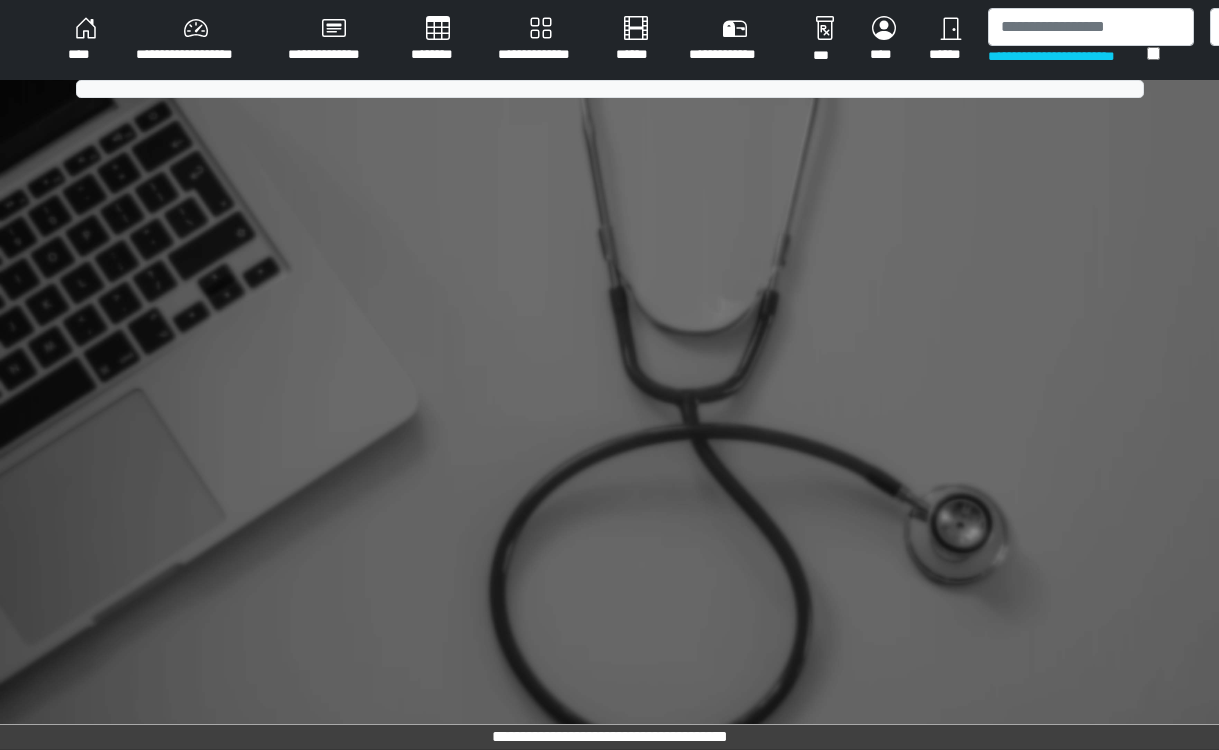 scroll, scrollTop: 0, scrollLeft: 0, axis: both 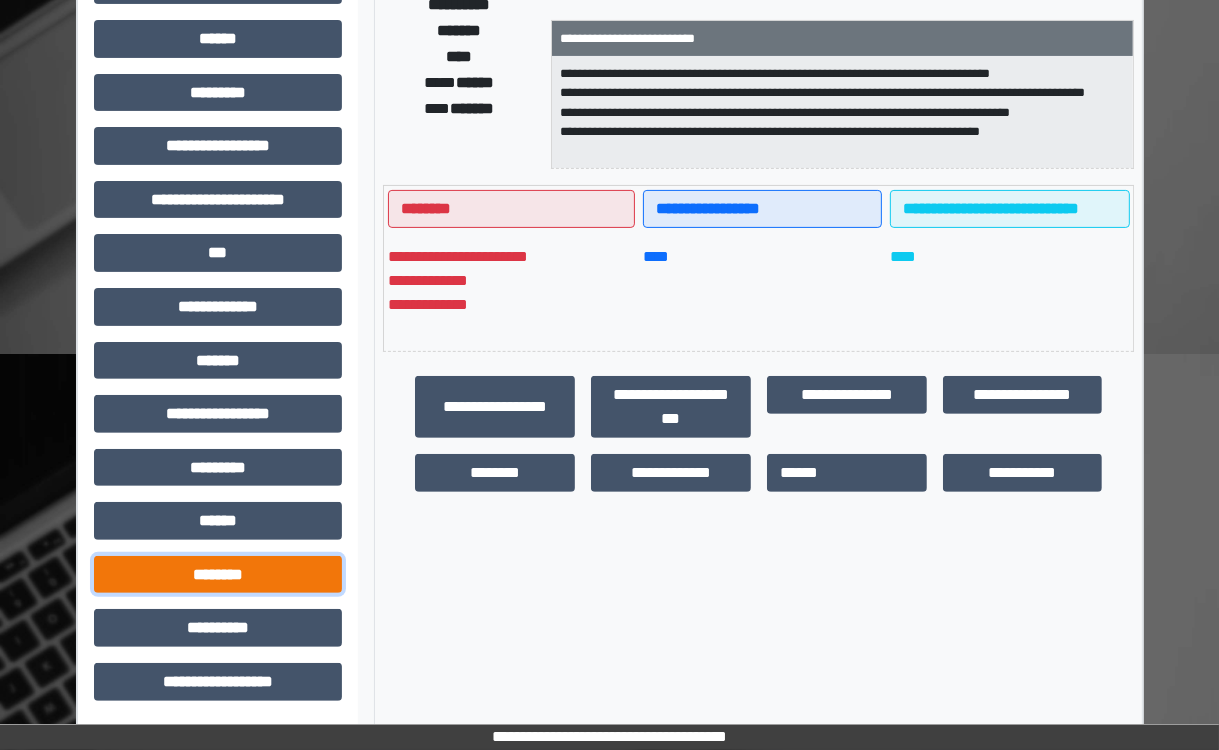 click on "********" at bounding box center (218, 575) 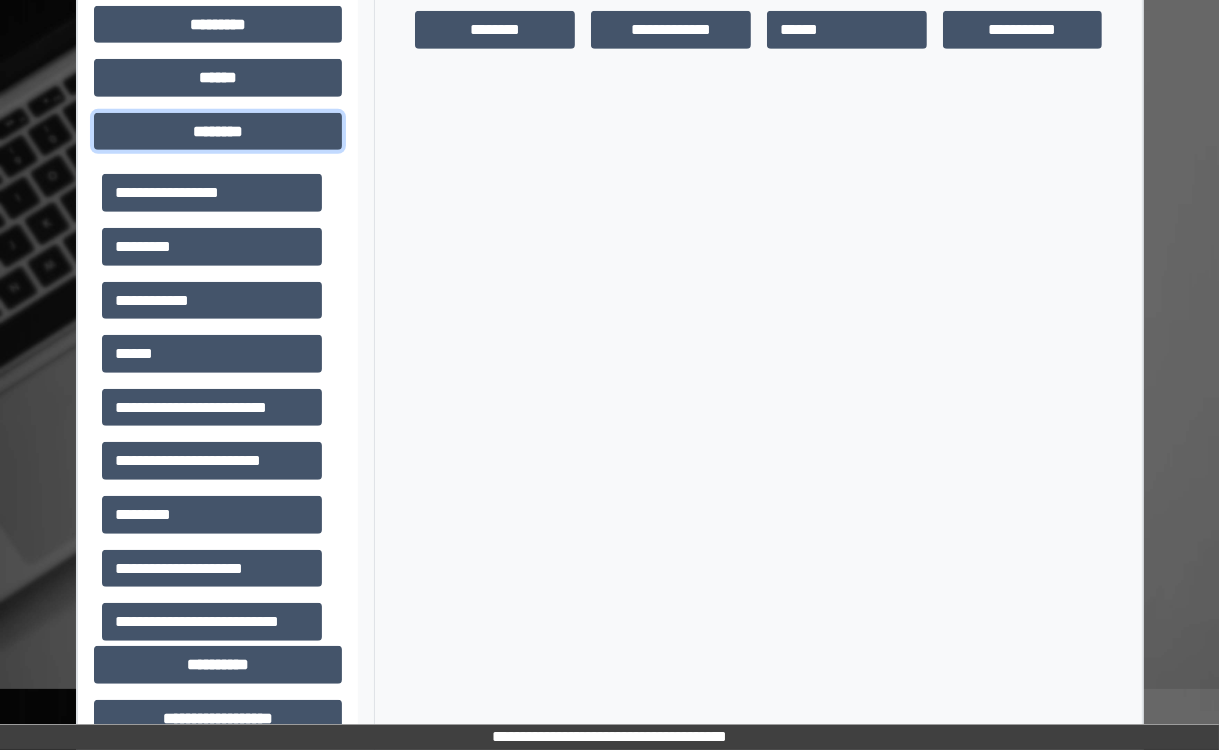 scroll, scrollTop: 896, scrollLeft: 0, axis: vertical 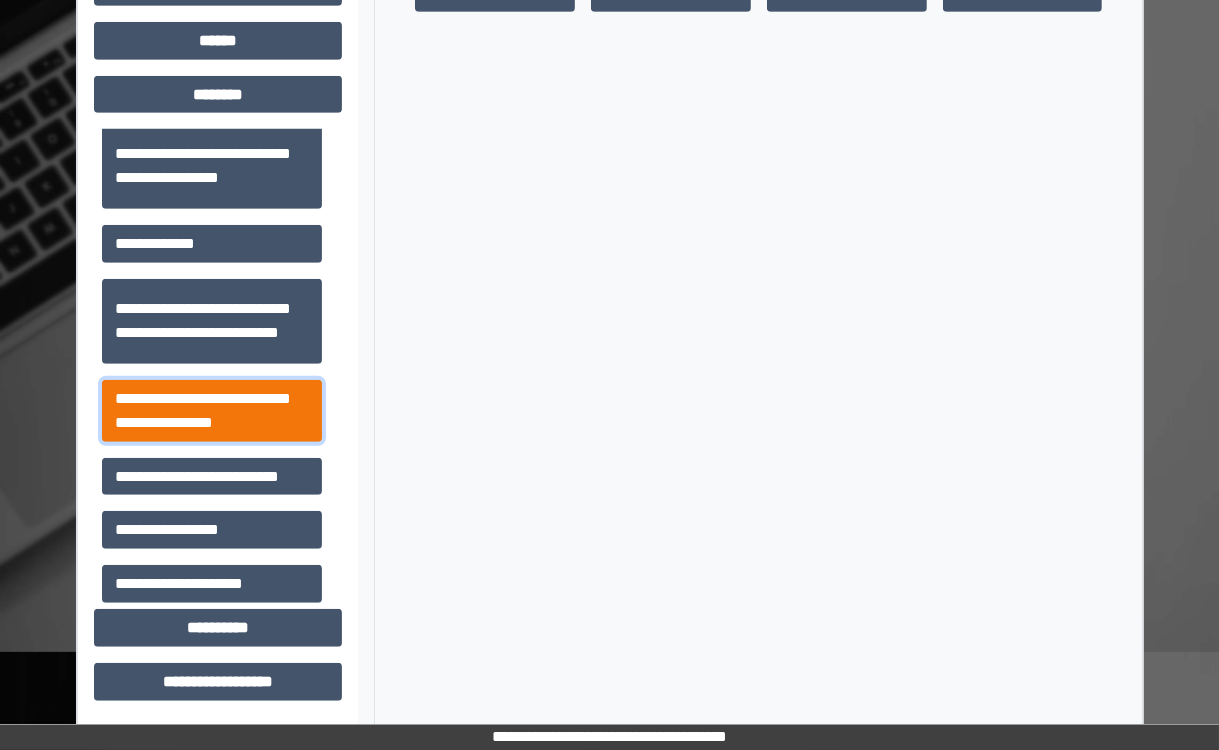 click on "**********" at bounding box center (212, 411) 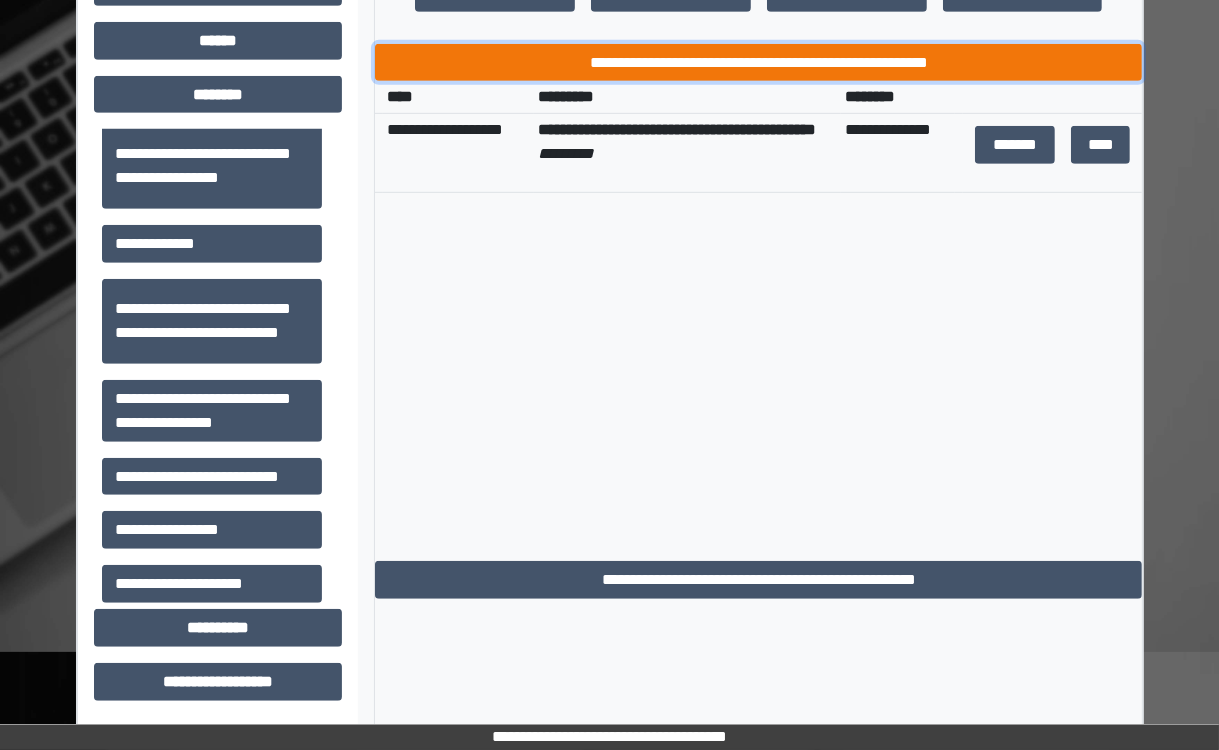 click on "**********" at bounding box center (758, 63) 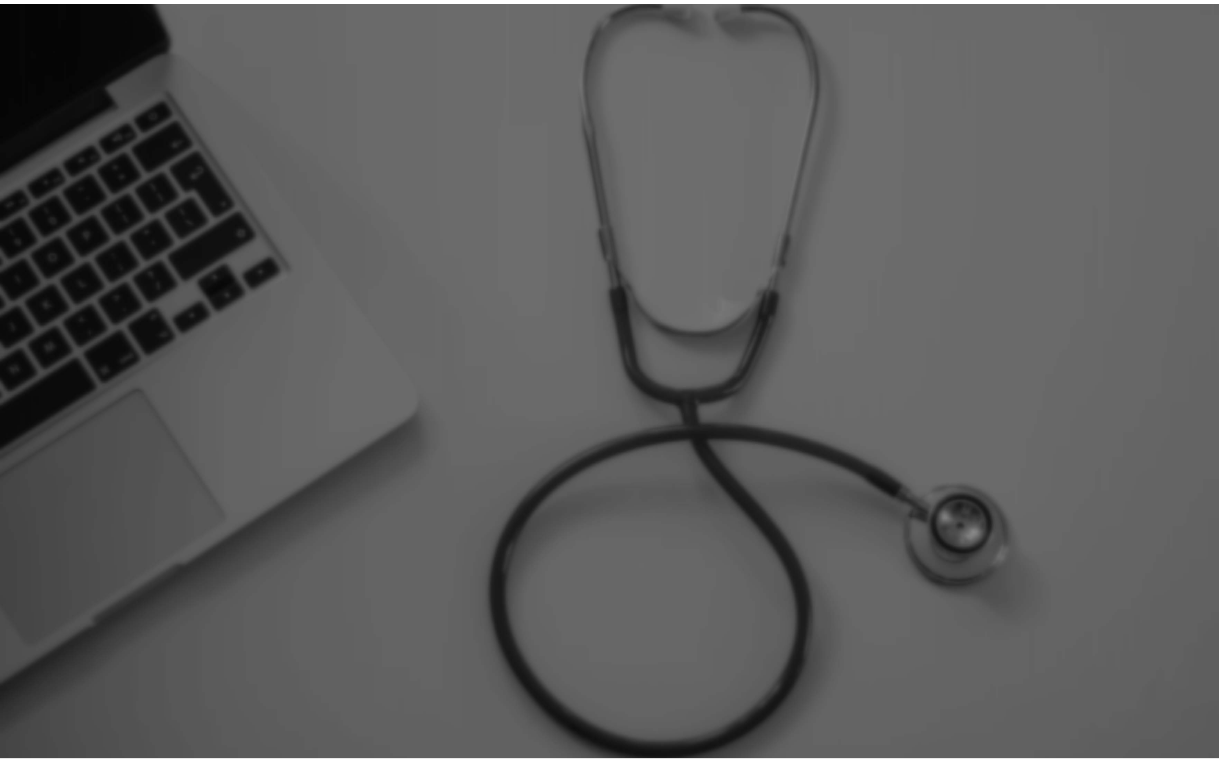 scroll, scrollTop: 0, scrollLeft: 0, axis: both 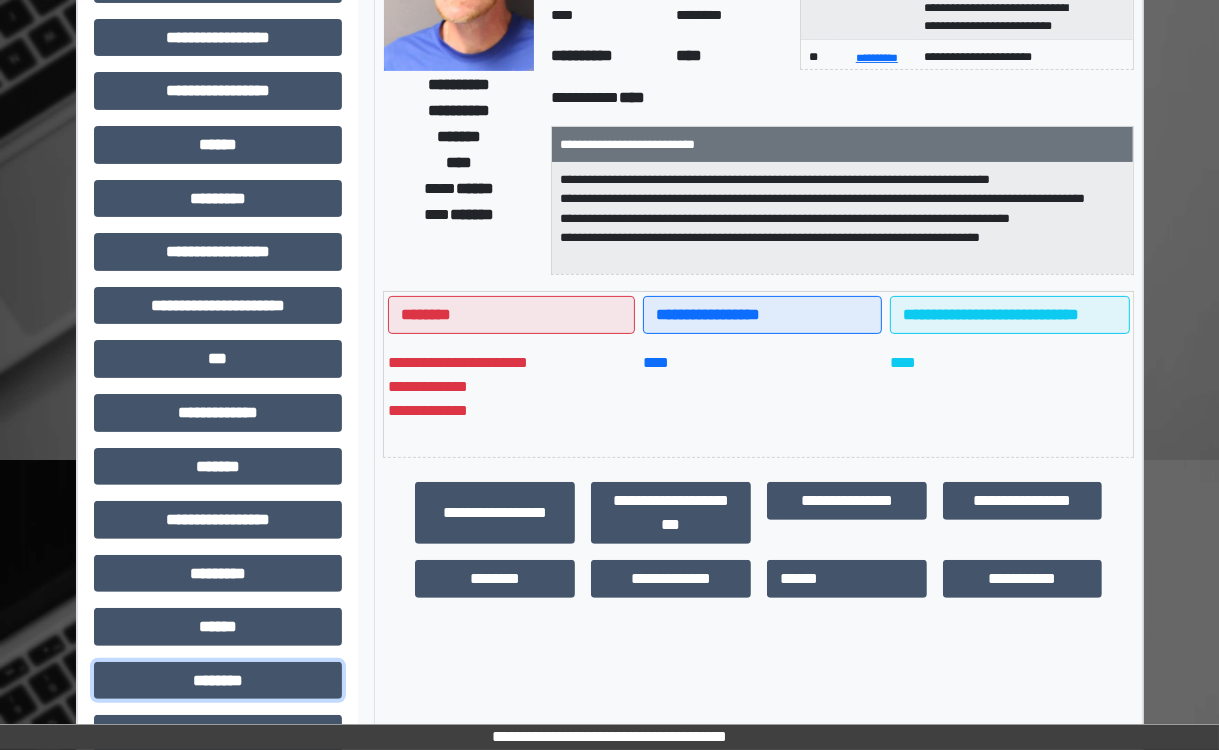 drag, startPoint x: 240, startPoint y: 684, endPoint x: 778, endPoint y: 468, distance: 579.74133 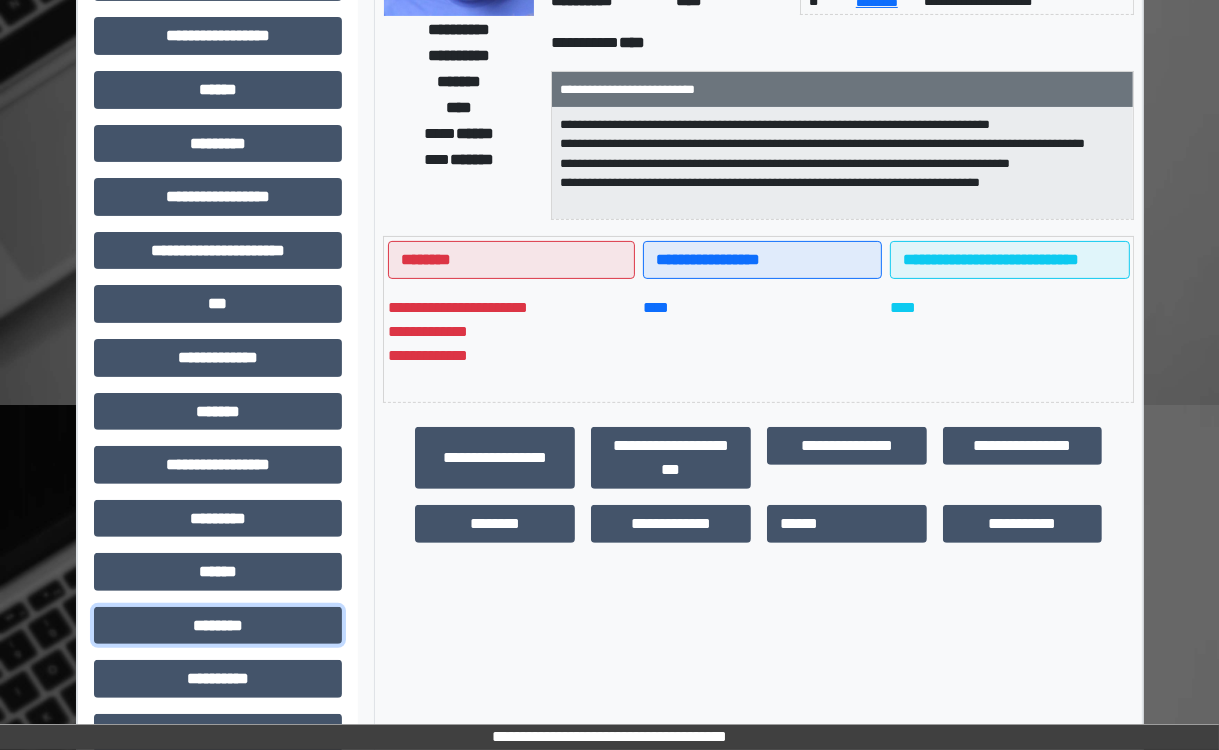 scroll, scrollTop: 416, scrollLeft: 0, axis: vertical 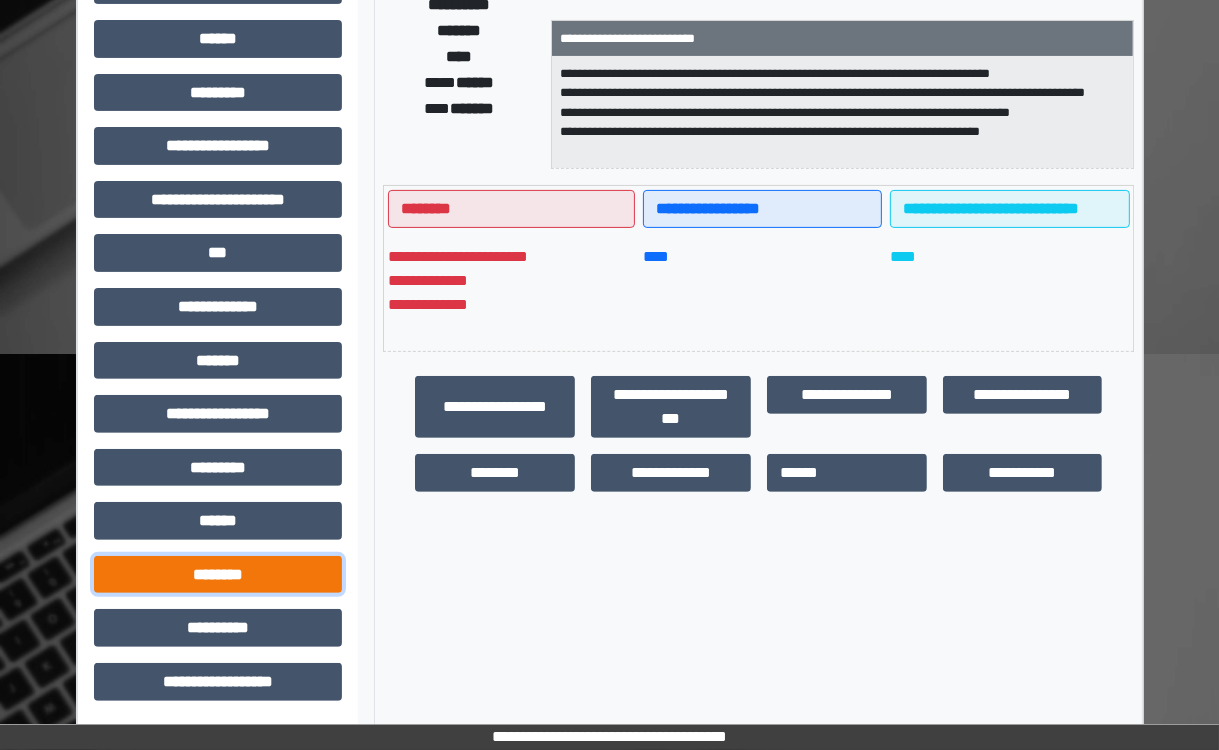 click on "********" at bounding box center (218, 575) 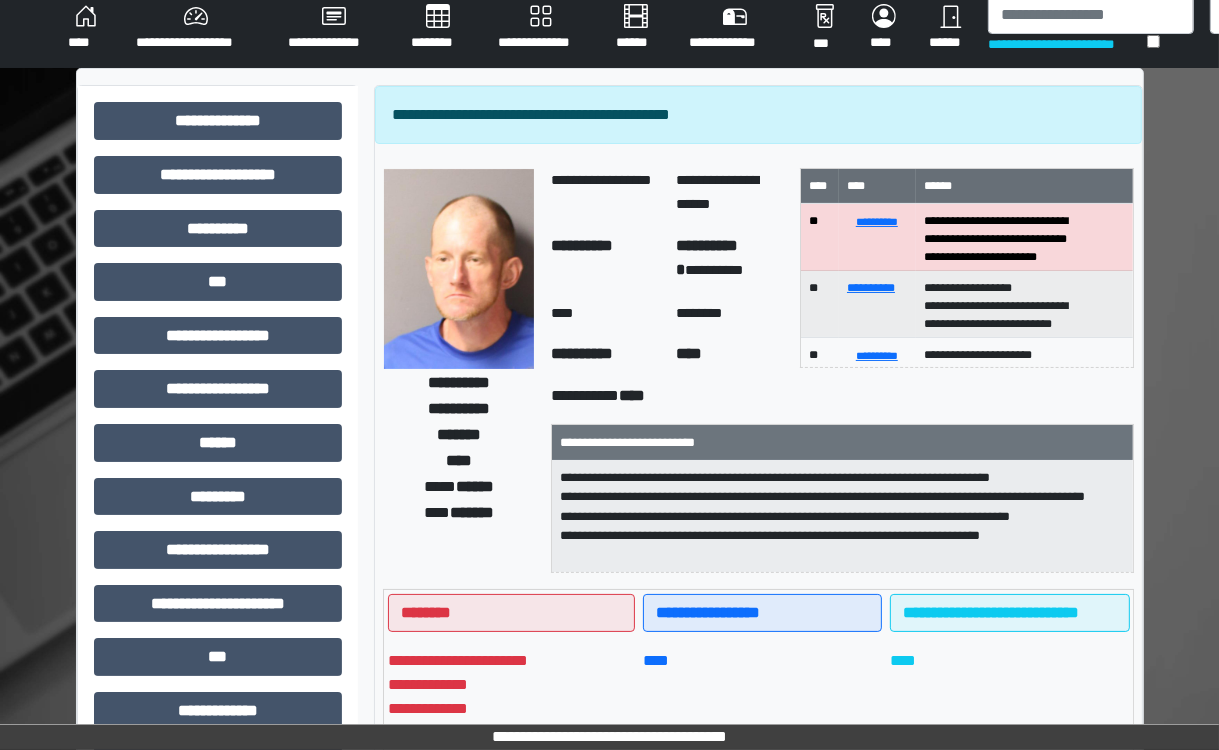 scroll, scrollTop: 0, scrollLeft: 0, axis: both 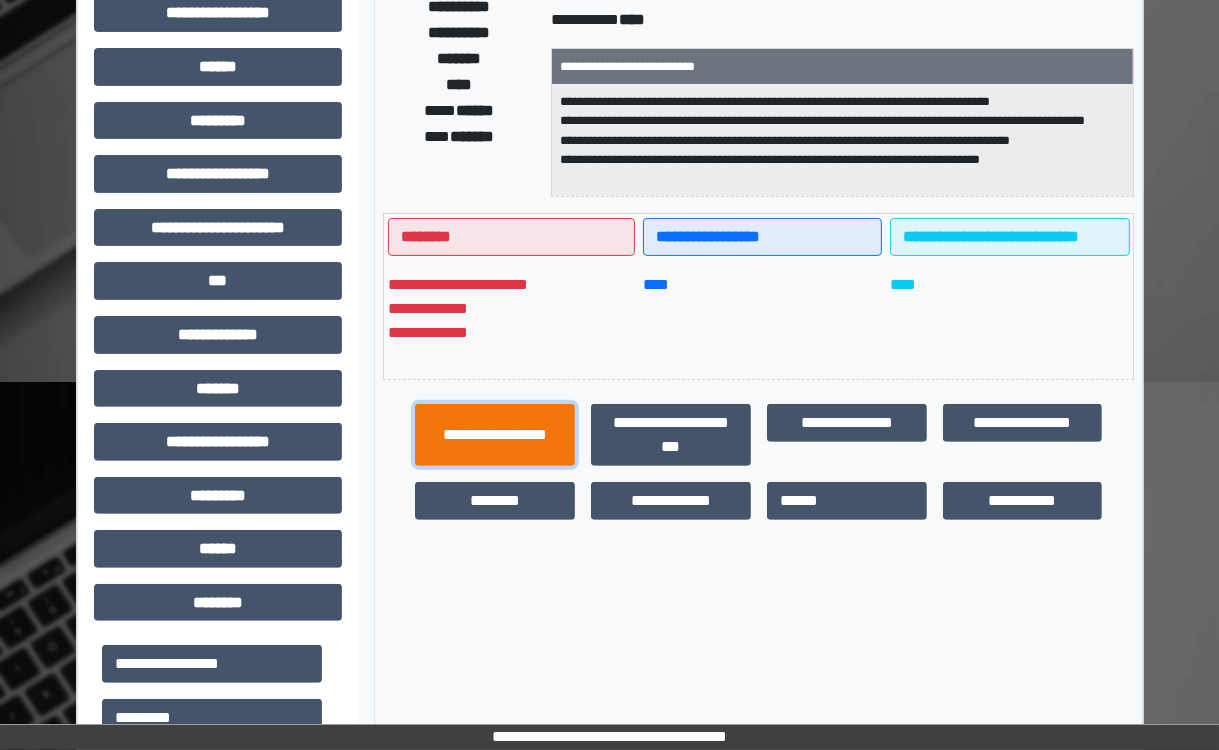 click on "**********" at bounding box center [495, 435] 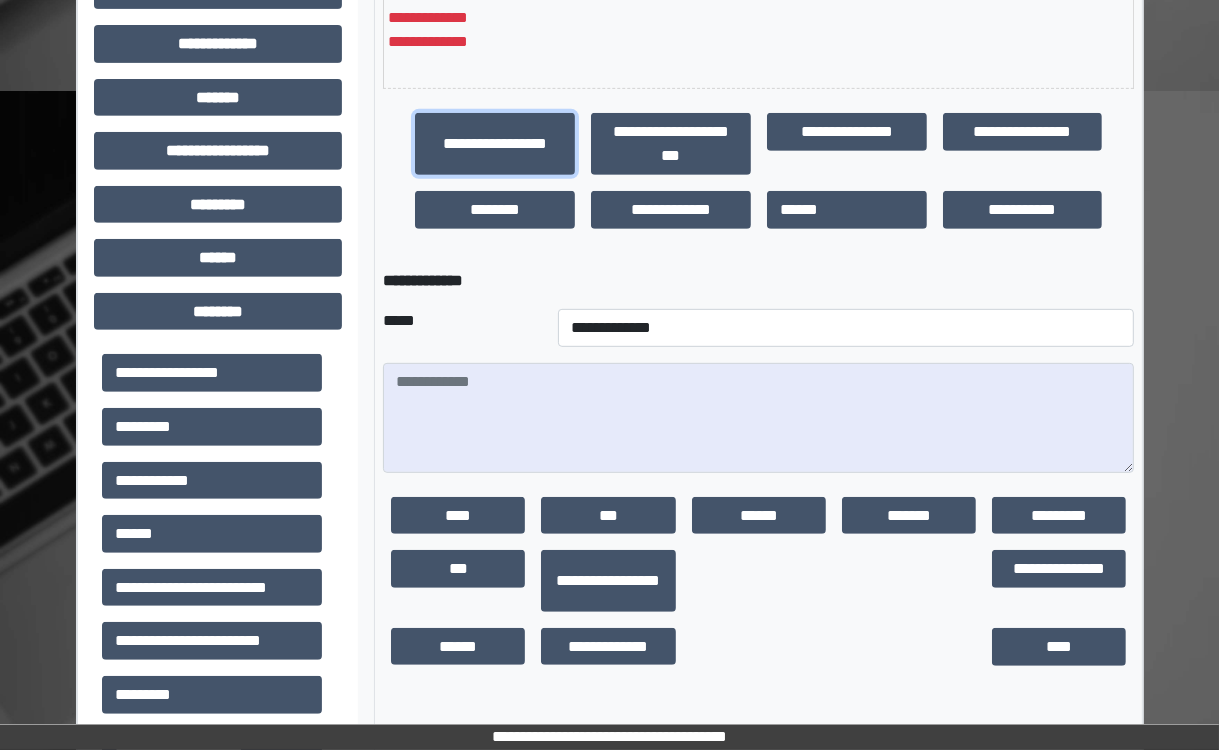 scroll, scrollTop: 680, scrollLeft: 0, axis: vertical 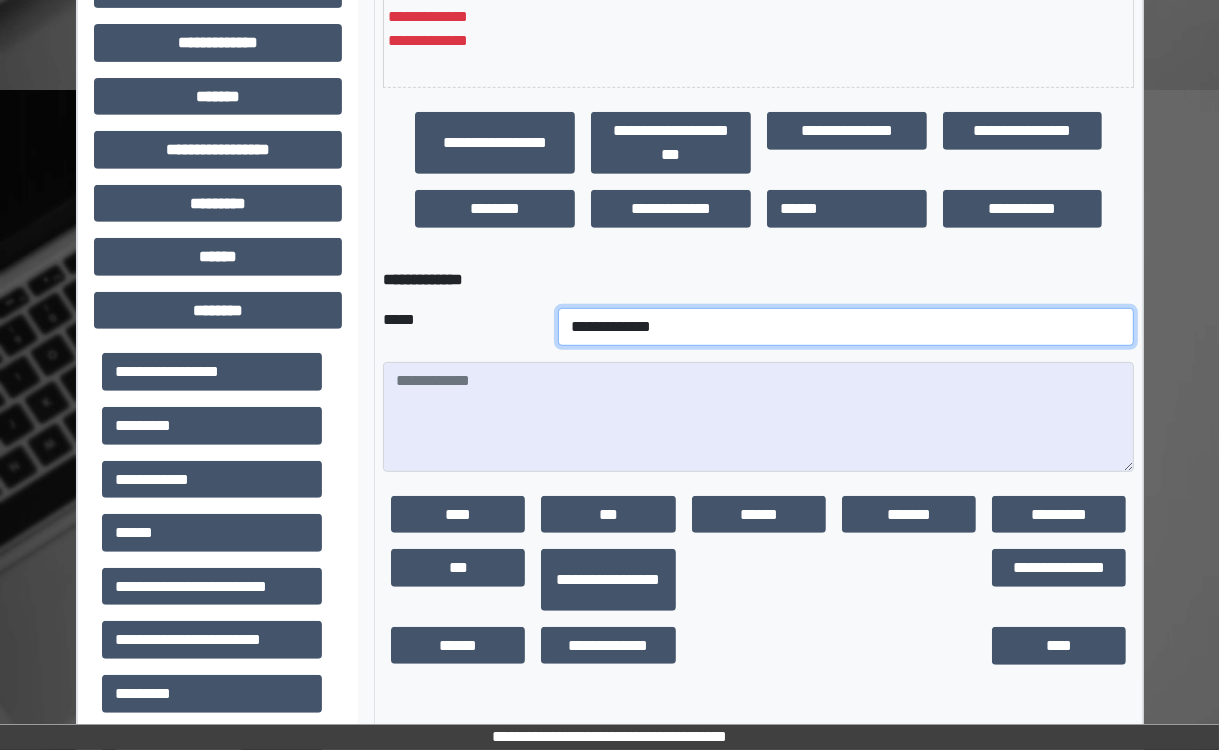 click on "**********" at bounding box center [846, 327] 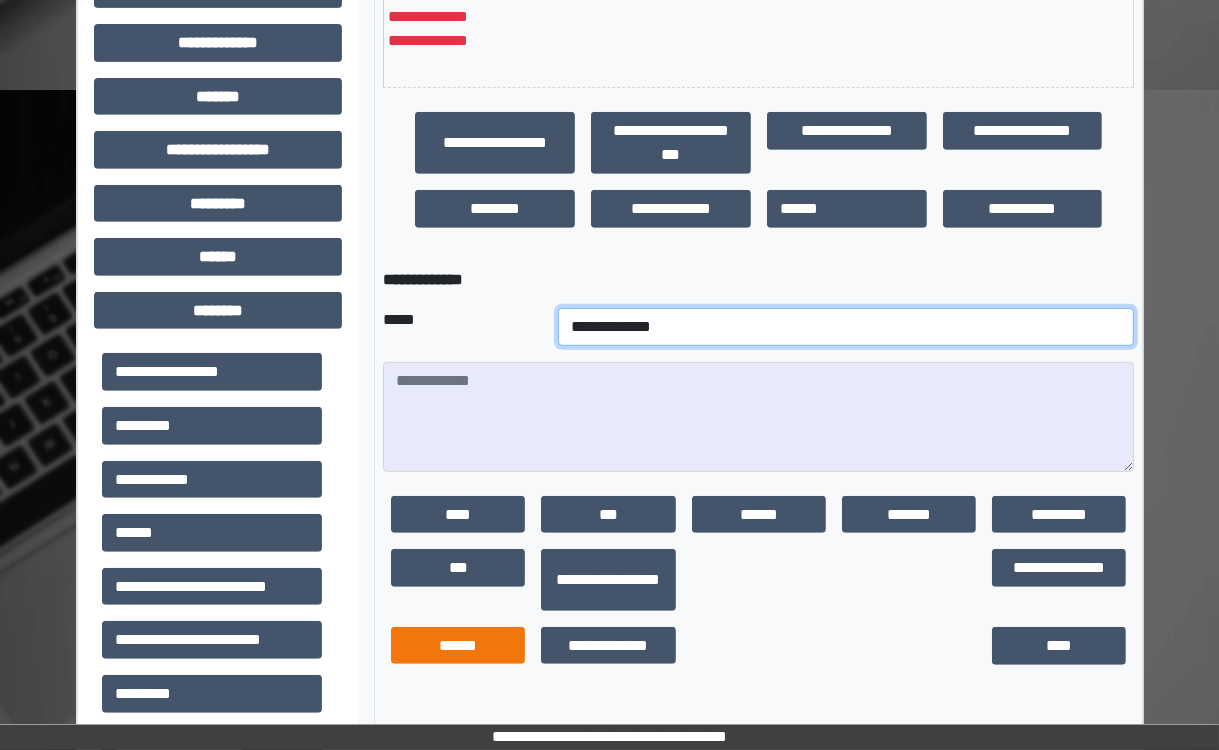 select on "*" 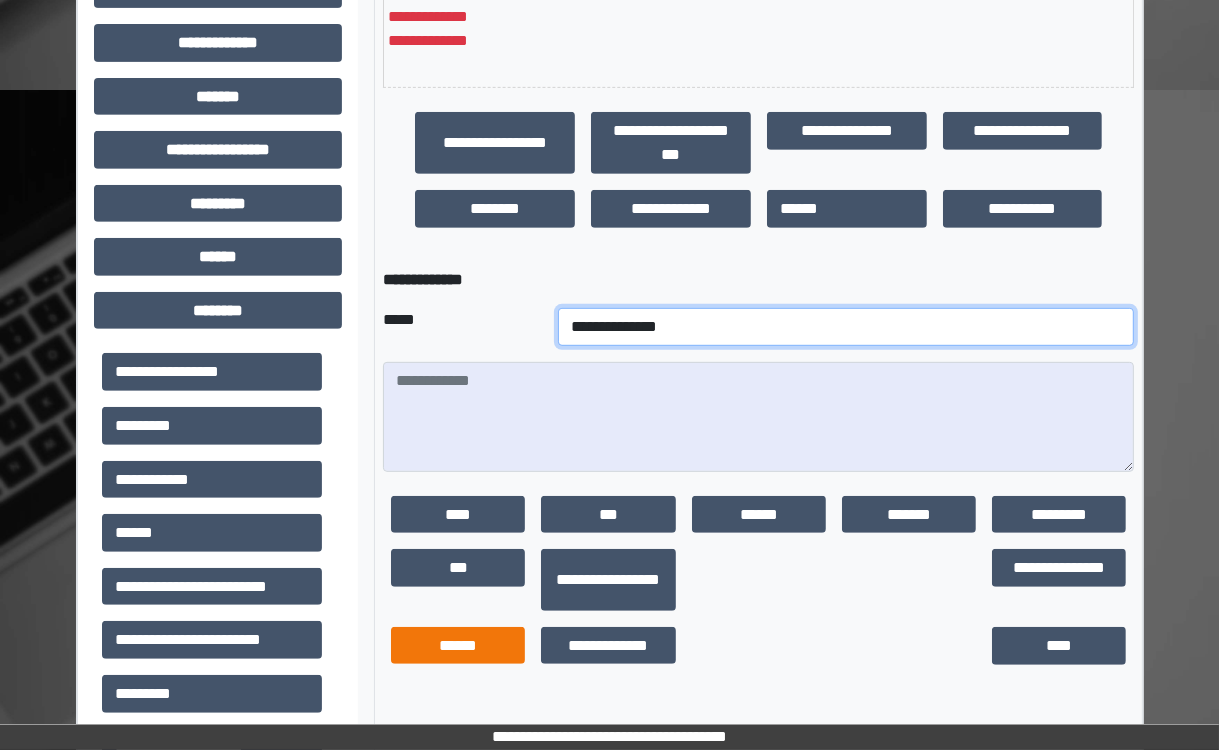 click on "**********" at bounding box center [846, 327] 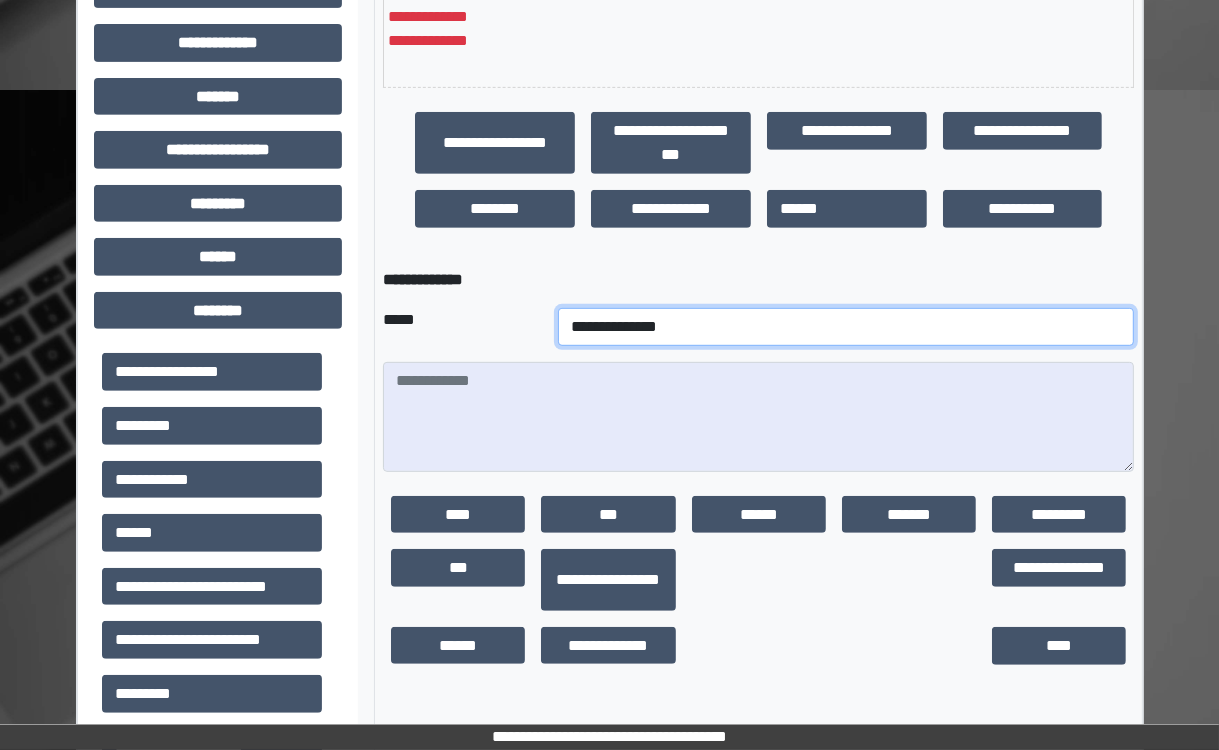 drag, startPoint x: 586, startPoint y: 332, endPoint x: 608, endPoint y: 320, distance: 25.059929 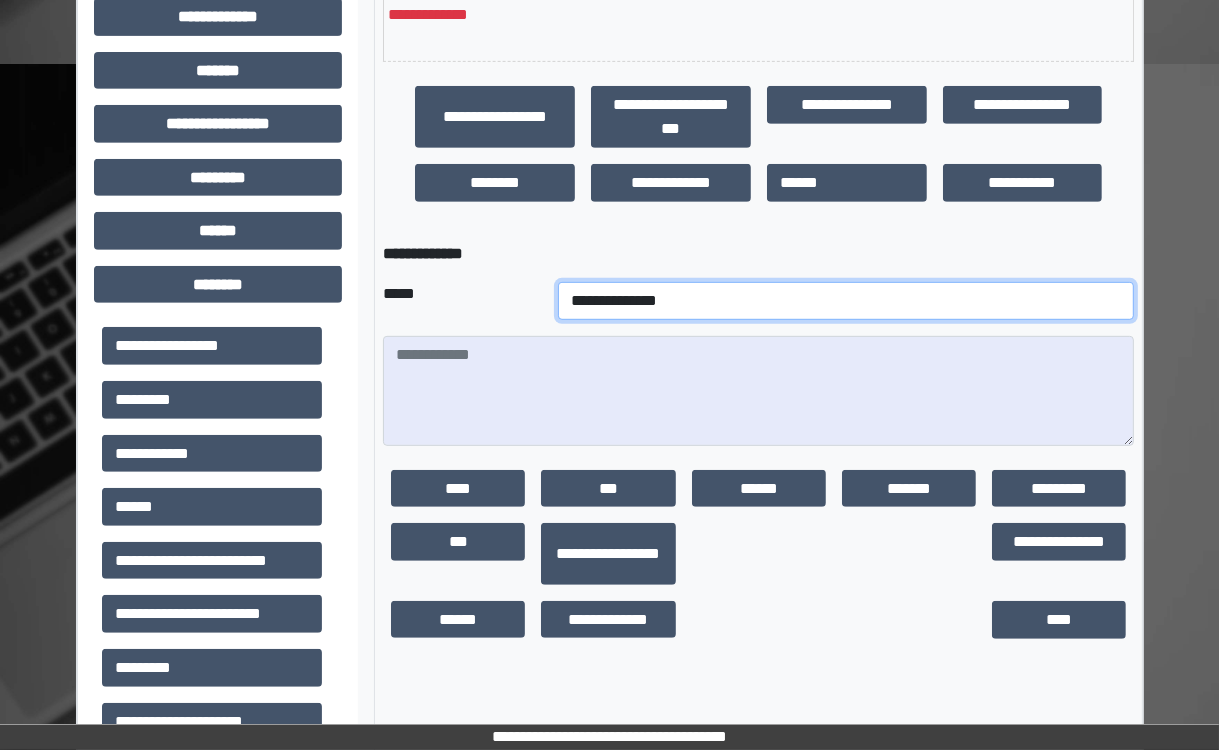 scroll, scrollTop: 720, scrollLeft: 0, axis: vertical 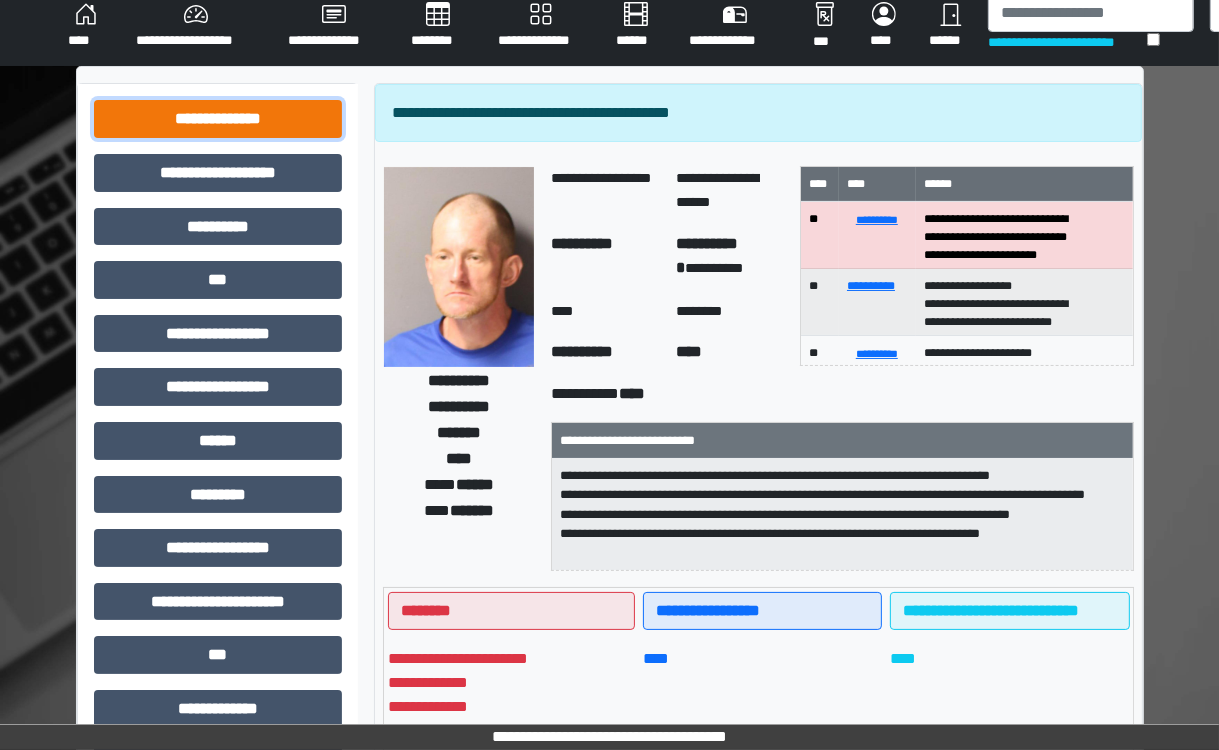 click on "**********" at bounding box center (218, 119) 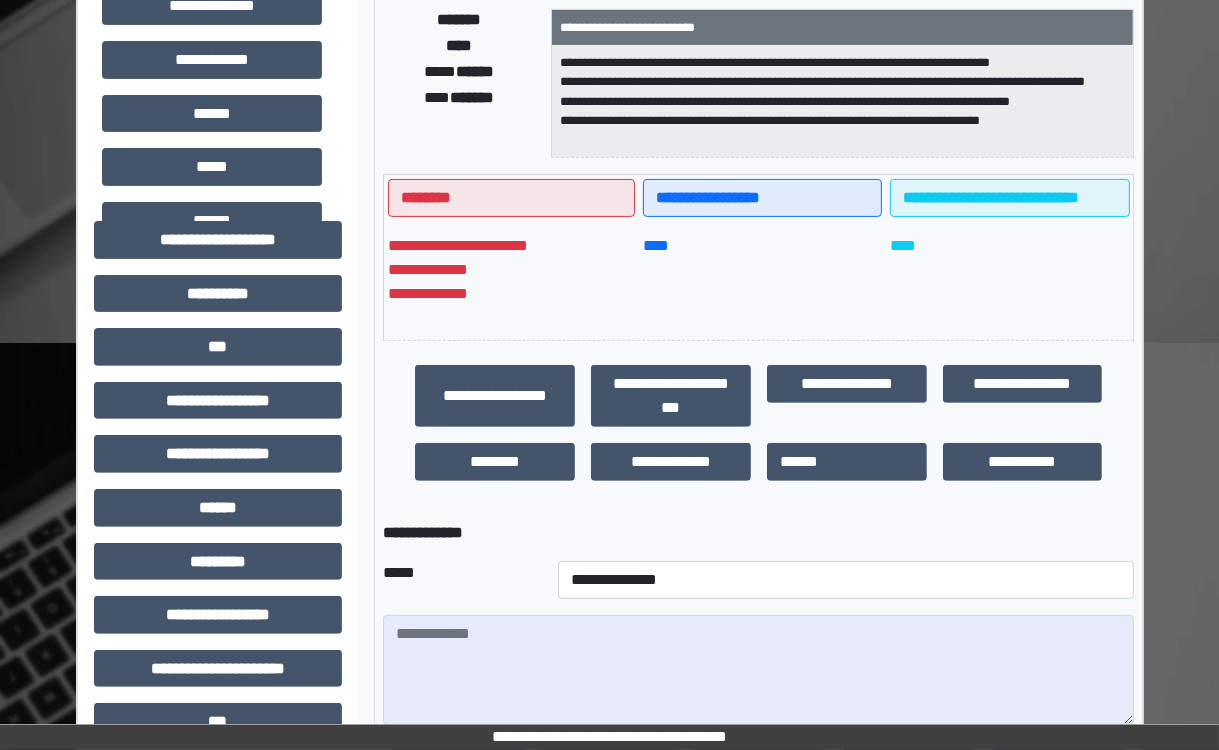 scroll, scrollTop: 490, scrollLeft: 0, axis: vertical 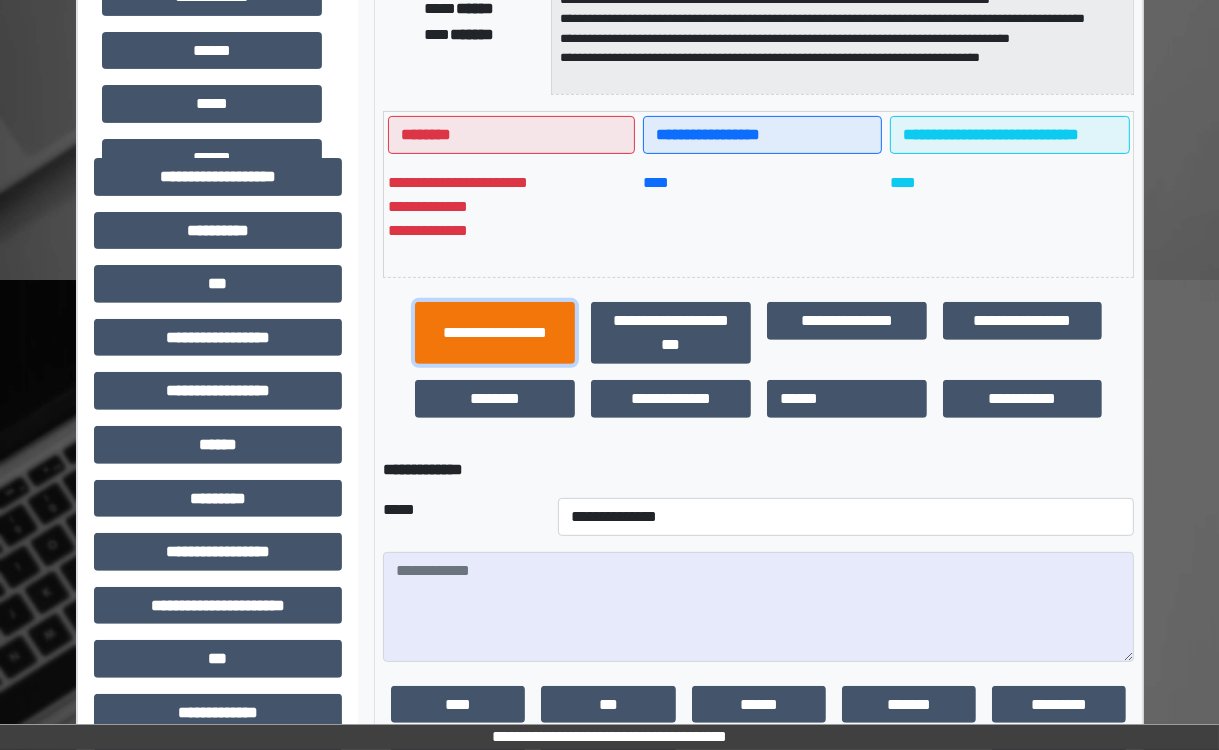 click on "**********" at bounding box center (495, 333) 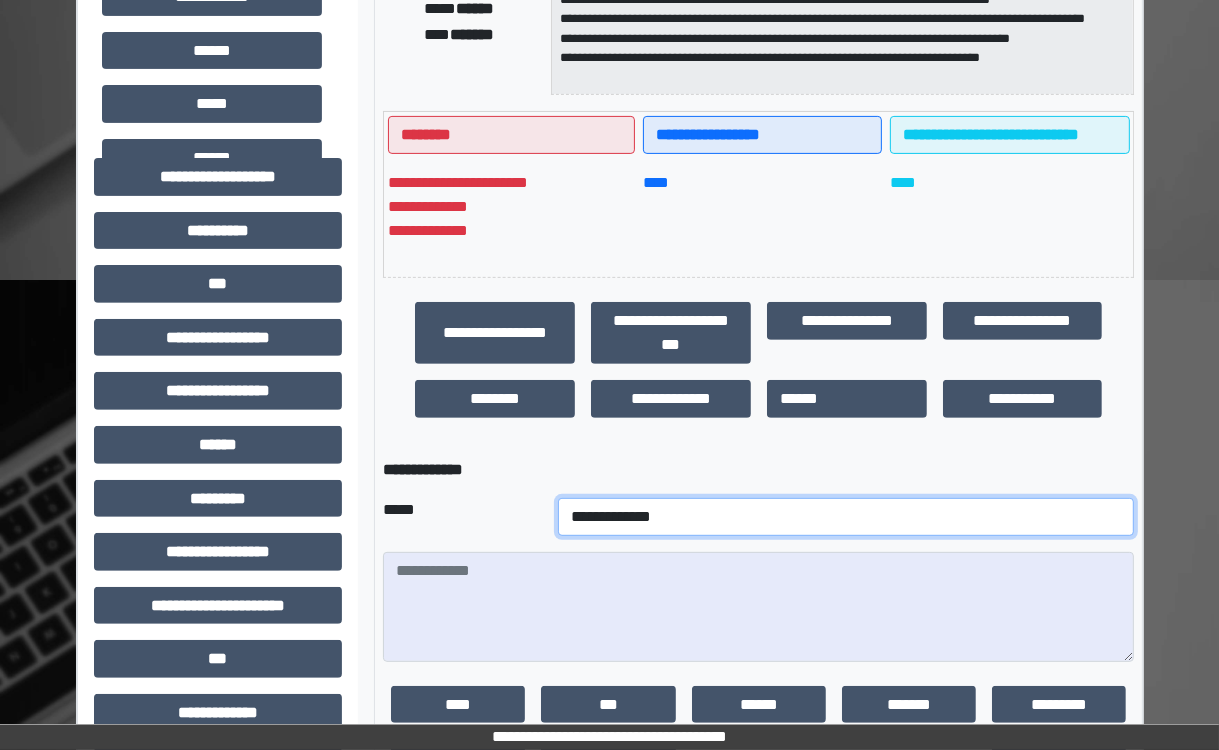 click on "**********" at bounding box center (846, 517) 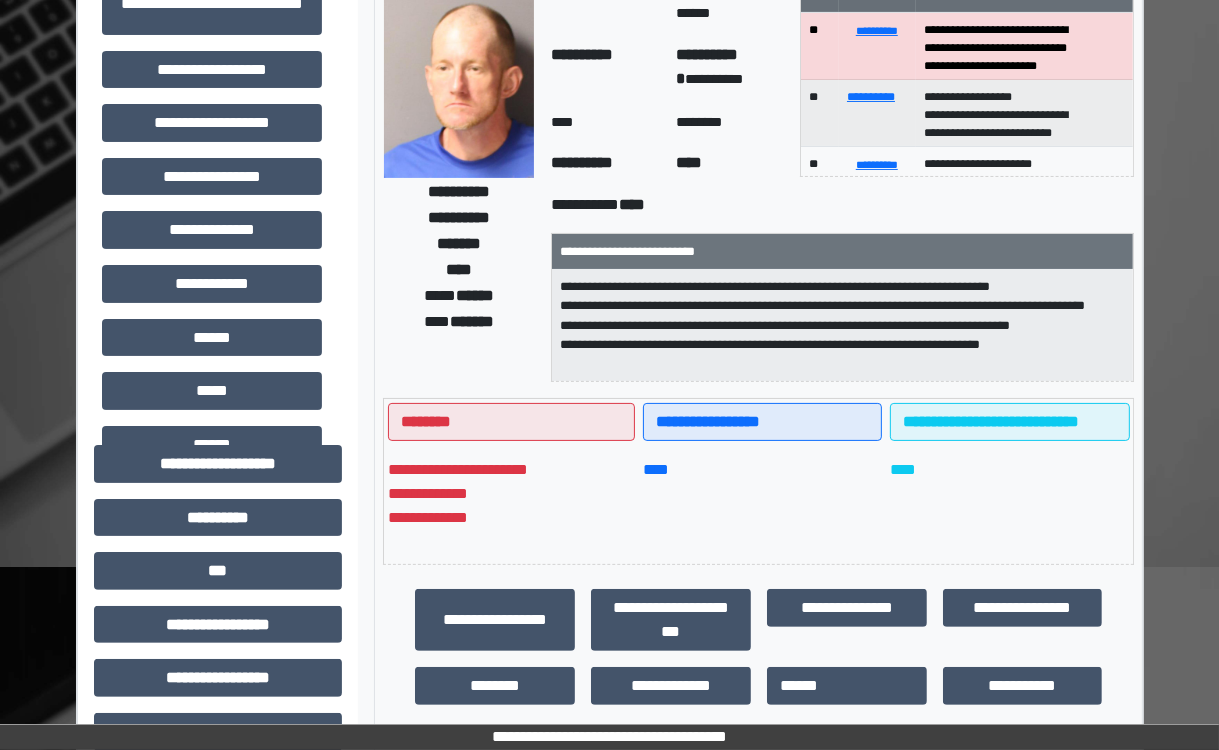 scroll, scrollTop: 101, scrollLeft: 0, axis: vertical 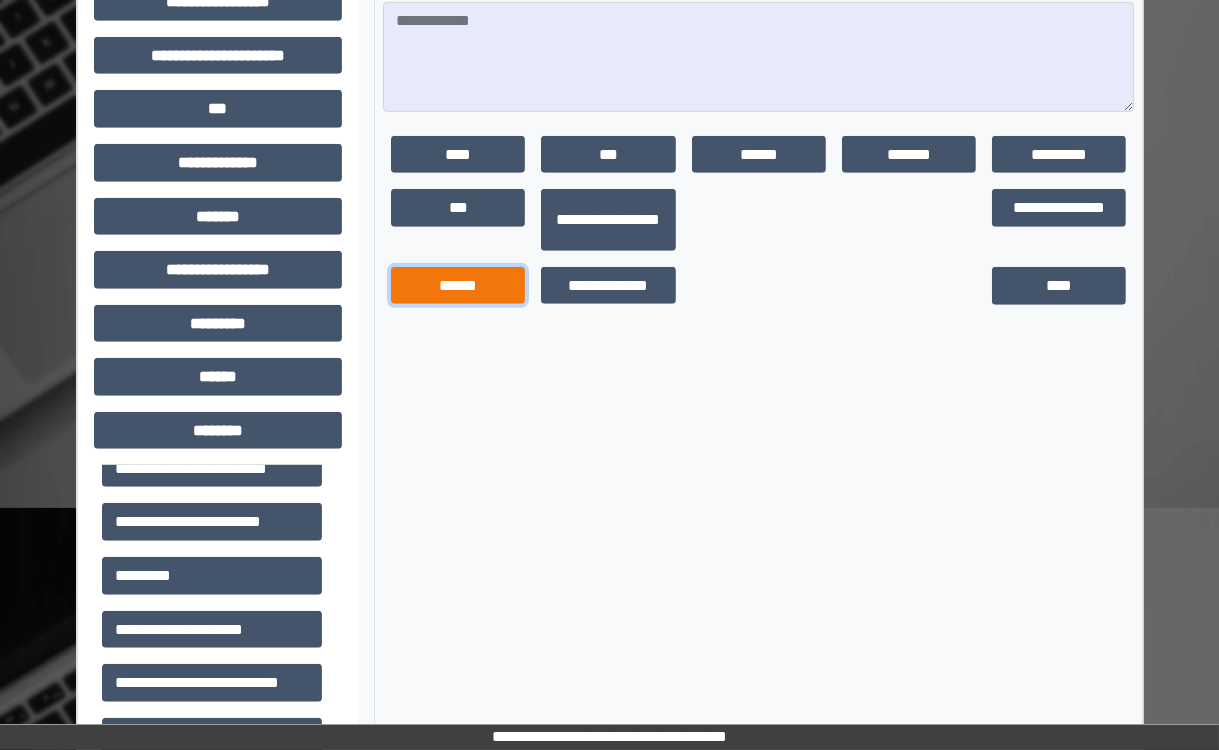 click on "******" at bounding box center (458, 286) 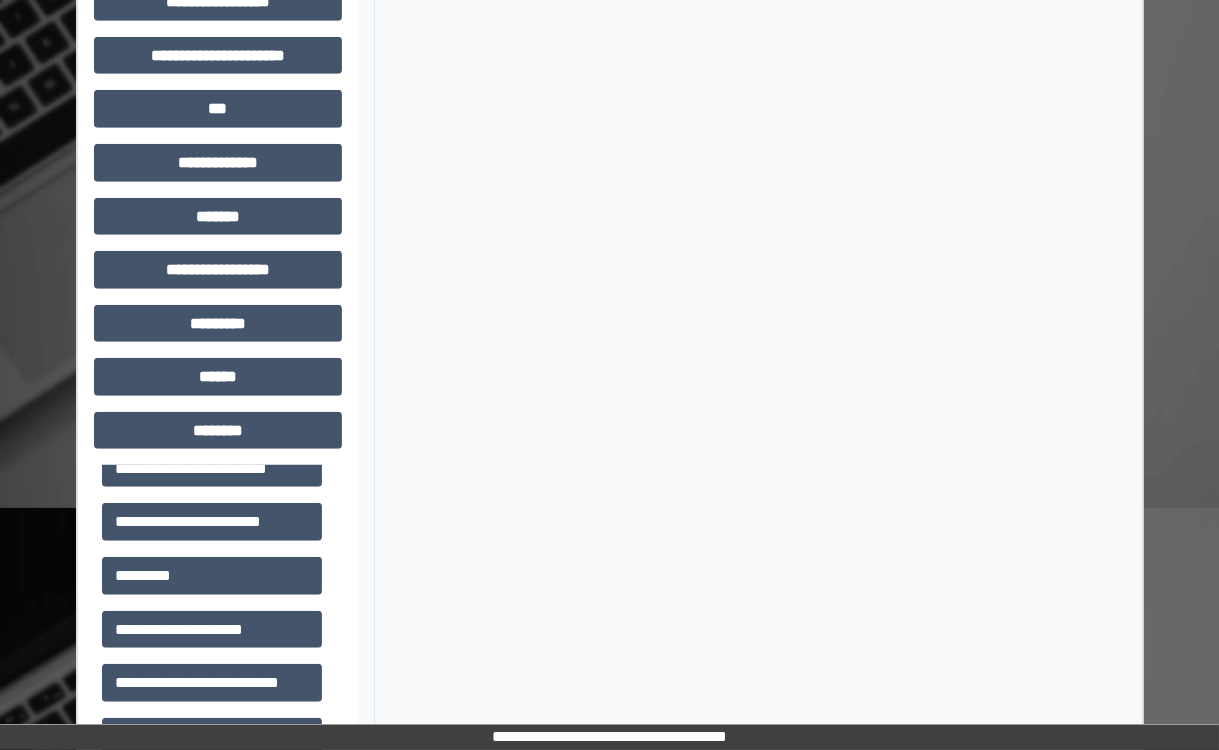 scroll, scrollTop: 1120, scrollLeft: 0, axis: vertical 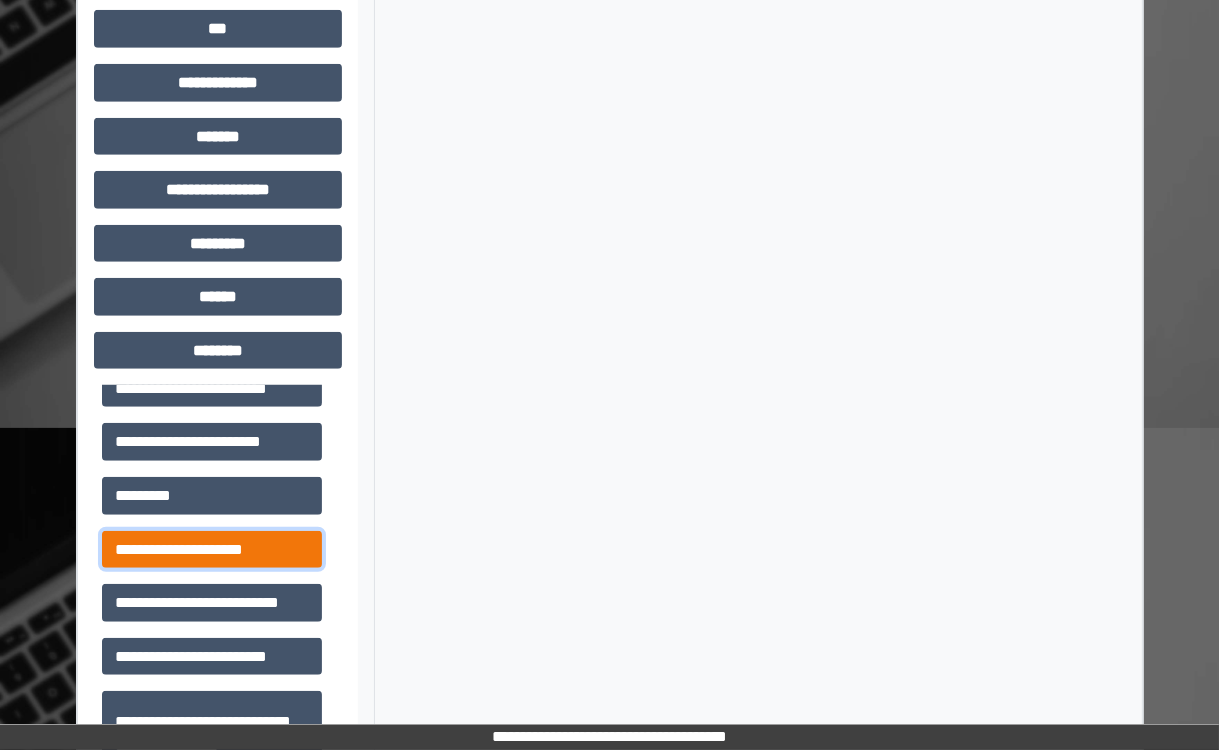 click on "**********" at bounding box center (212, 550) 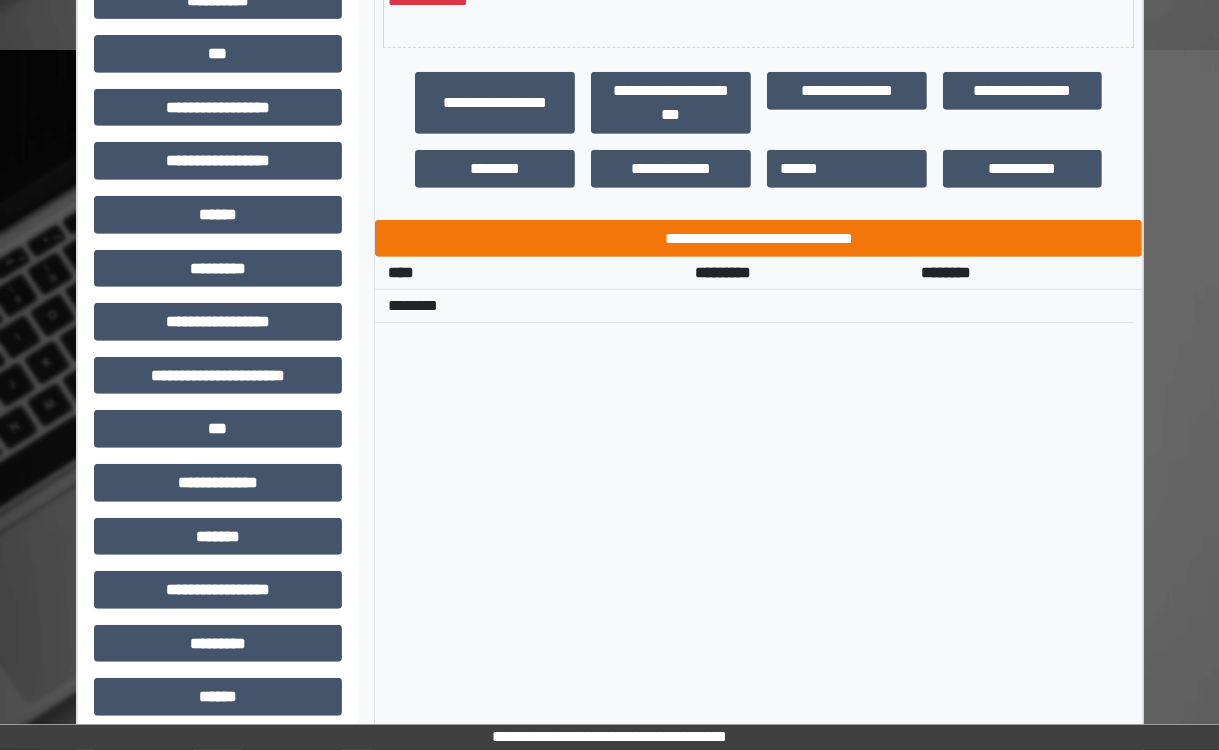 scroll, scrollTop: 720, scrollLeft: 0, axis: vertical 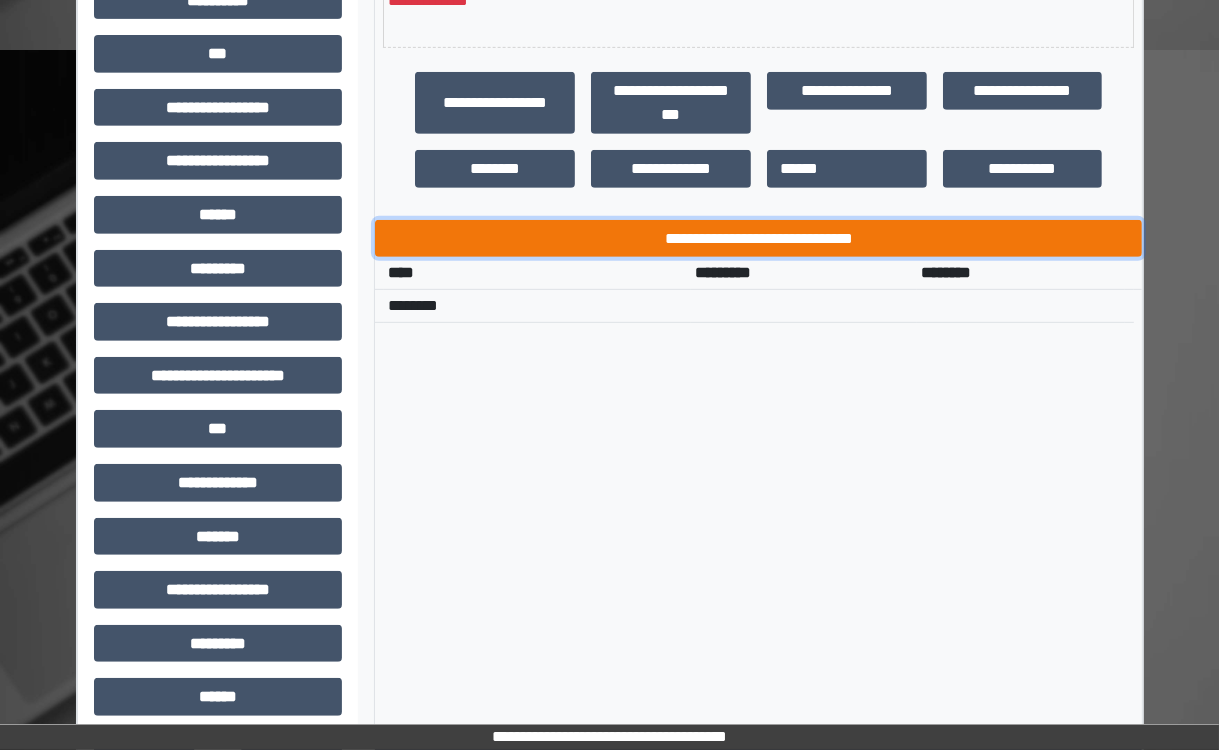 click on "**********" at bounding box center [758, 239] 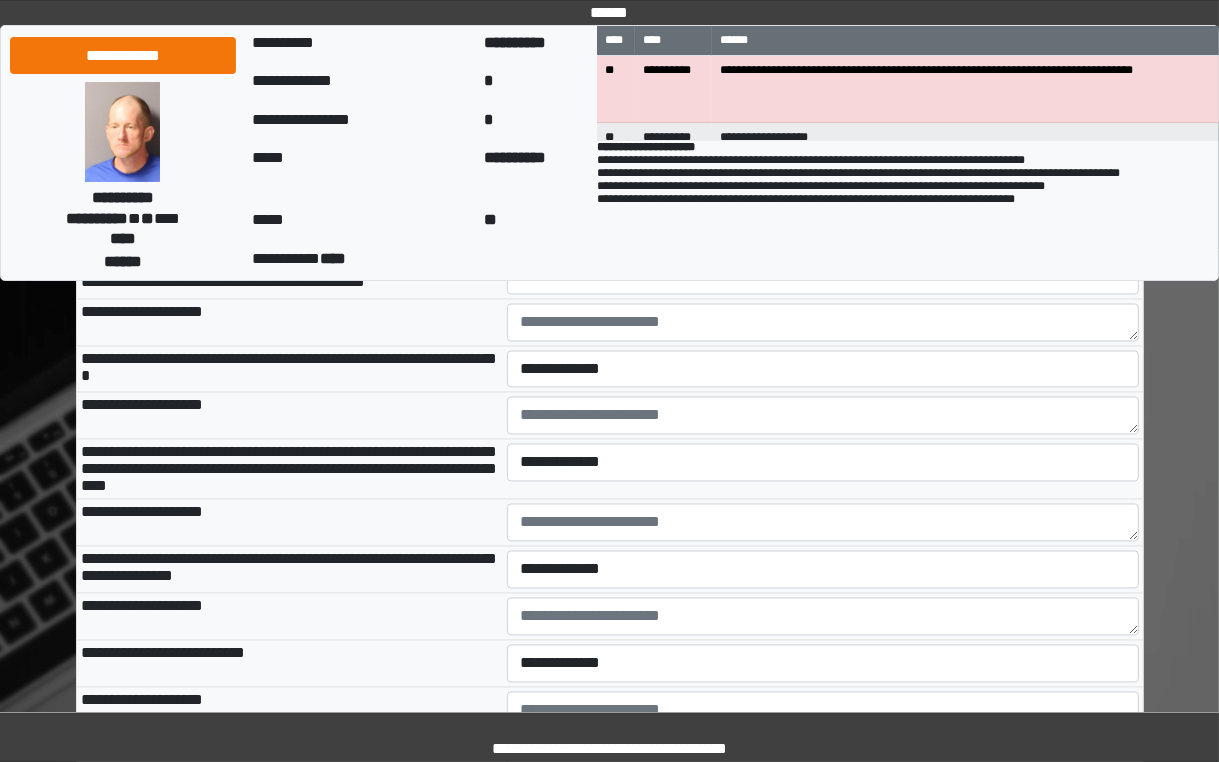 scroll, scrollTop: 2880, scrollLeft: 0, axis: vertical 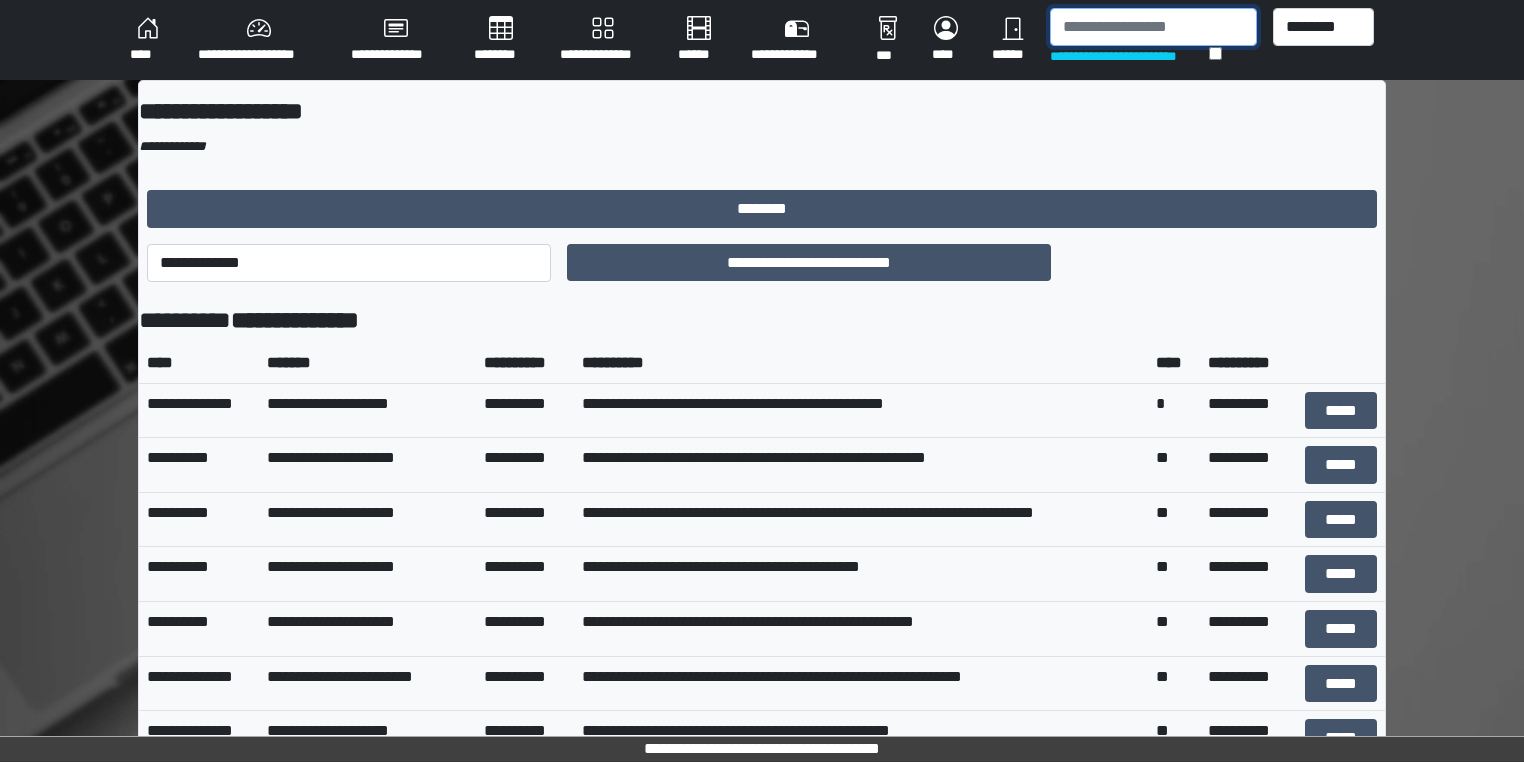 click at bounding box center [1153, 27] 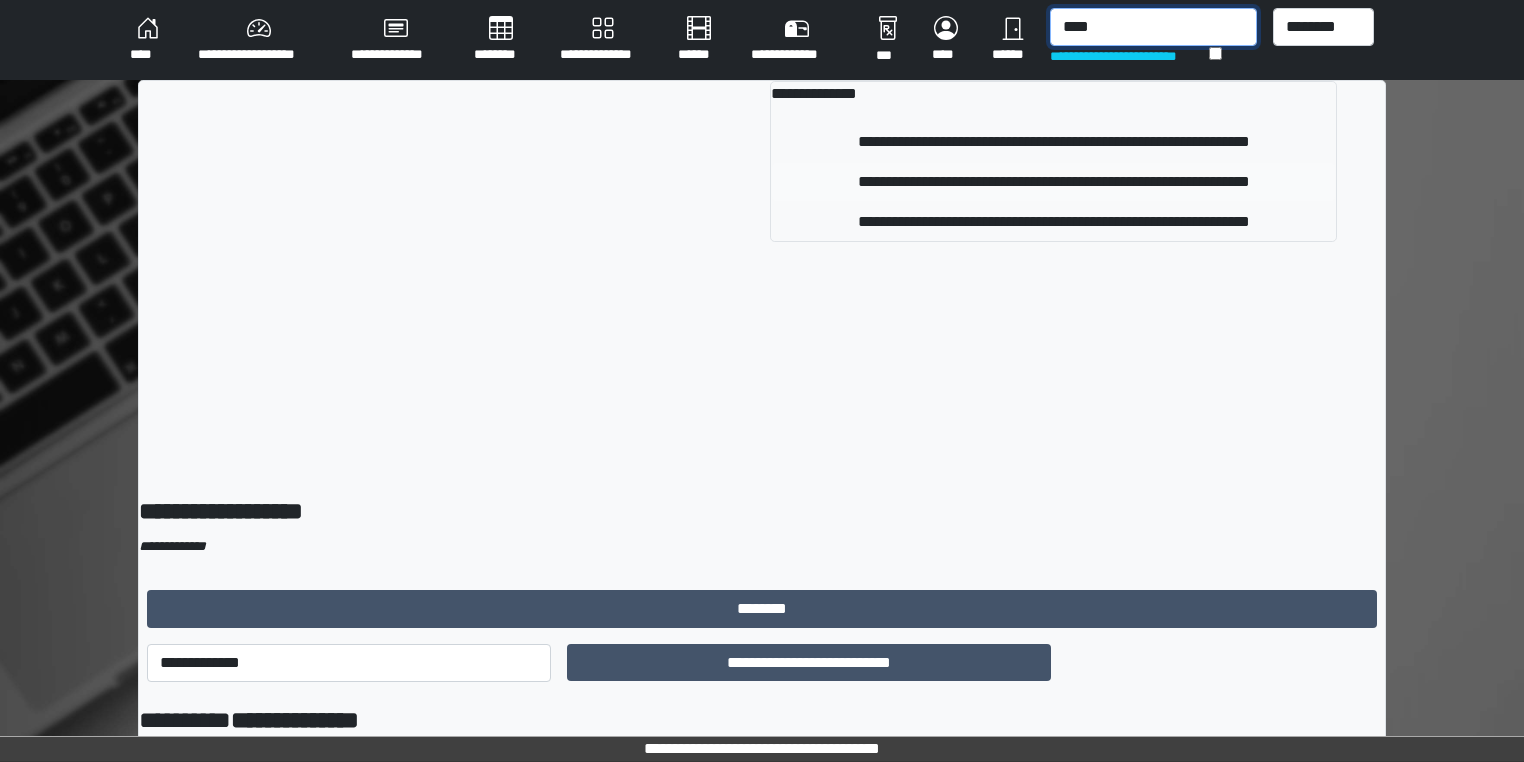 type on "****" 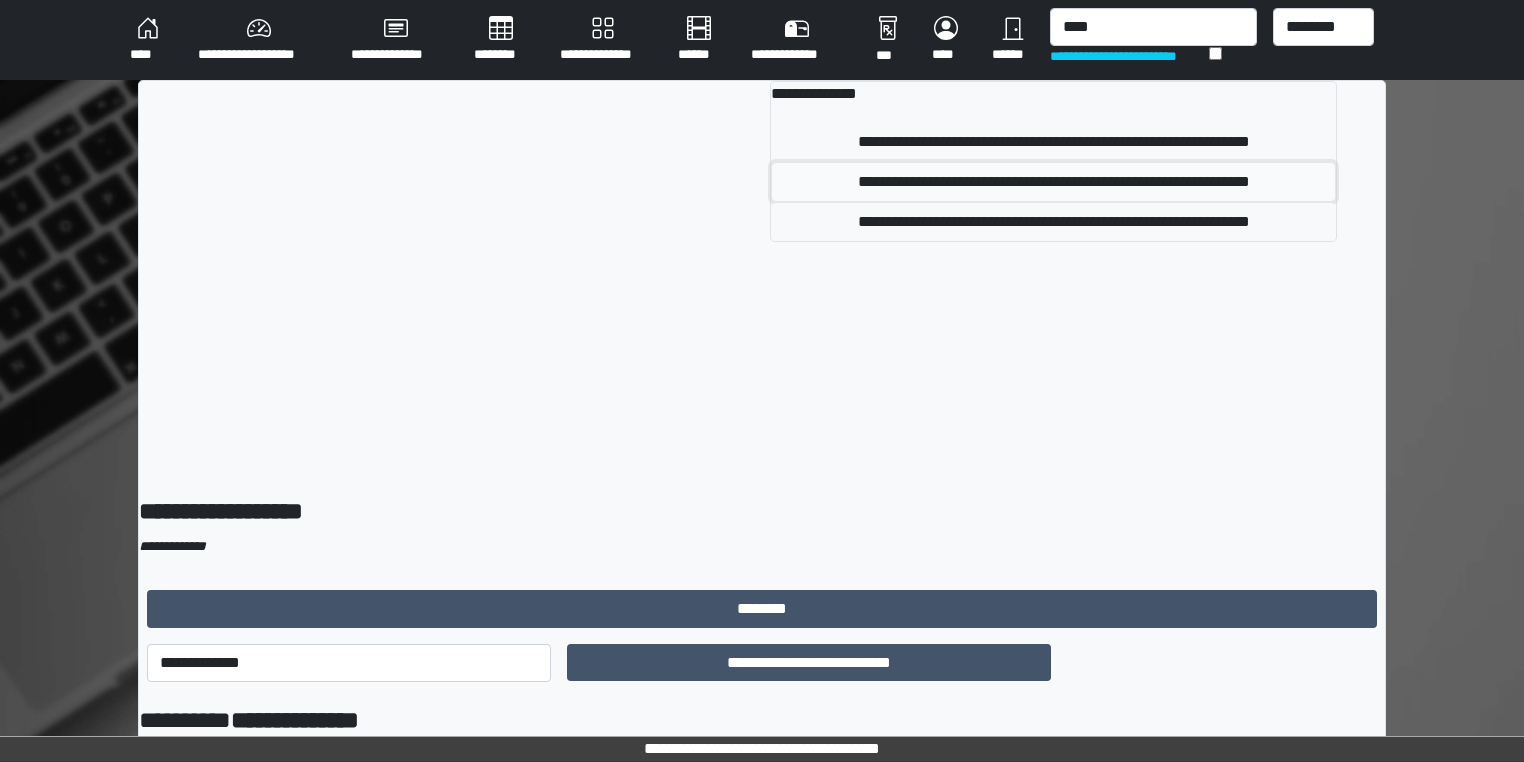 click on "**********" at bounding box center (1053, 182) 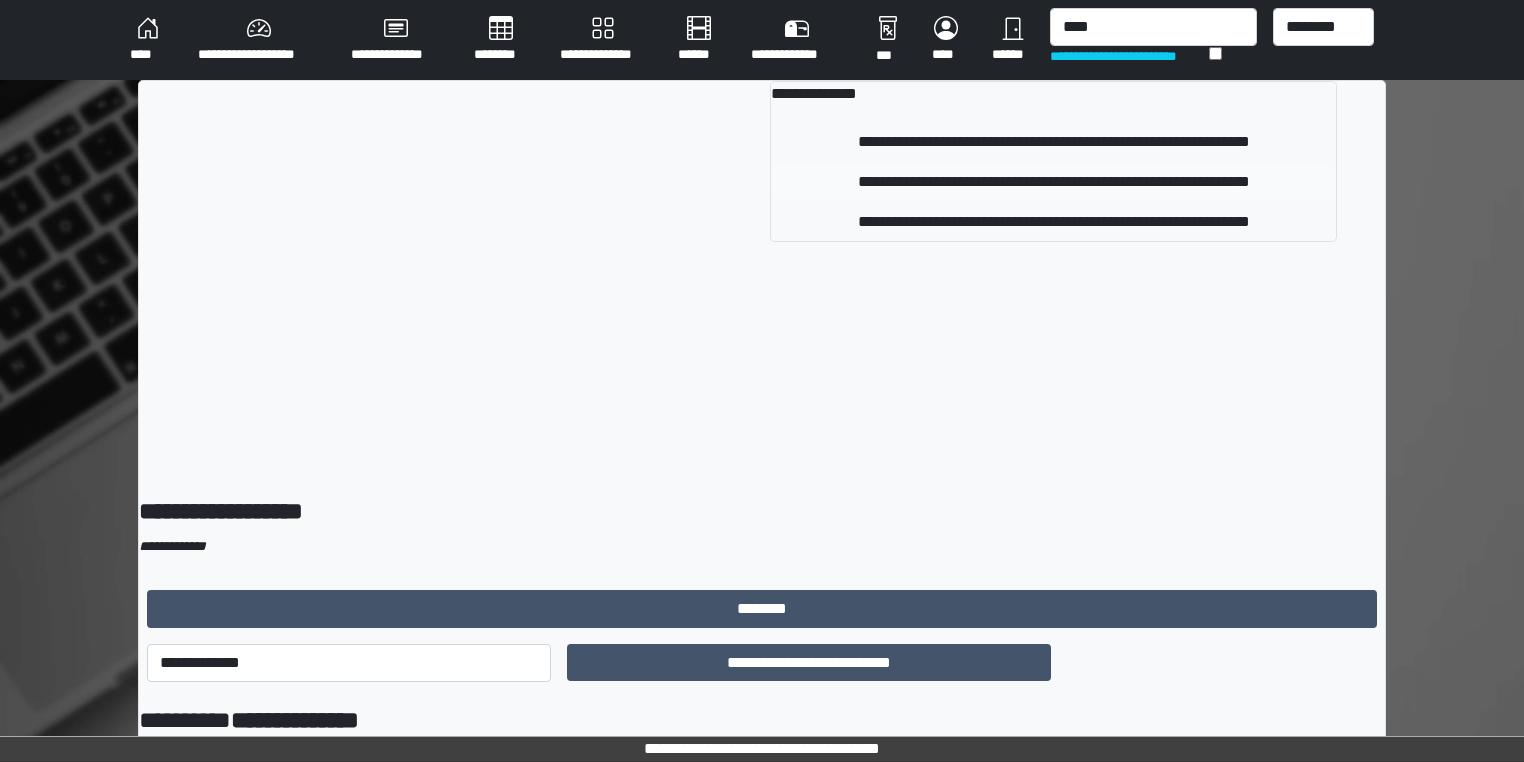 type 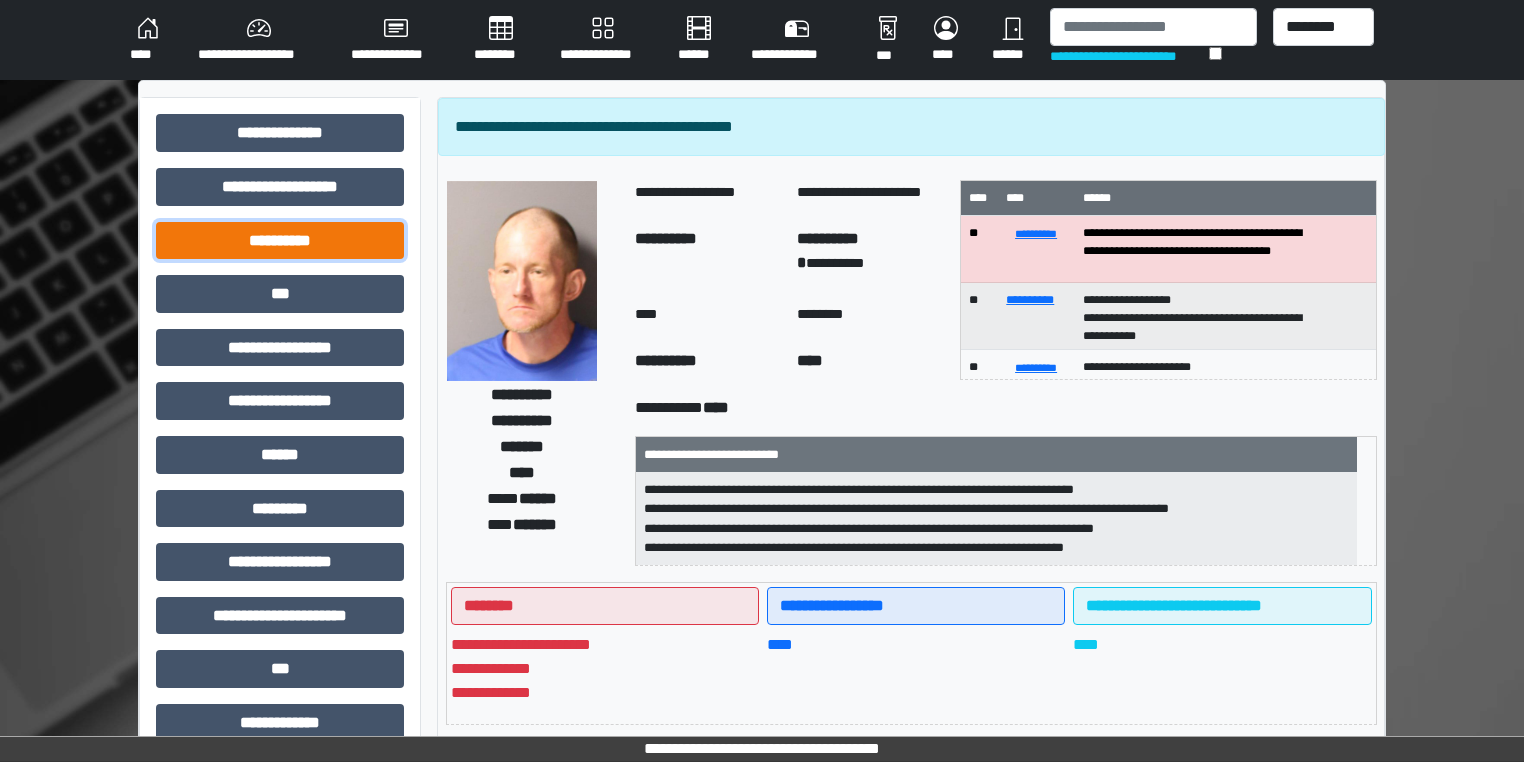 click on "**********" at bounding box center [280, 241] 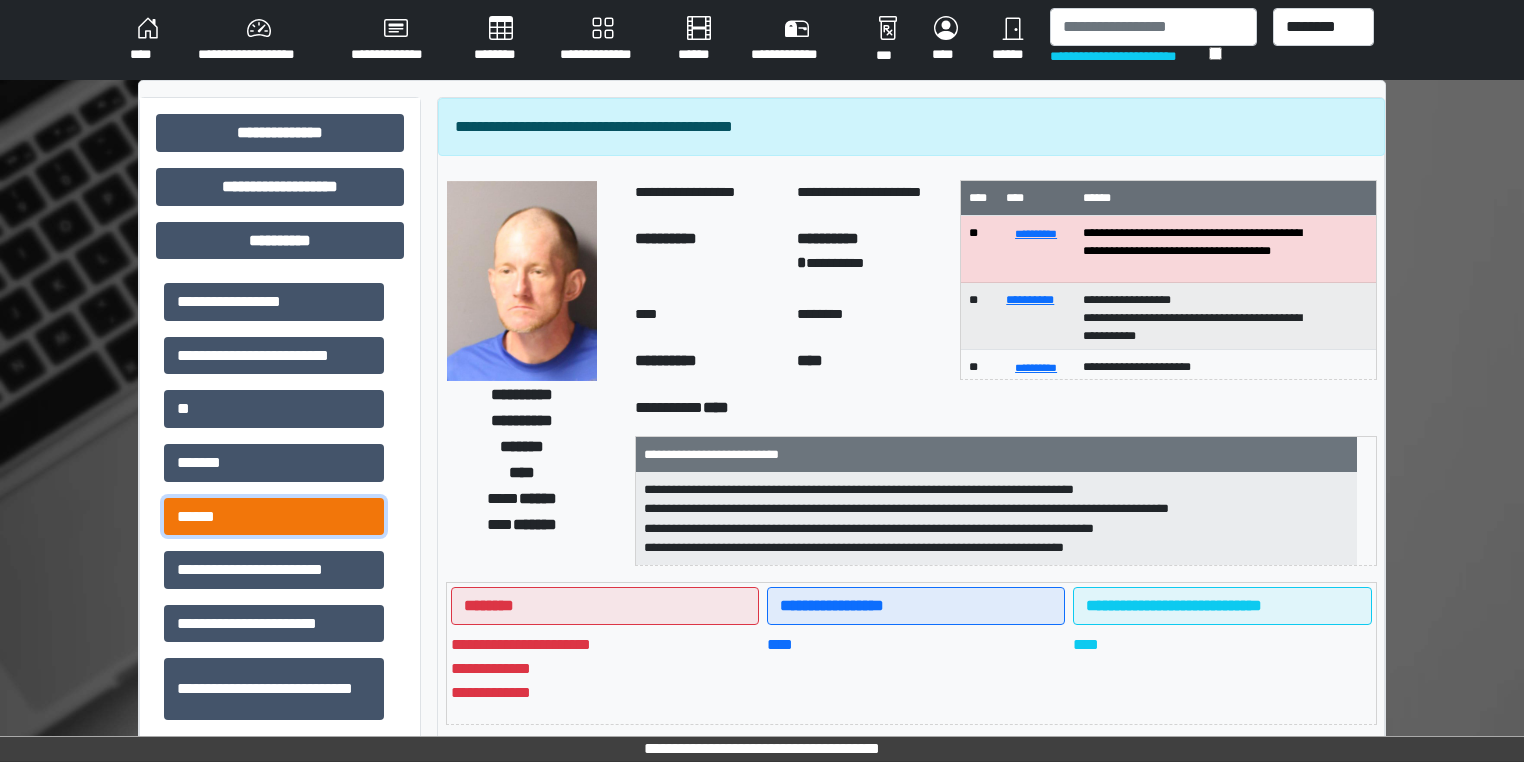 click on "******" at bounding box center (274, 517) 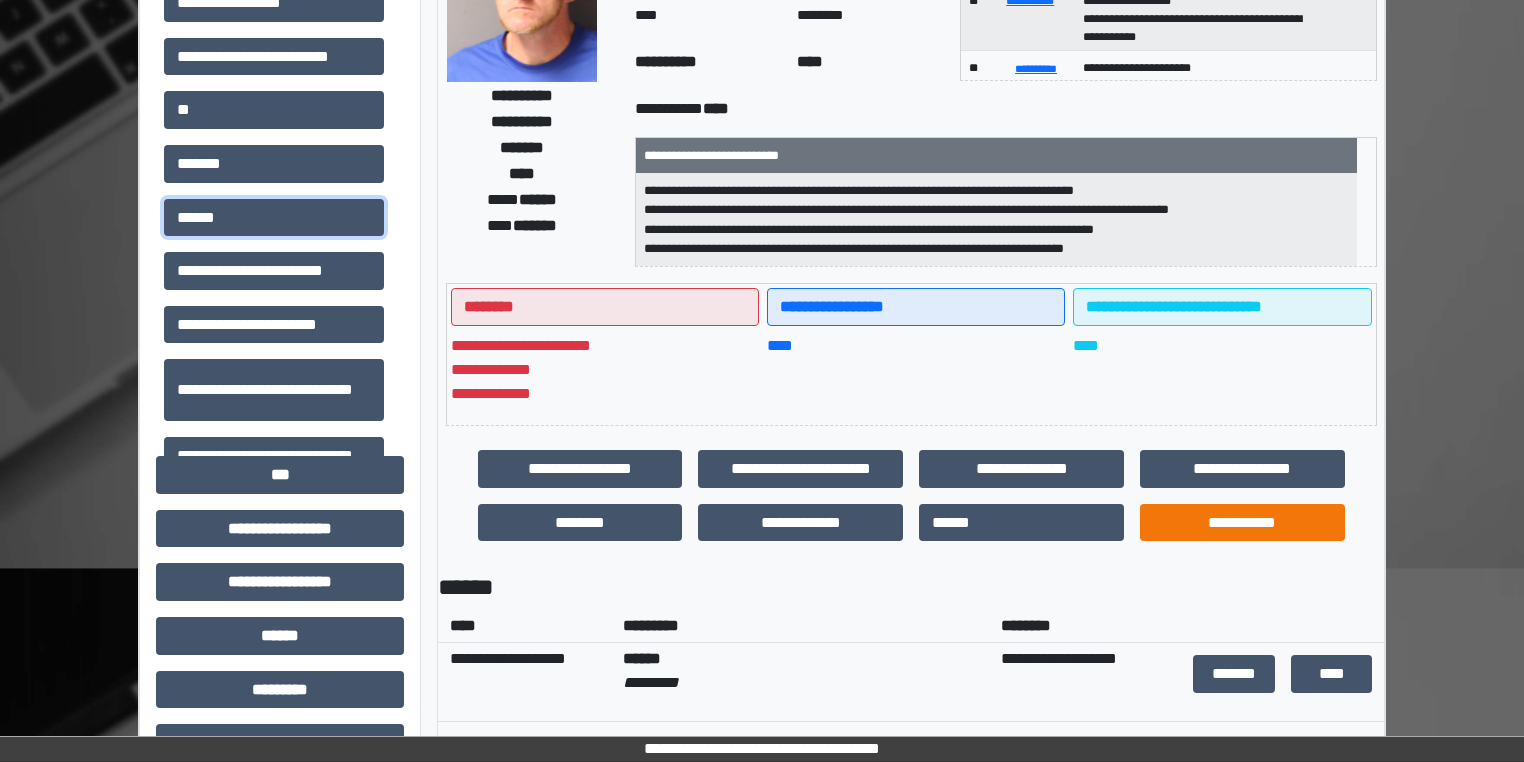 scroll, scrollTop: 400, scrollLeft: 0, axis: vertical 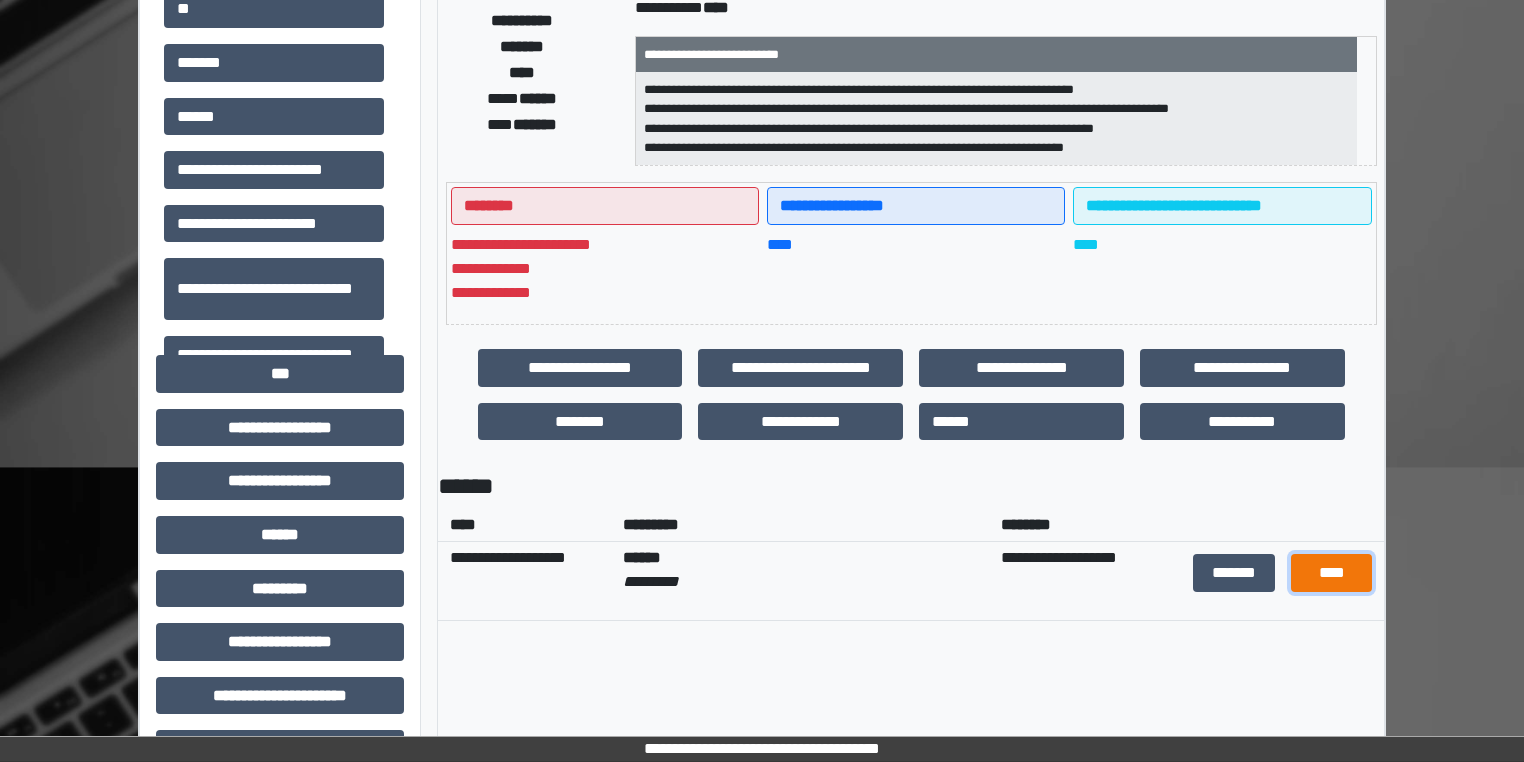 click on "****" at bounding box center [1331, 573] 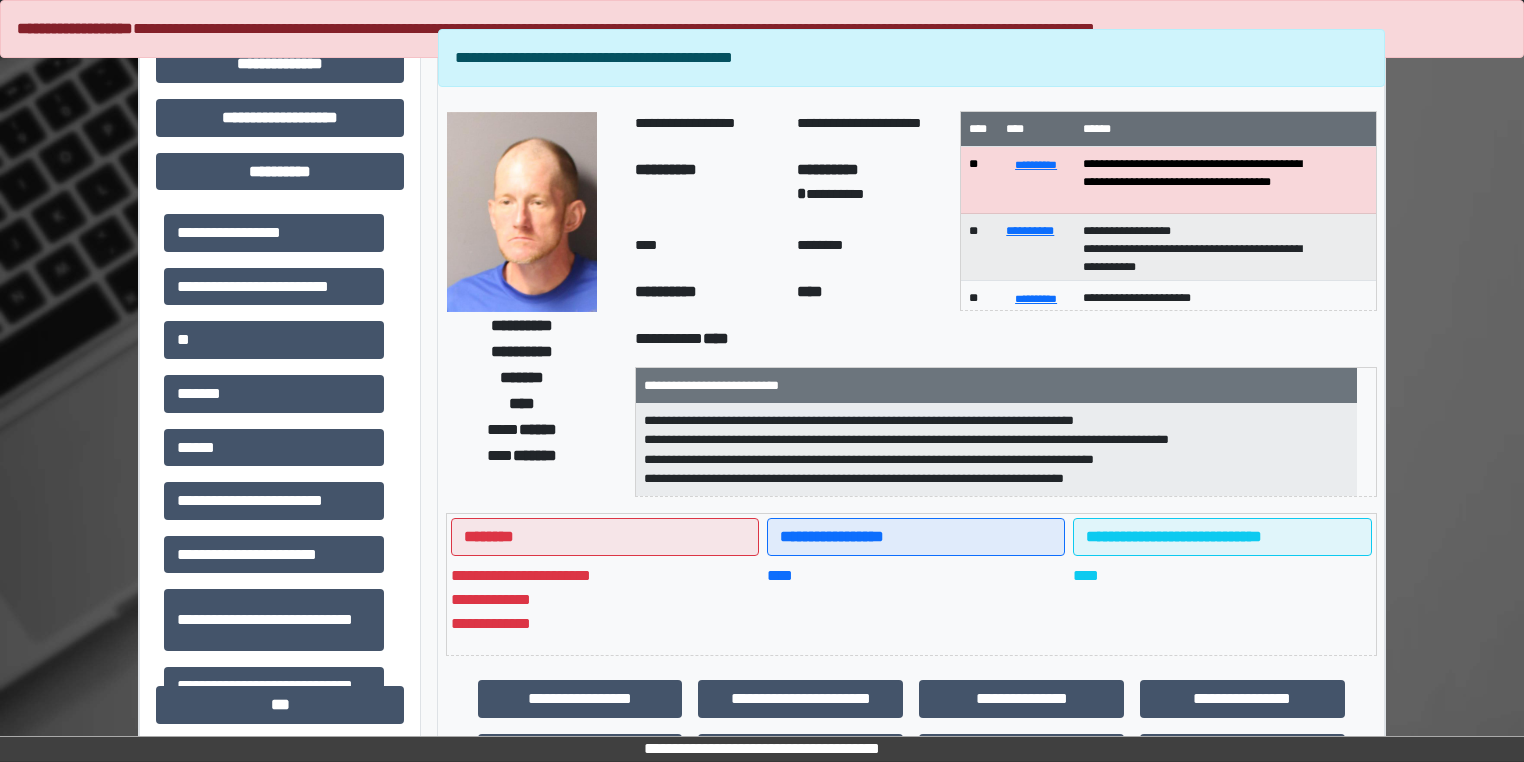 scroll, scrollTop: 0, scrollLeft: 0, axis: both 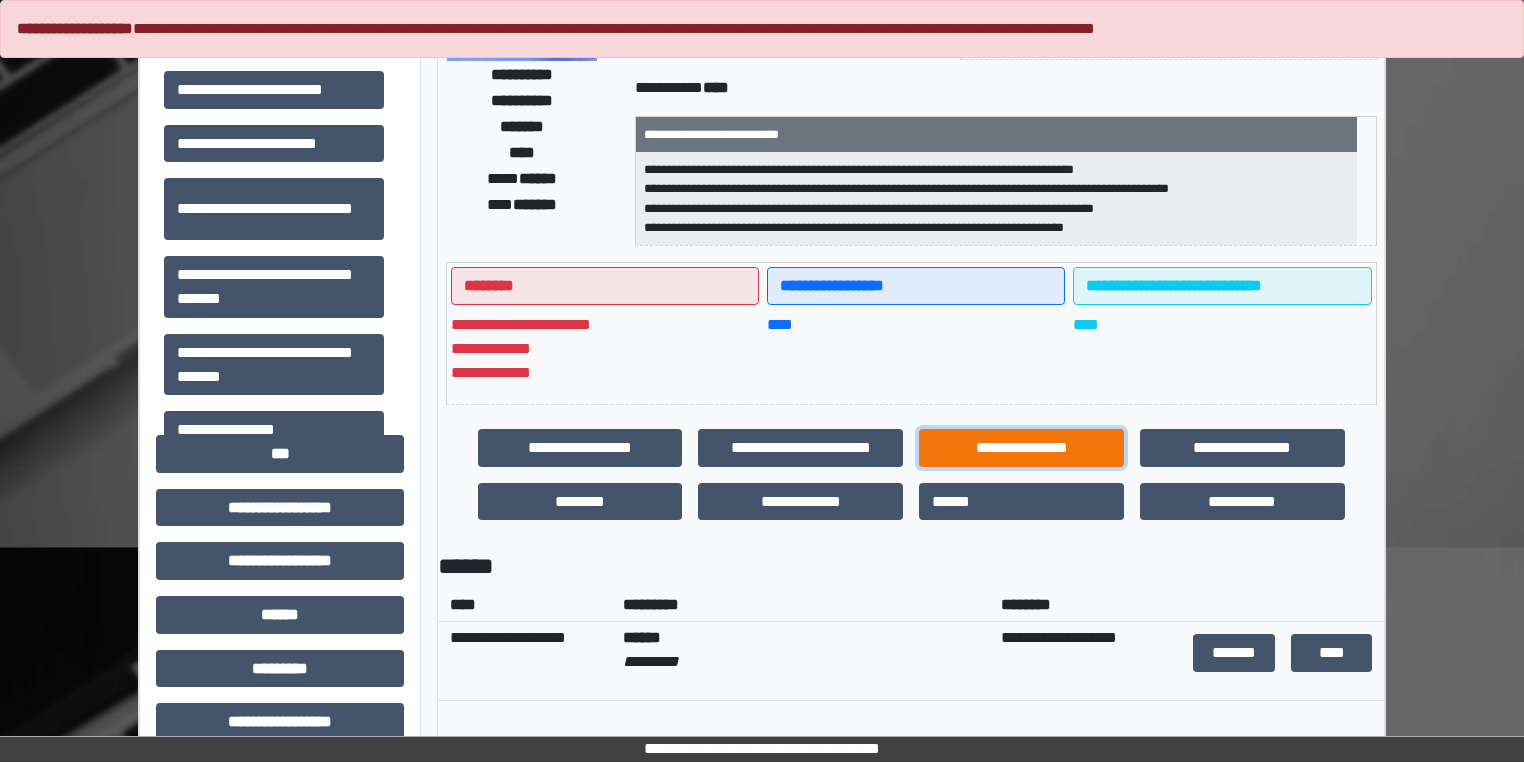 click on "**********" at bounding box center [1021, 448] 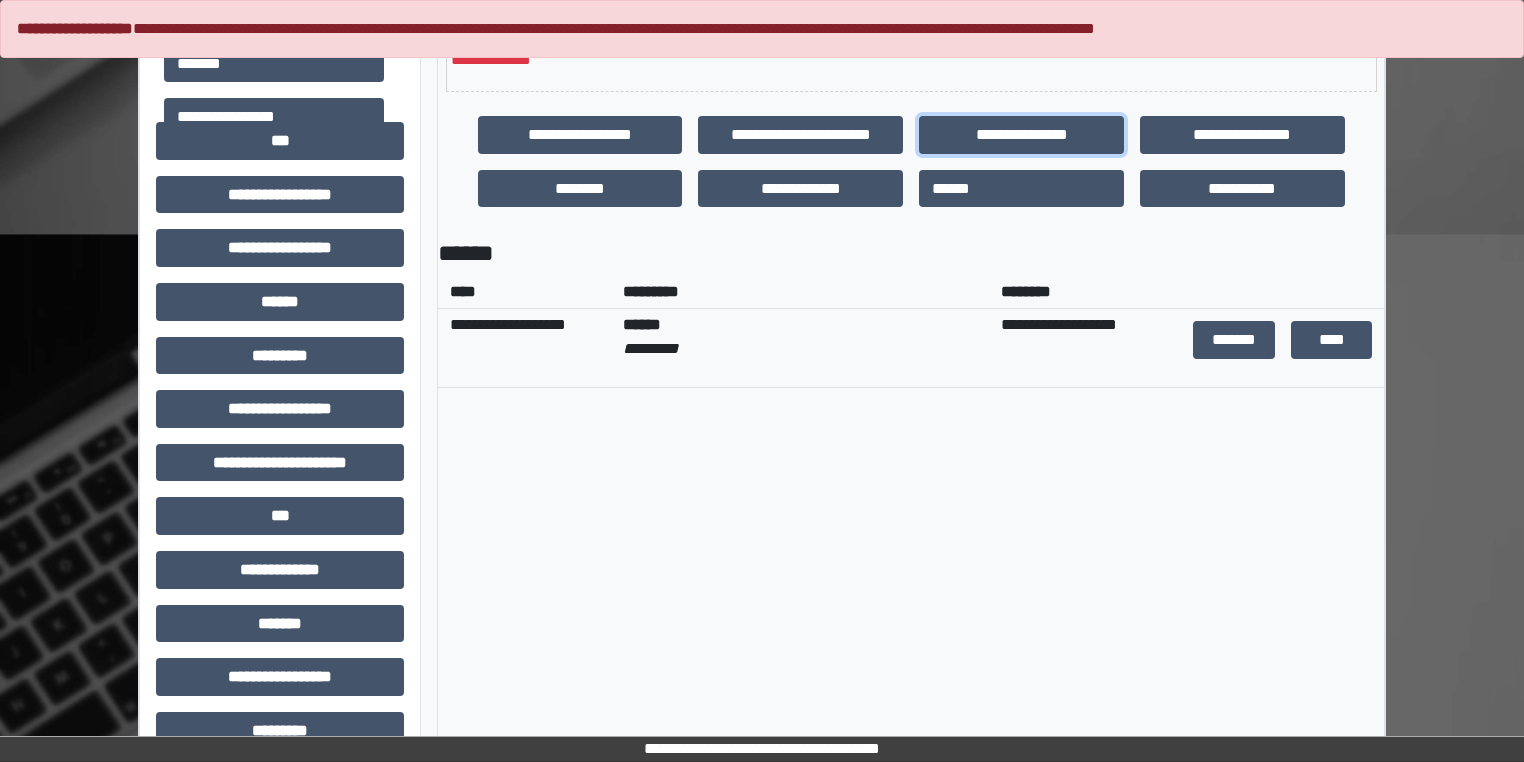 scroll, scrollTop: 720, scrollLeft: 0, axis: vertical 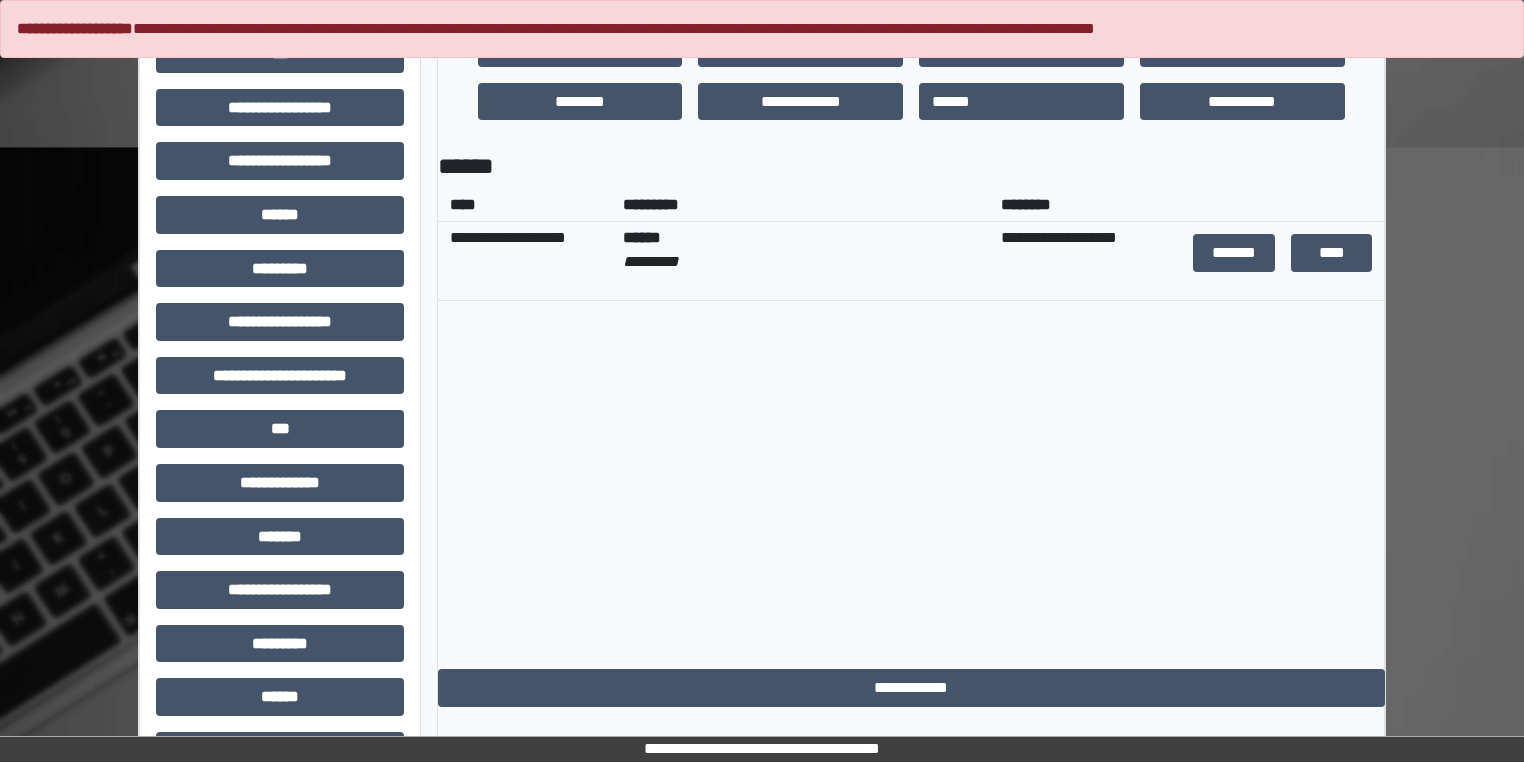 click on "**********" at bounding box center [911, 429] 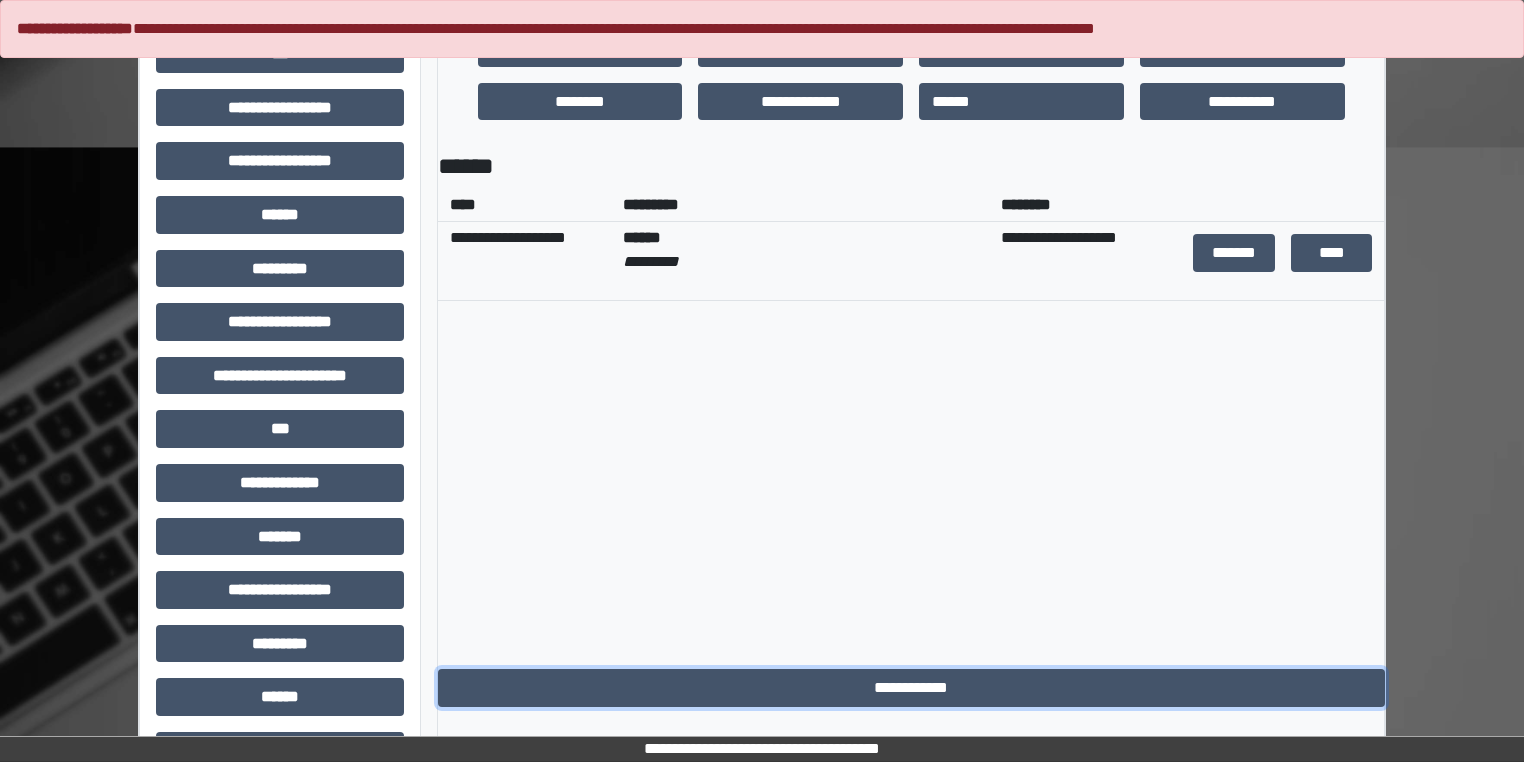 drag, startPoint x: 882, startPoint y: 687, endPoint x: 890, endPoint y: 678, distance: 12.0415945 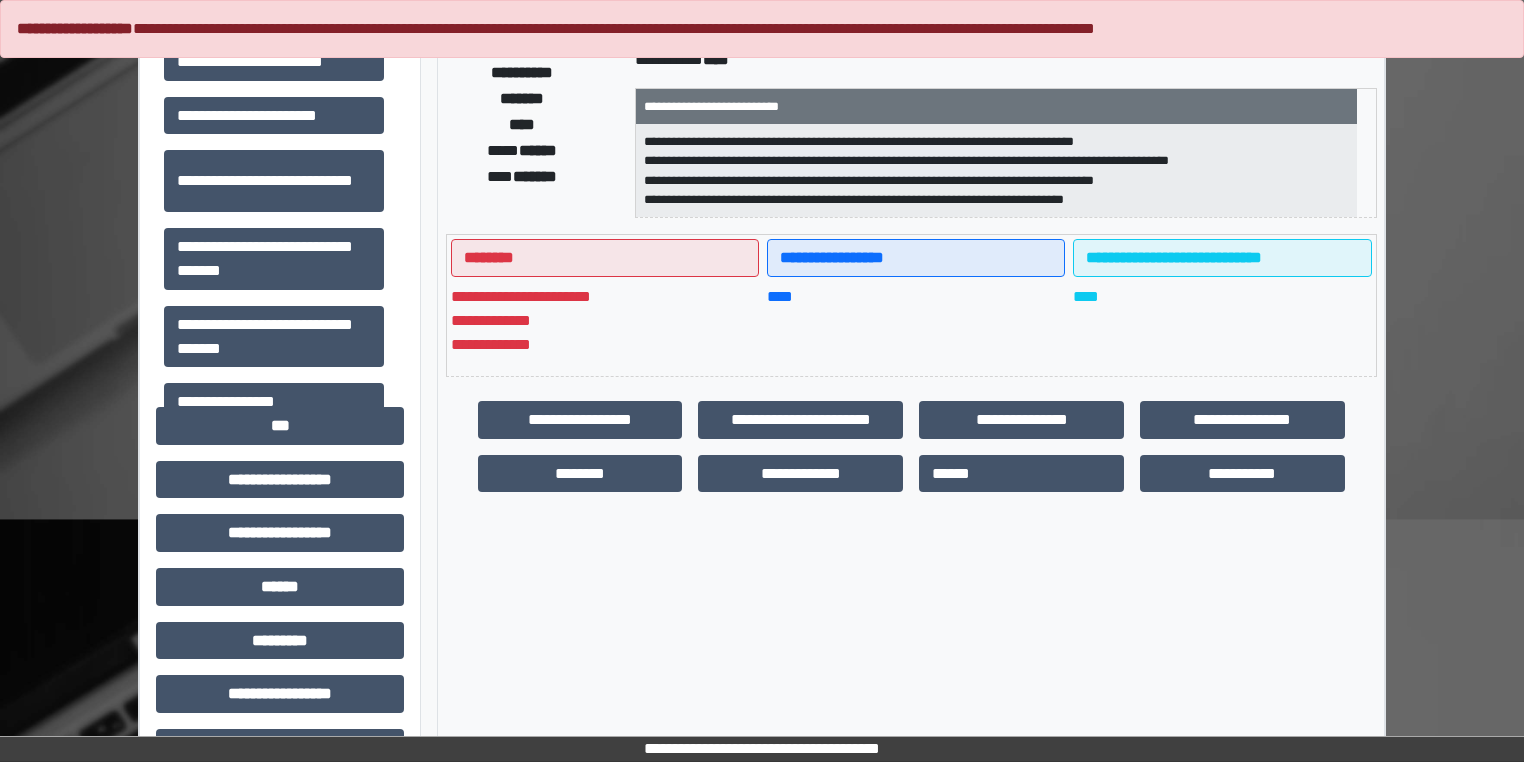 scroll, scrollTop: 320, scrollLeft: 0, axis: vertical 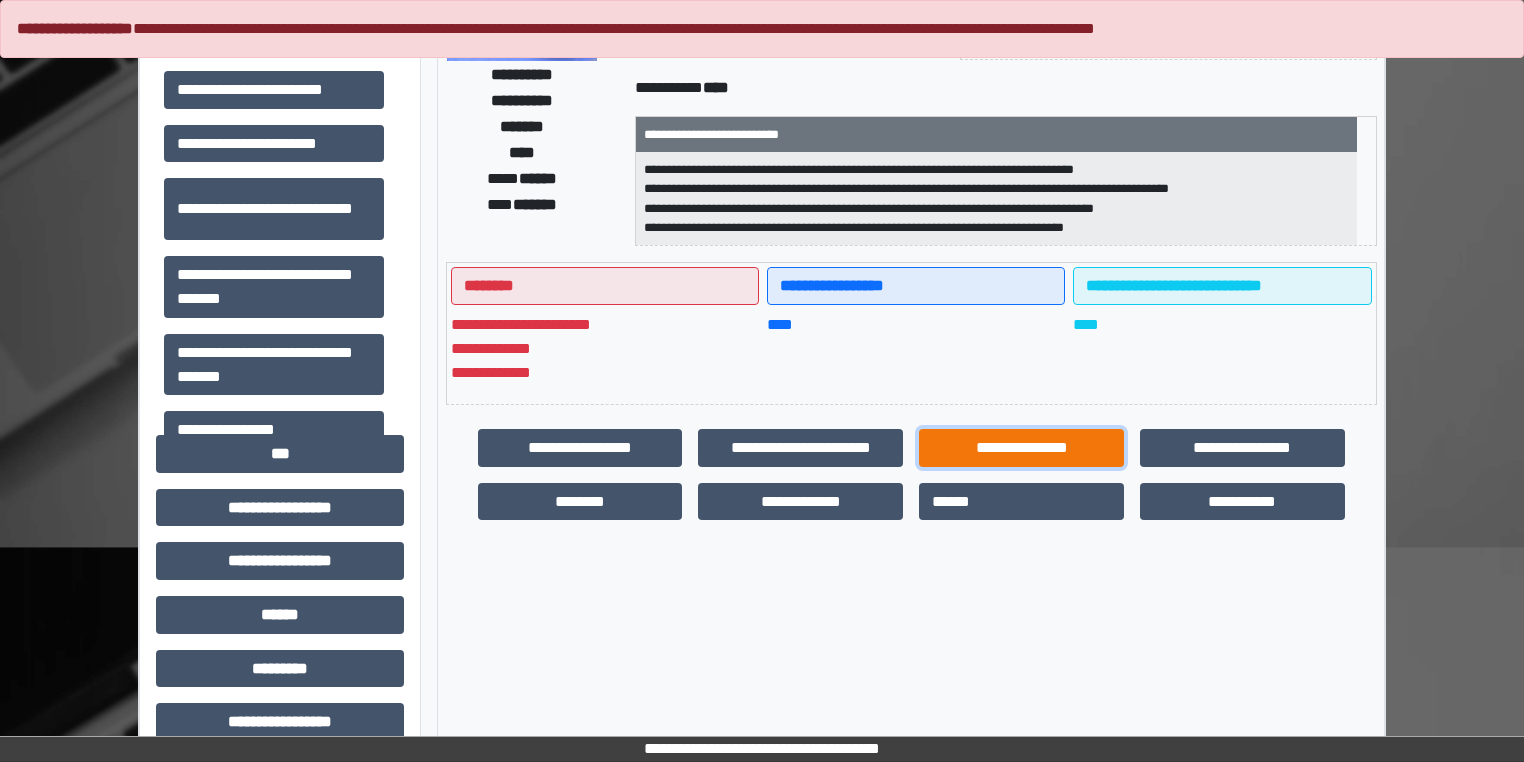 click on "**********" at bounding box center (1021, 448) 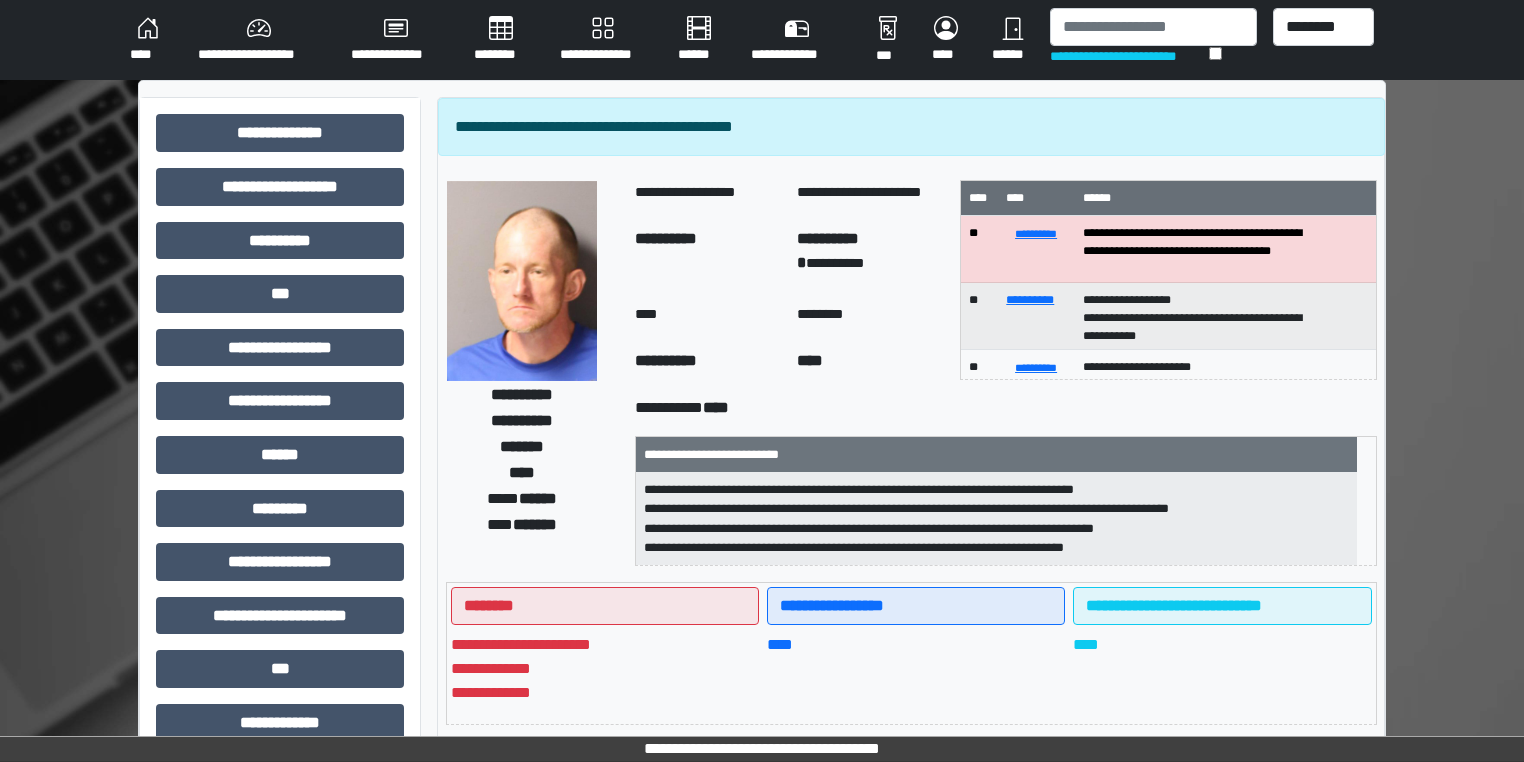 scroll, scrollTop: 240, scrollLeft: 0, axis: vertical 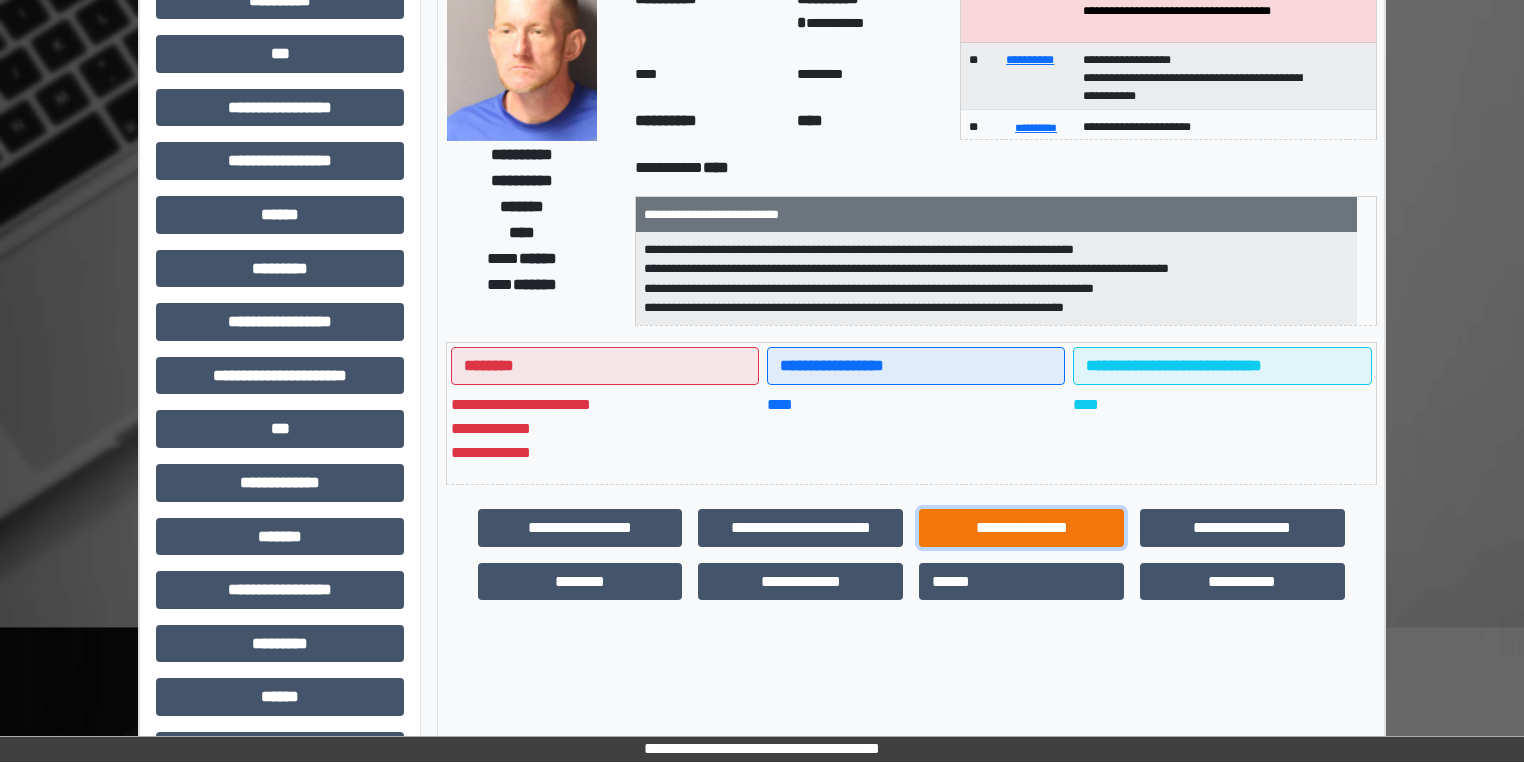 click on "**********" at bounding box center (1021, 528) 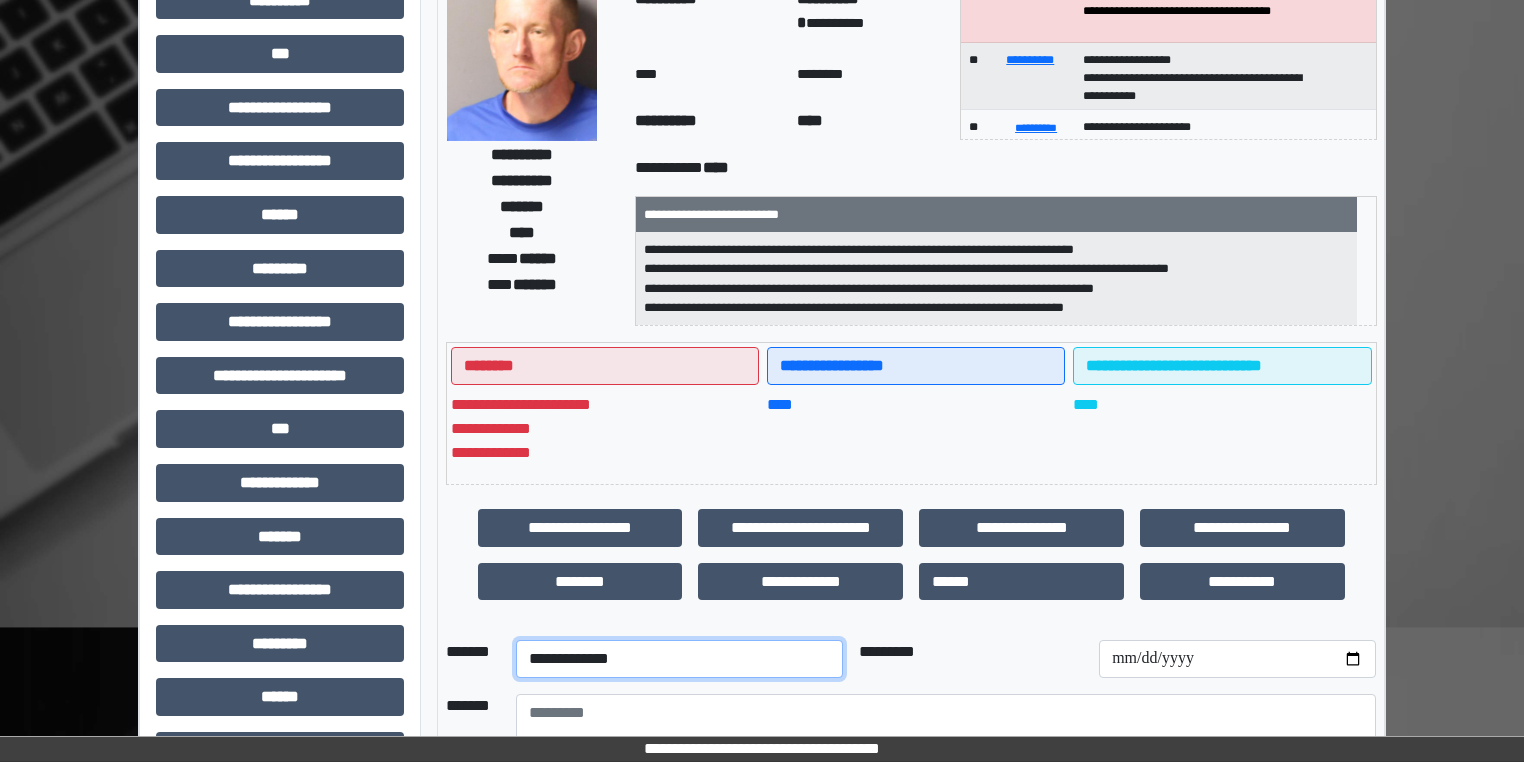 click on "**********" at bounding box center (679, 659) 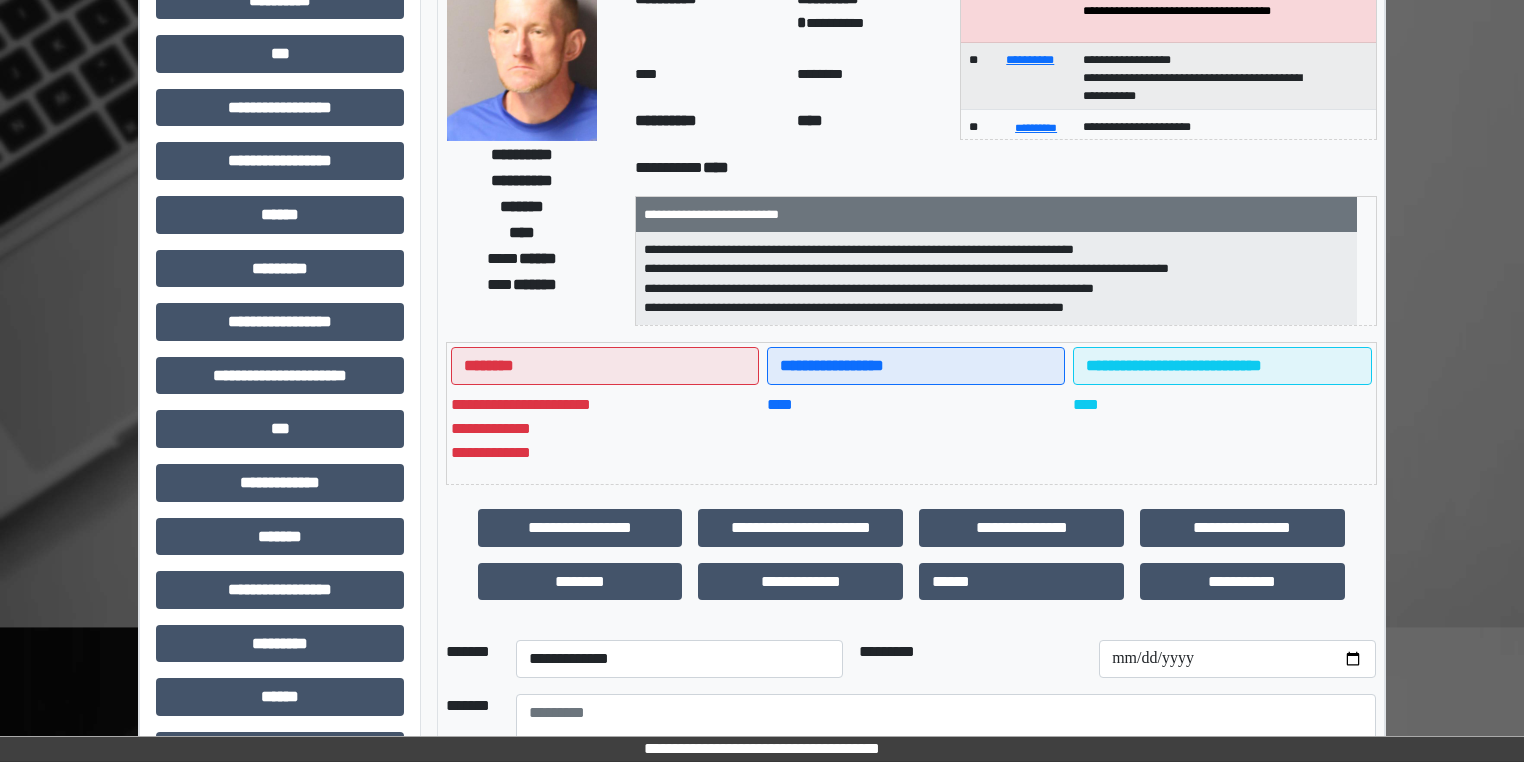 drag, startPoint x: 1353, startPoint y: 622, endPoint x: 1359, endPoint y: 645, distance: 23.769728 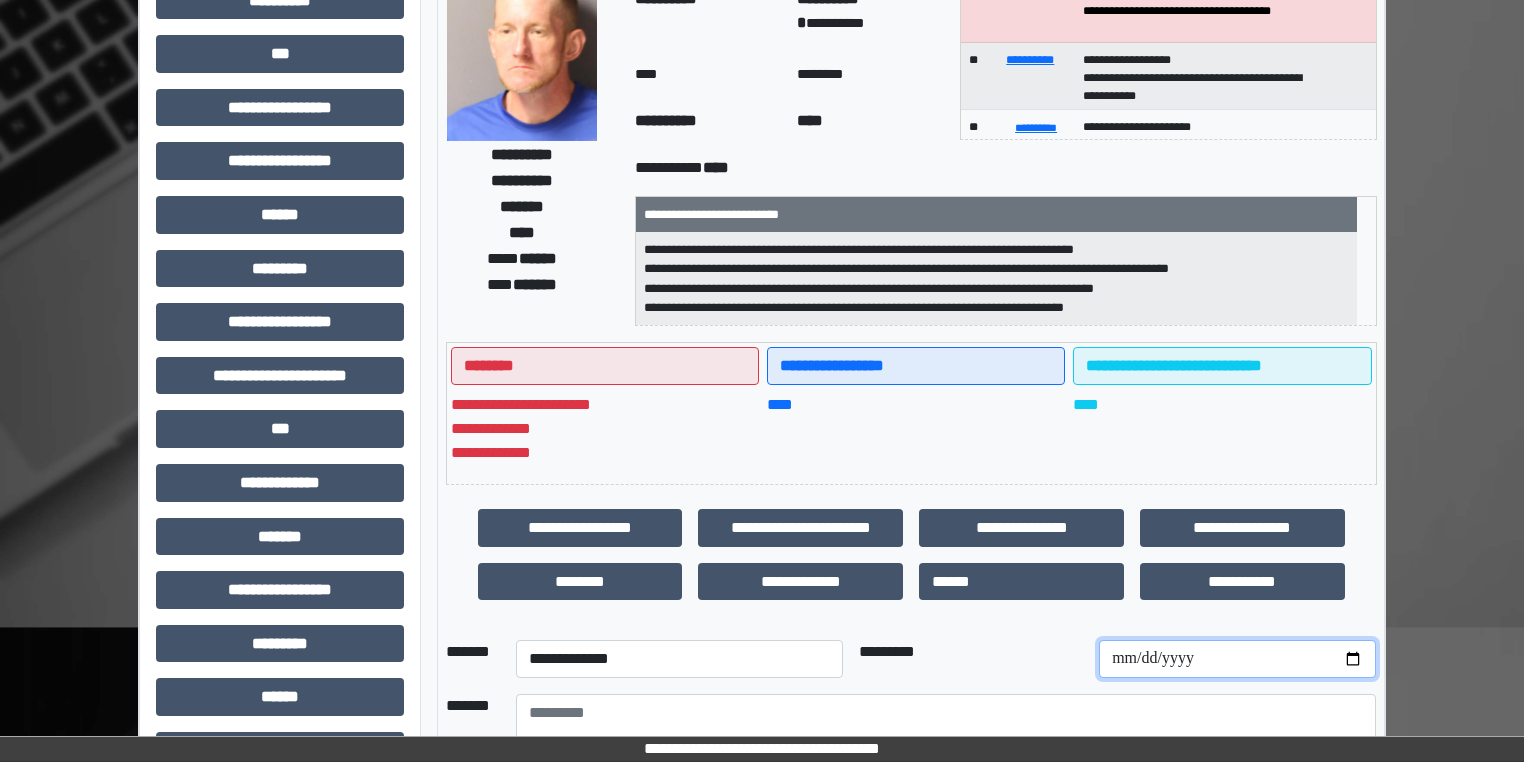 click at bounding box center [1237, 659] 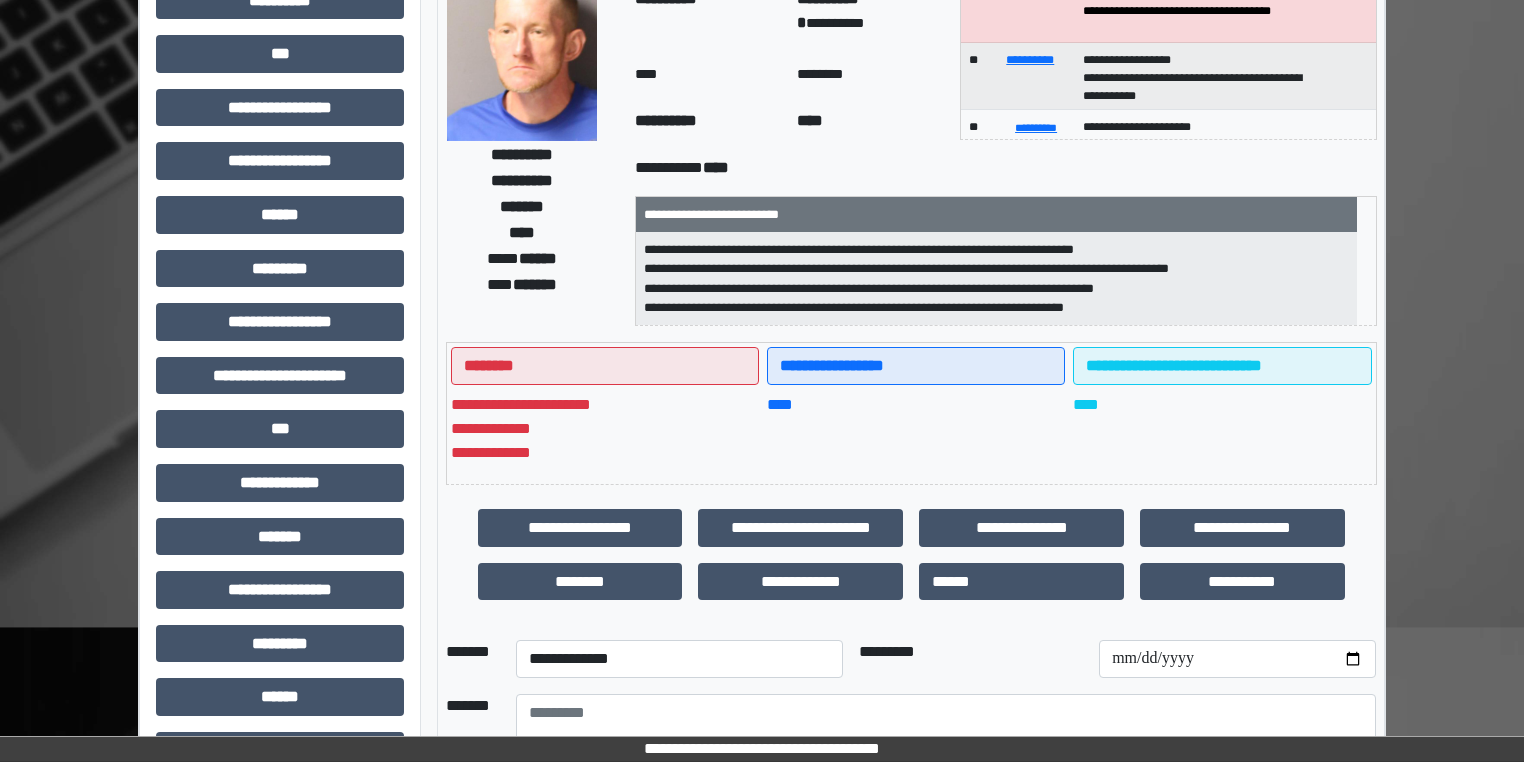 click on "**********" at bounding box center [762, 383] 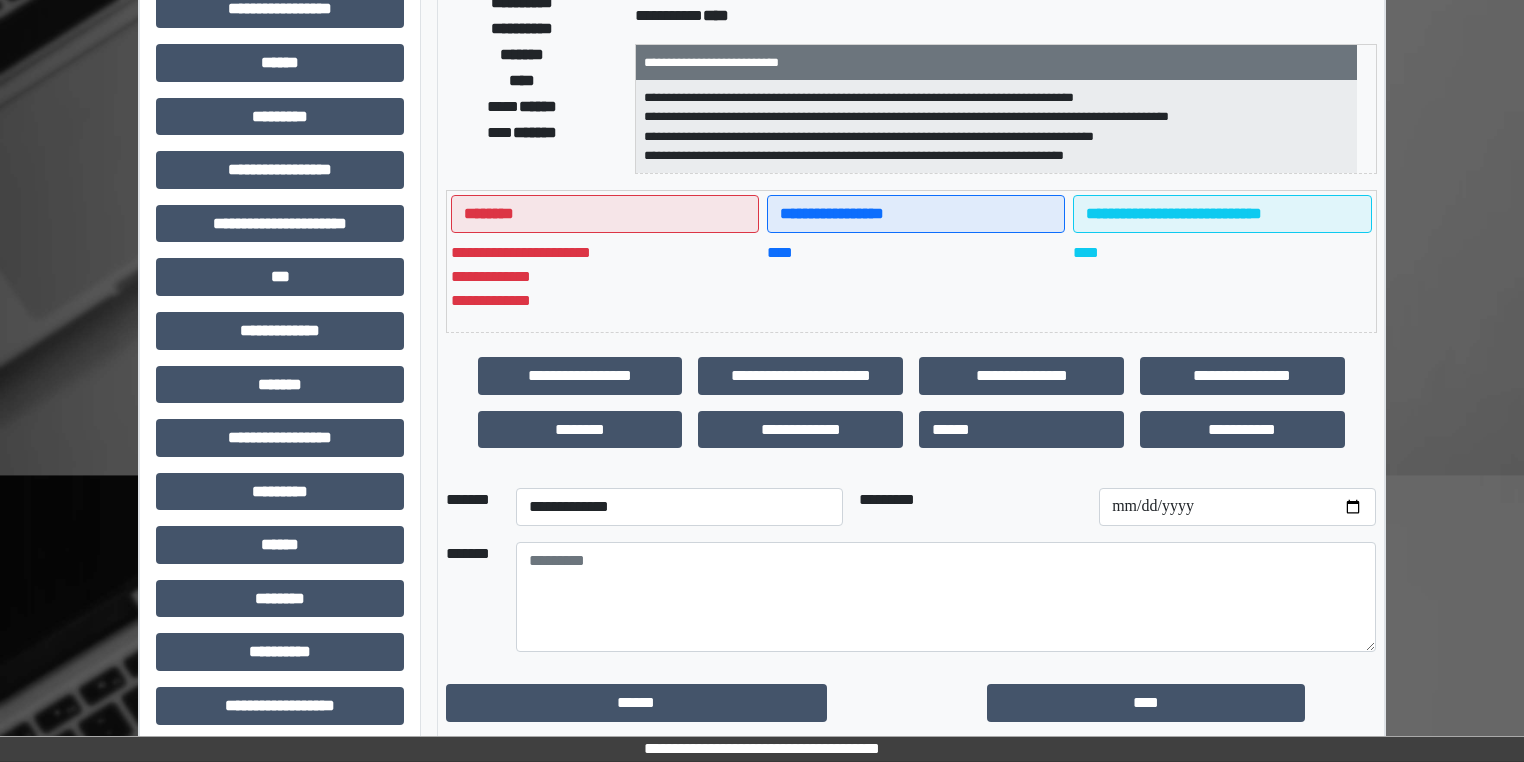 scroll, scrollTop: 404, scrollLeft: 0, axis: vertical 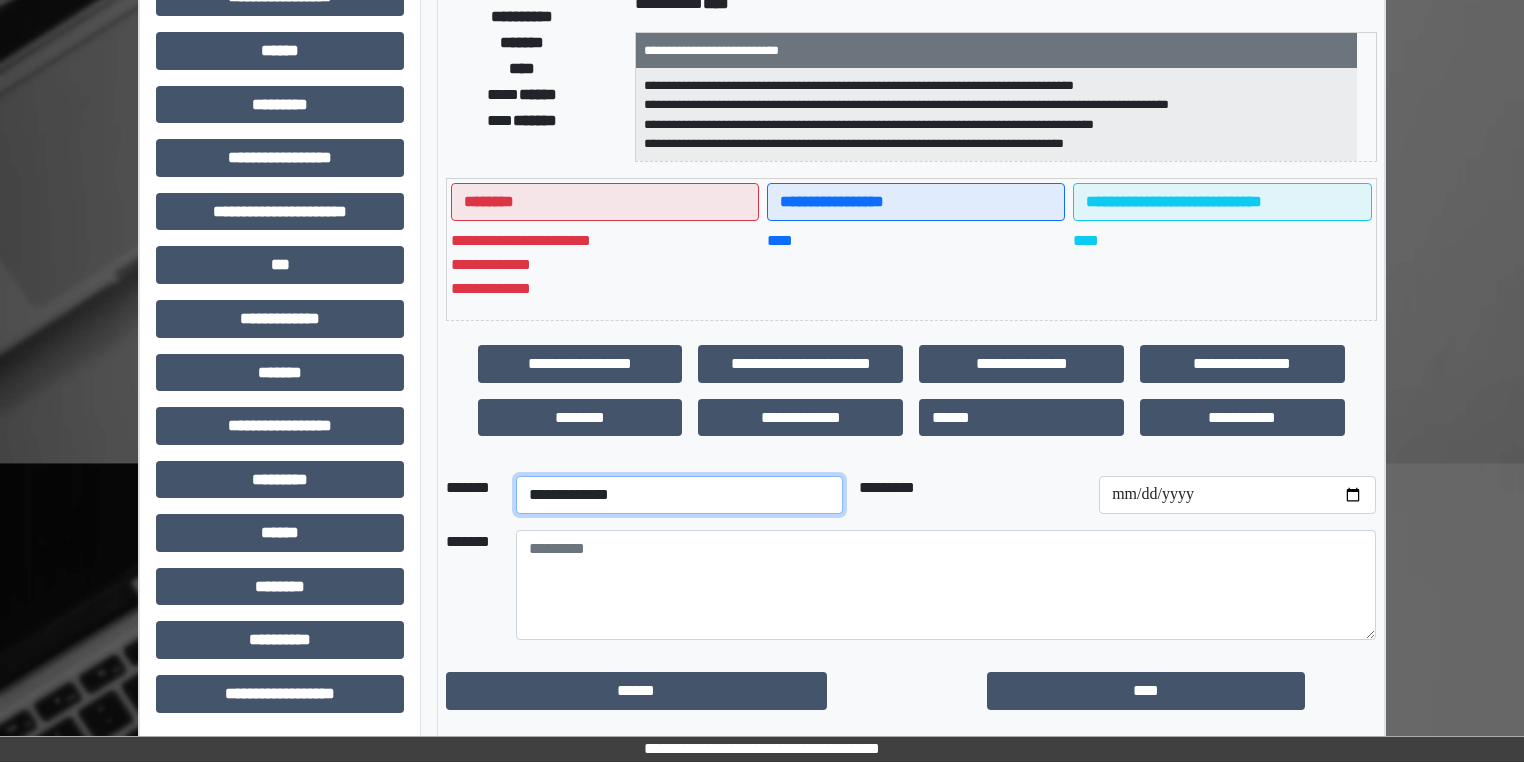 click on "**********" at bounding box center [679, 495] 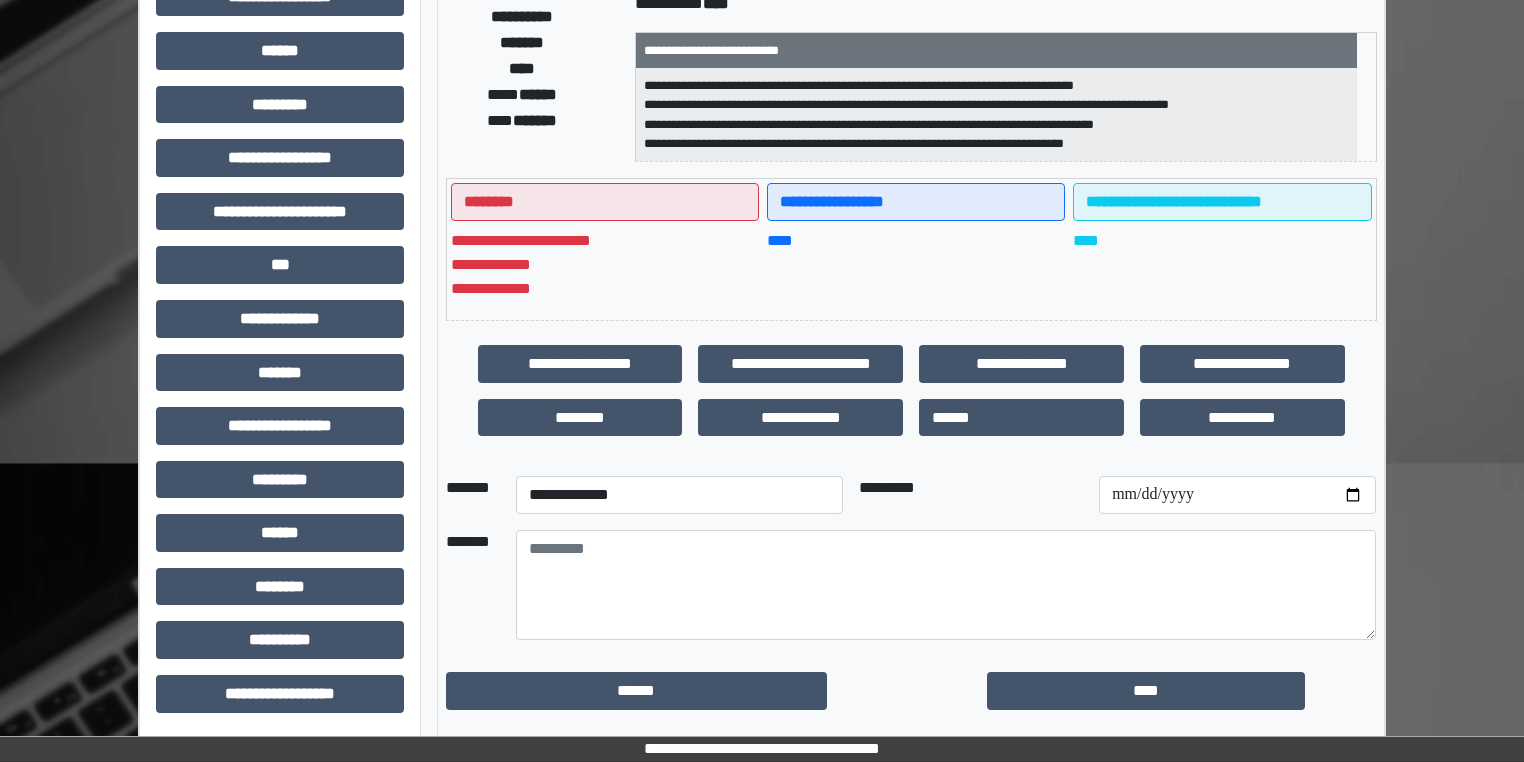 click on "**********" at bounding box center (911, 390) 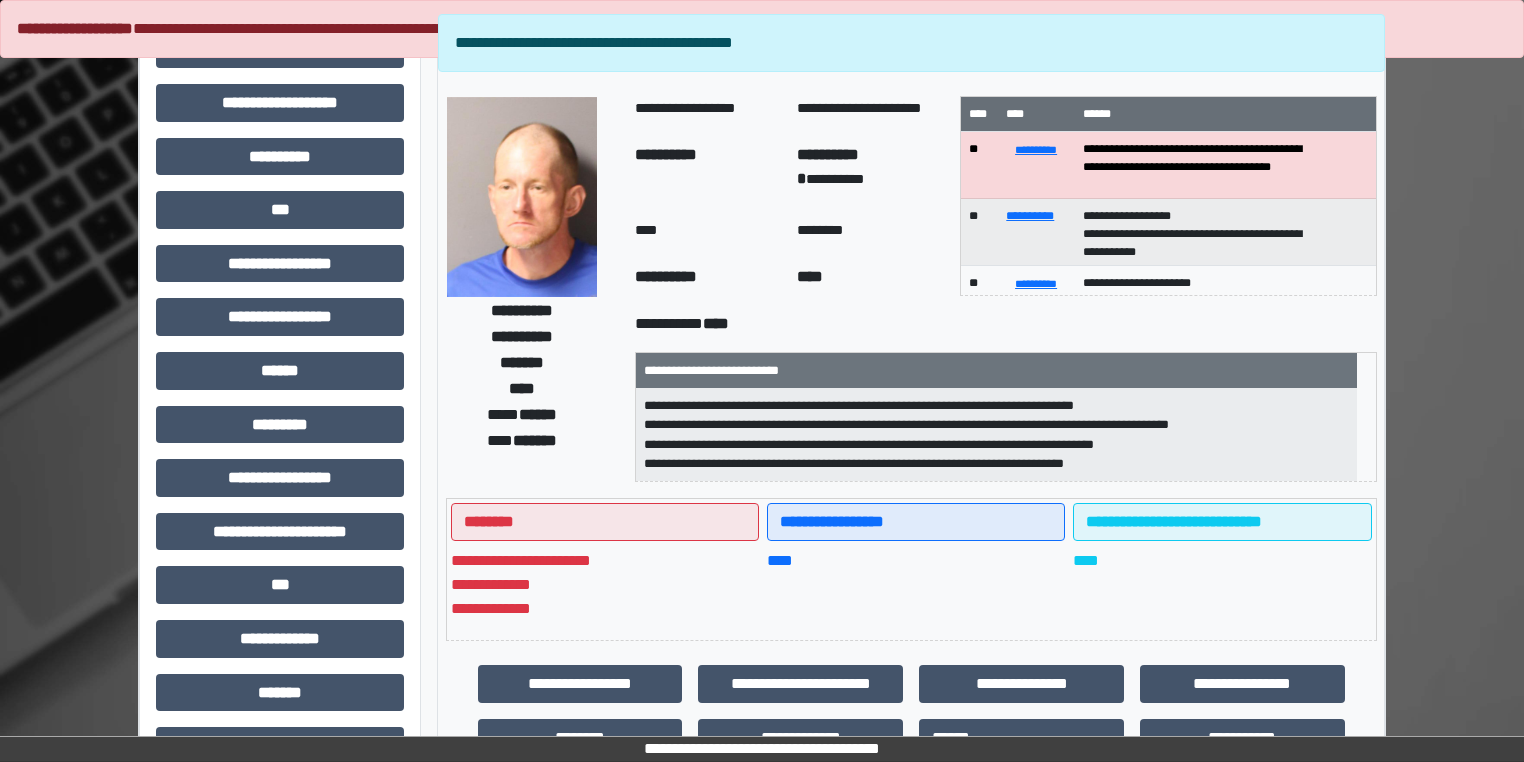 scroll, scrollTop: 84, scrollLeft: 0, axis: vertical 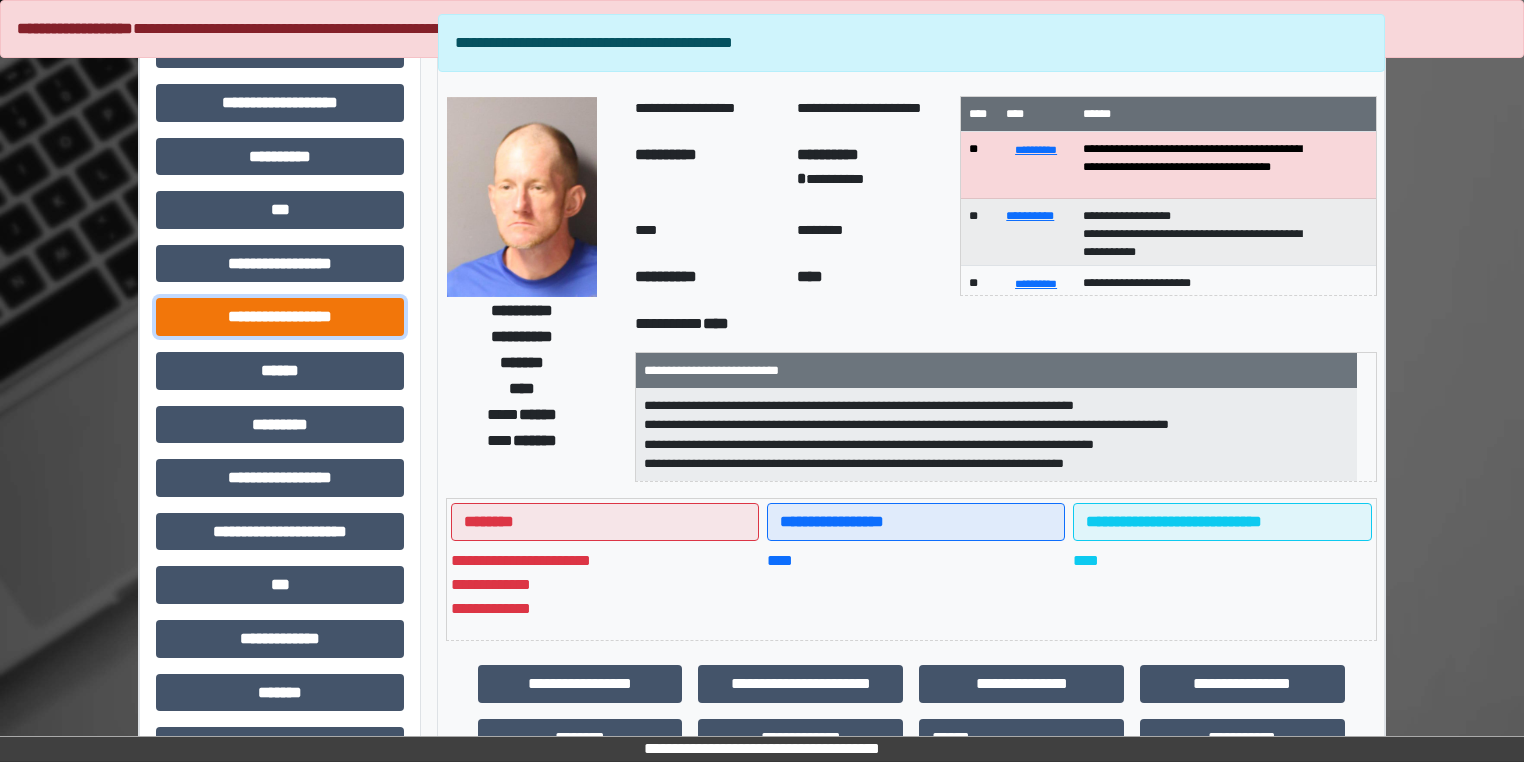 click on "**********" at bounding box center [280, 317] 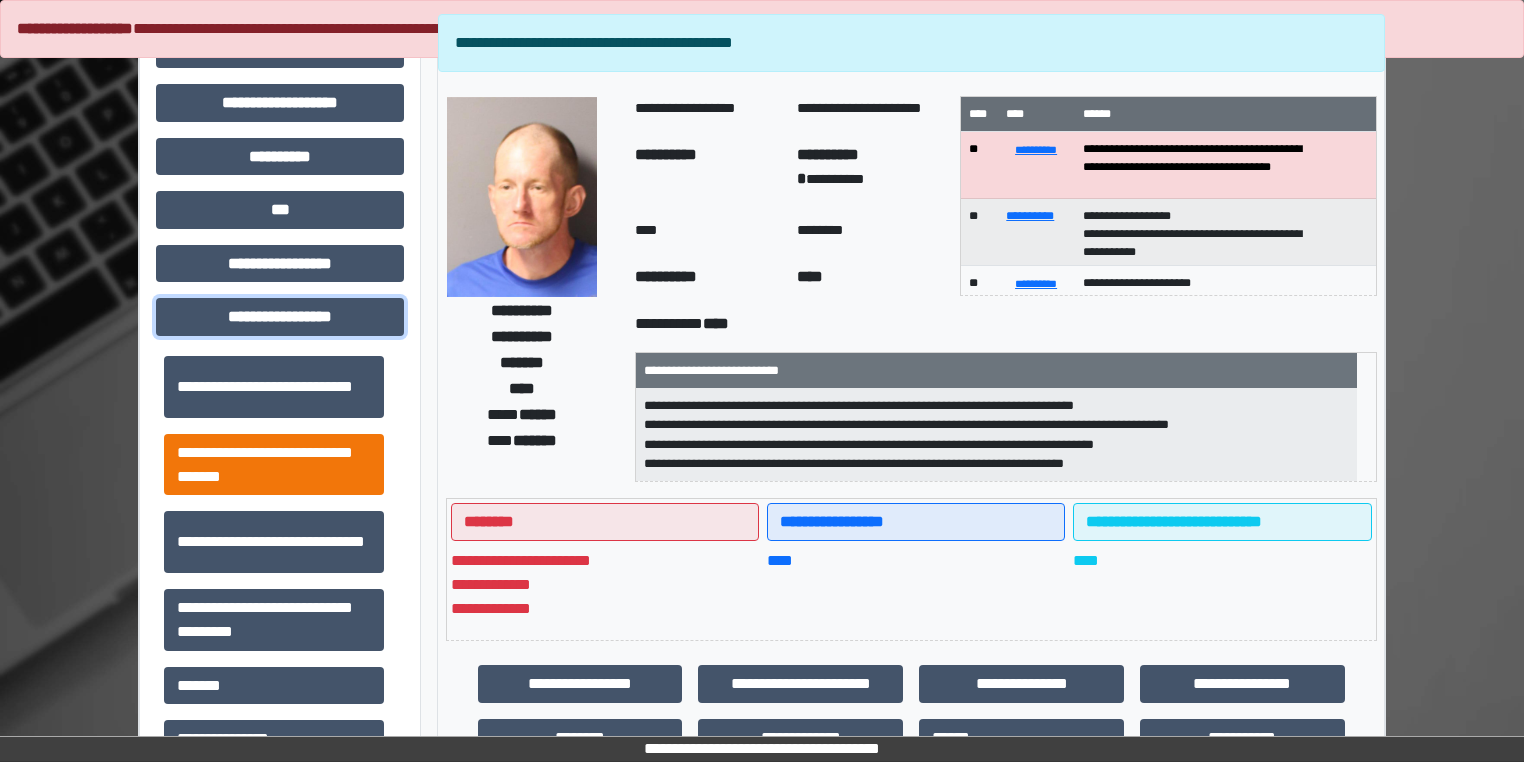 scroll, scrollTop: 1313, scrollLeft: 0, axis: vertical 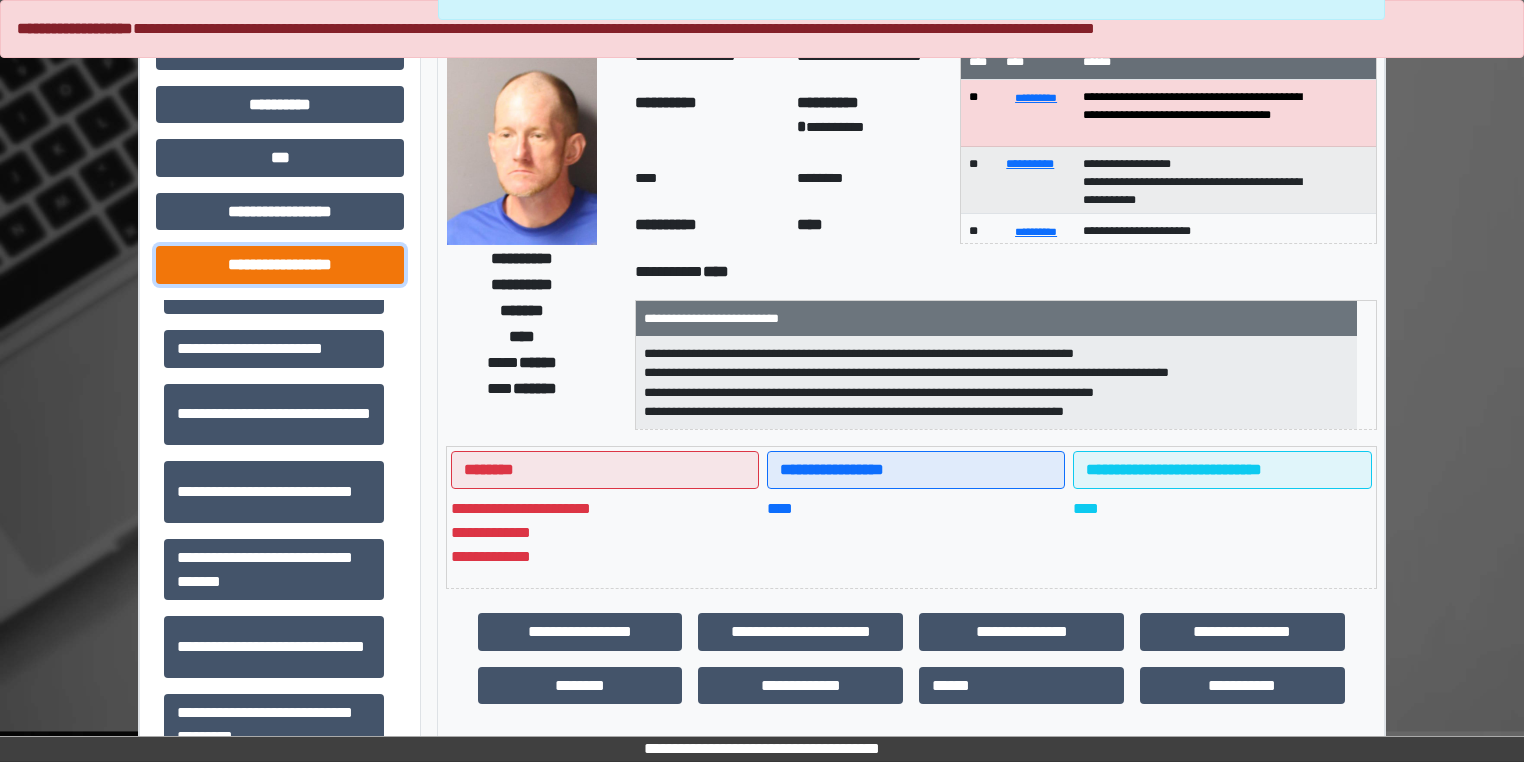 click on "**********" at bounding box center (280, 265) 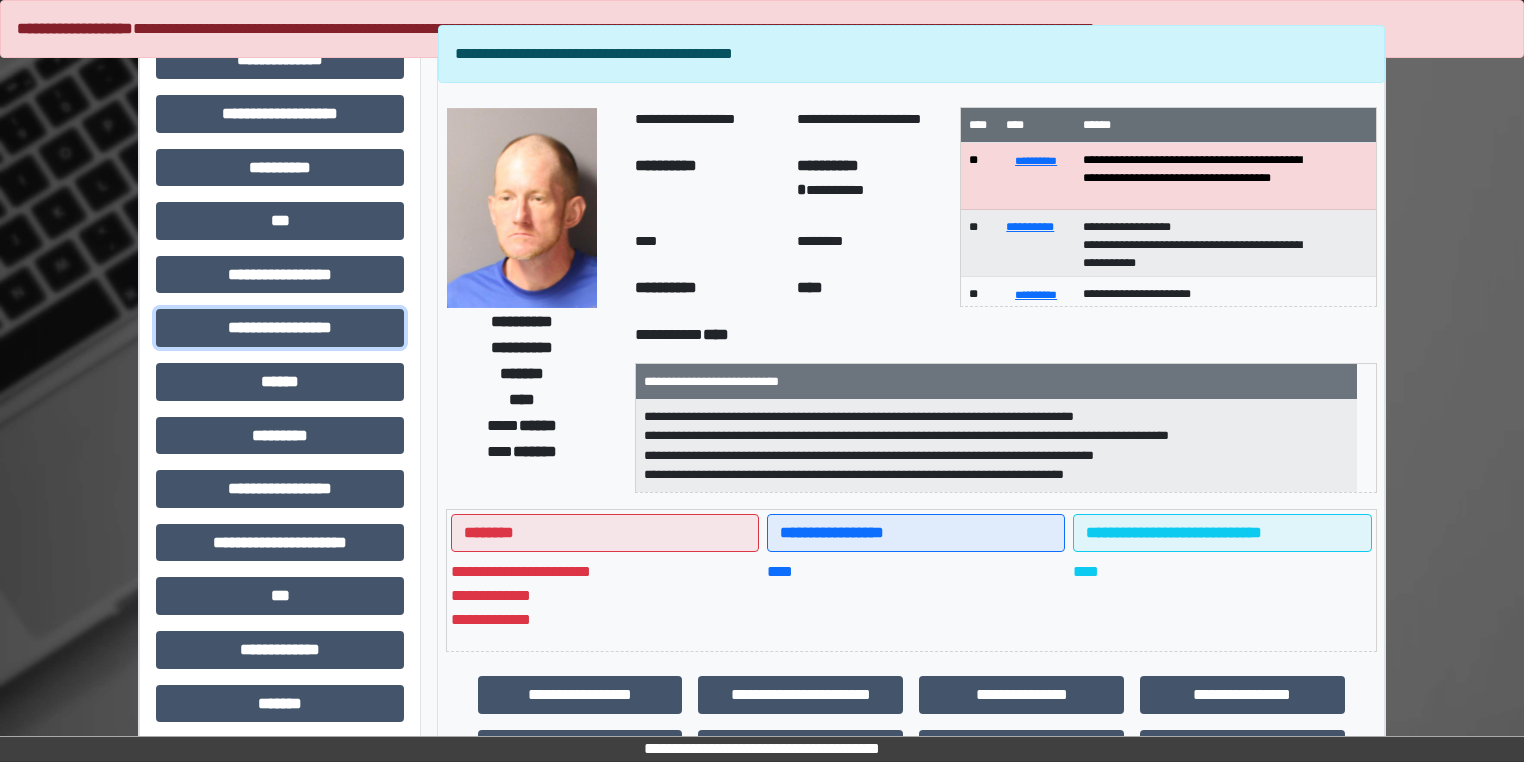 scroll, scrollTop: 0, scrollLeft: 0, axis: both 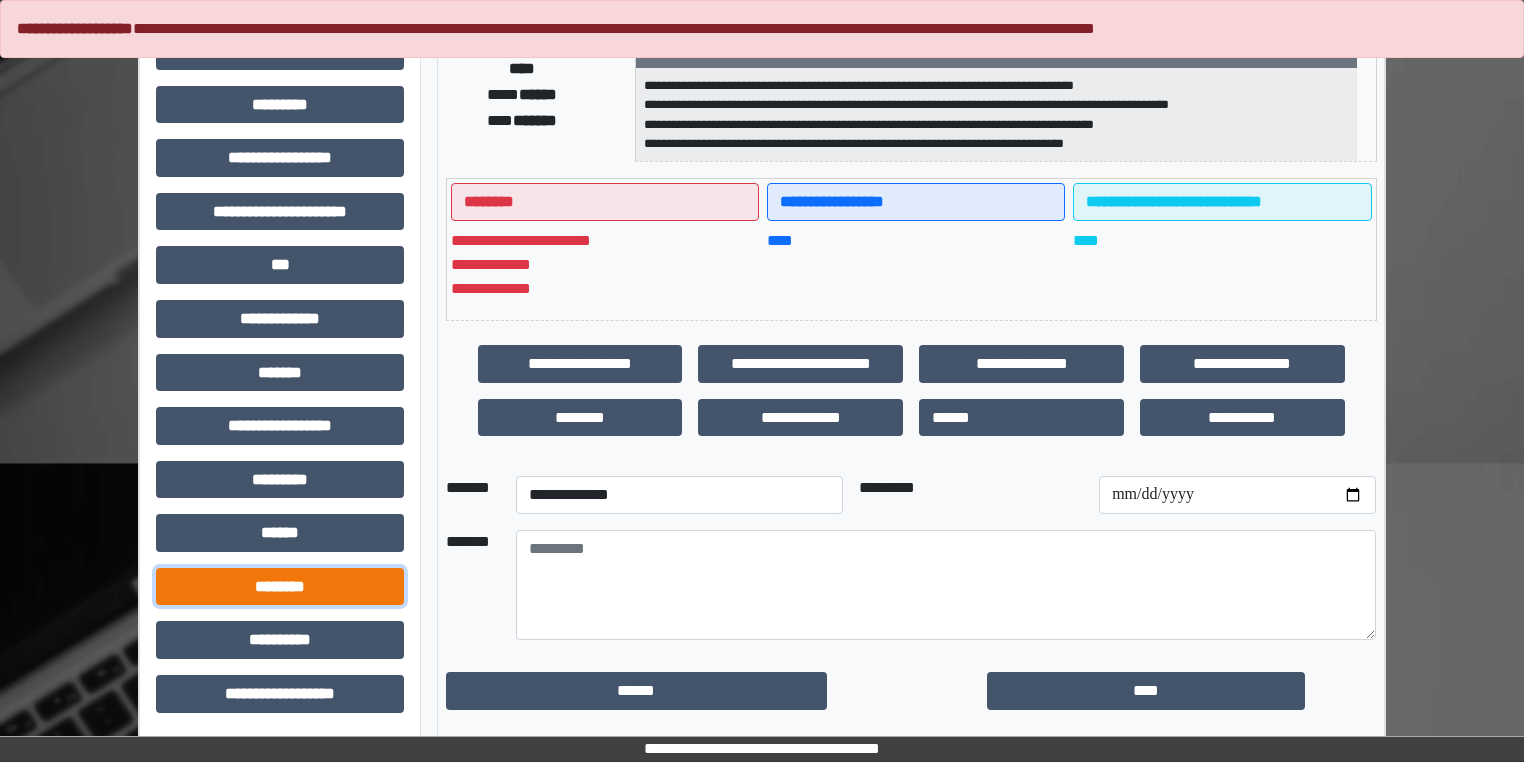 drag, startPoint x: 325, startPoint y: 596, endPoint x: 358, endPoint y: 584, distance: 35.1141 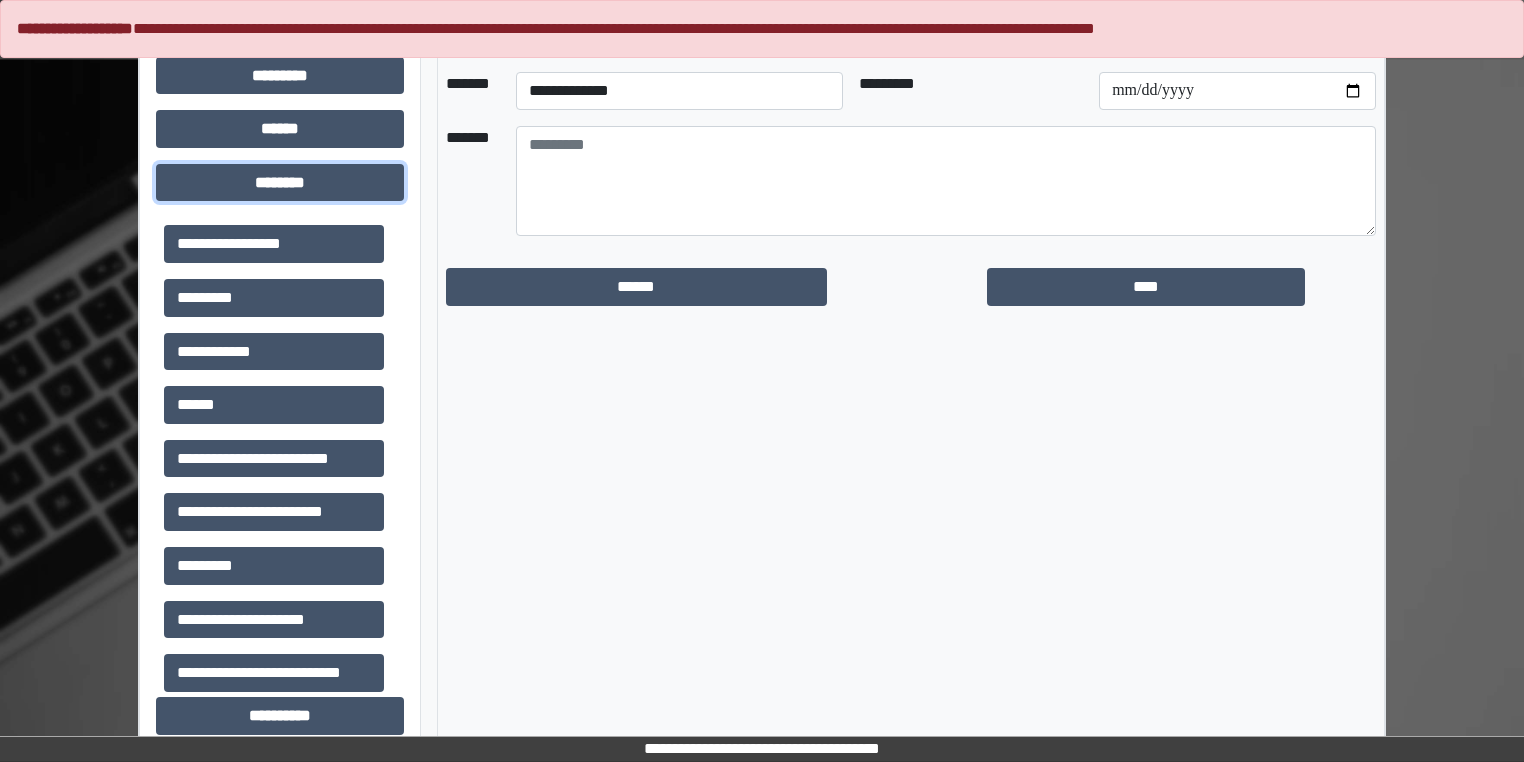 scroll, scrollTop: 819, scrollLeft: 0, axis: vertical 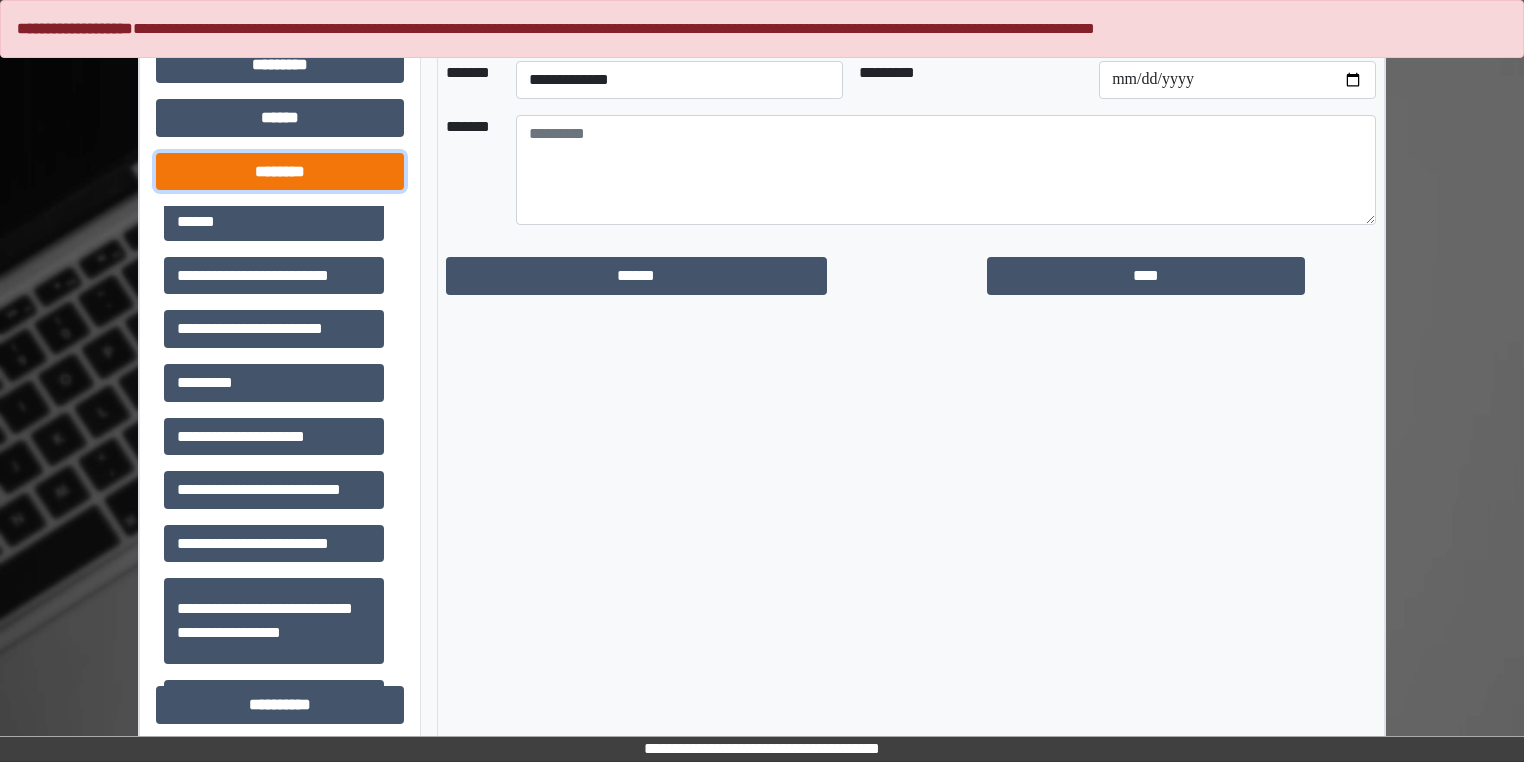 click on "********" at bounding box center (280, 172) 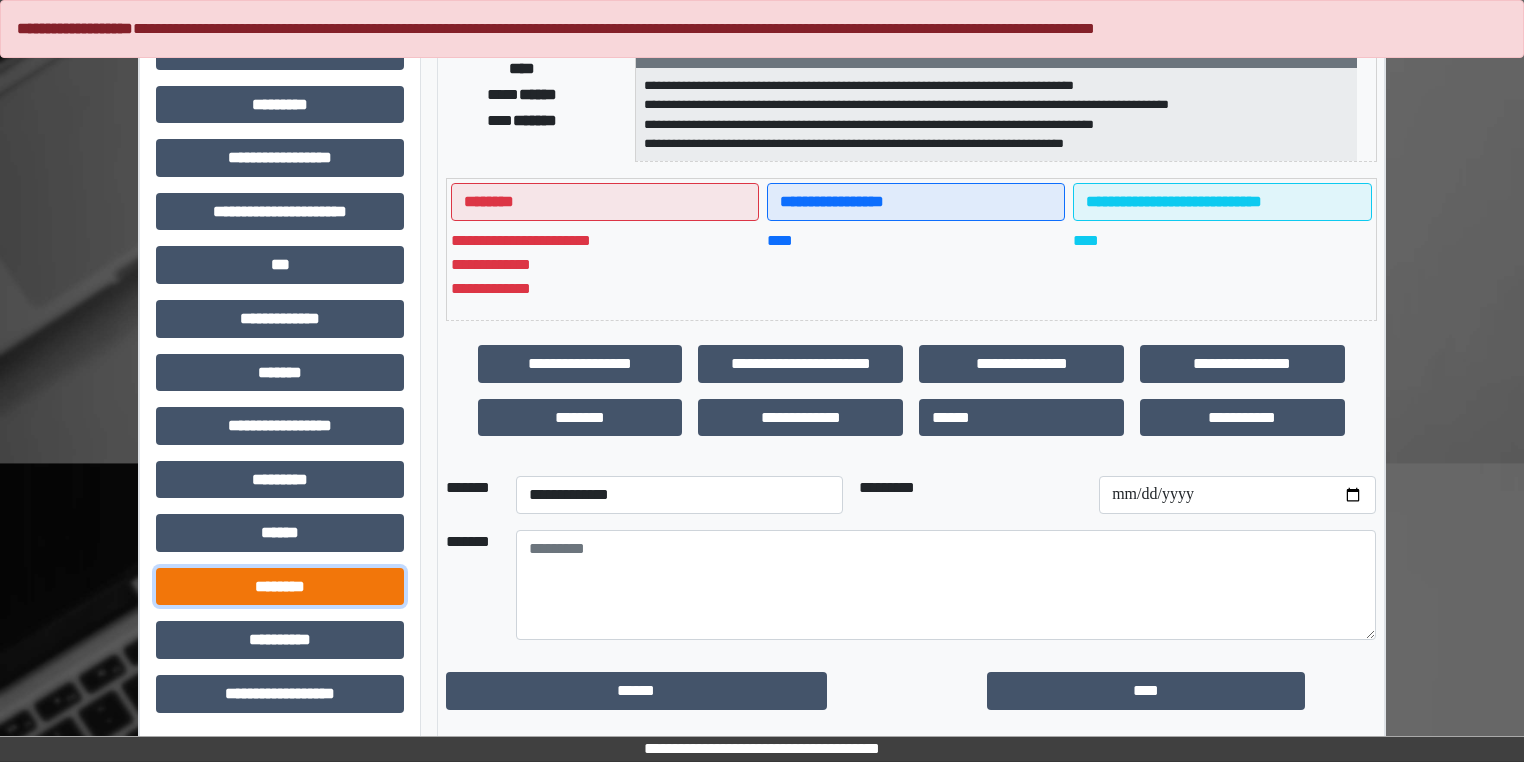 scroll, scrollTop: 404, scrollLeft: 0, axis: vertical 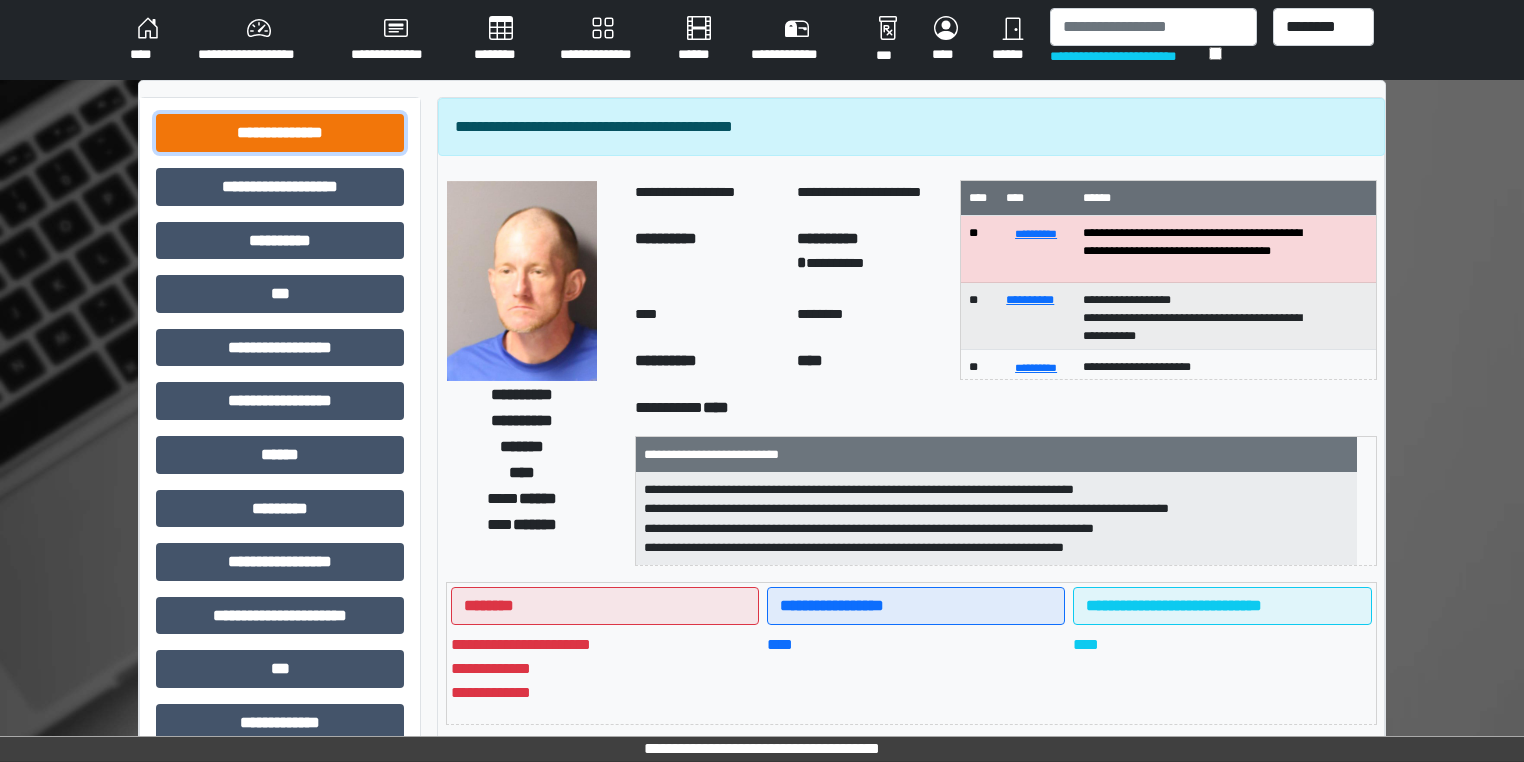 click on "**********" at bounding box center (280, 133) 